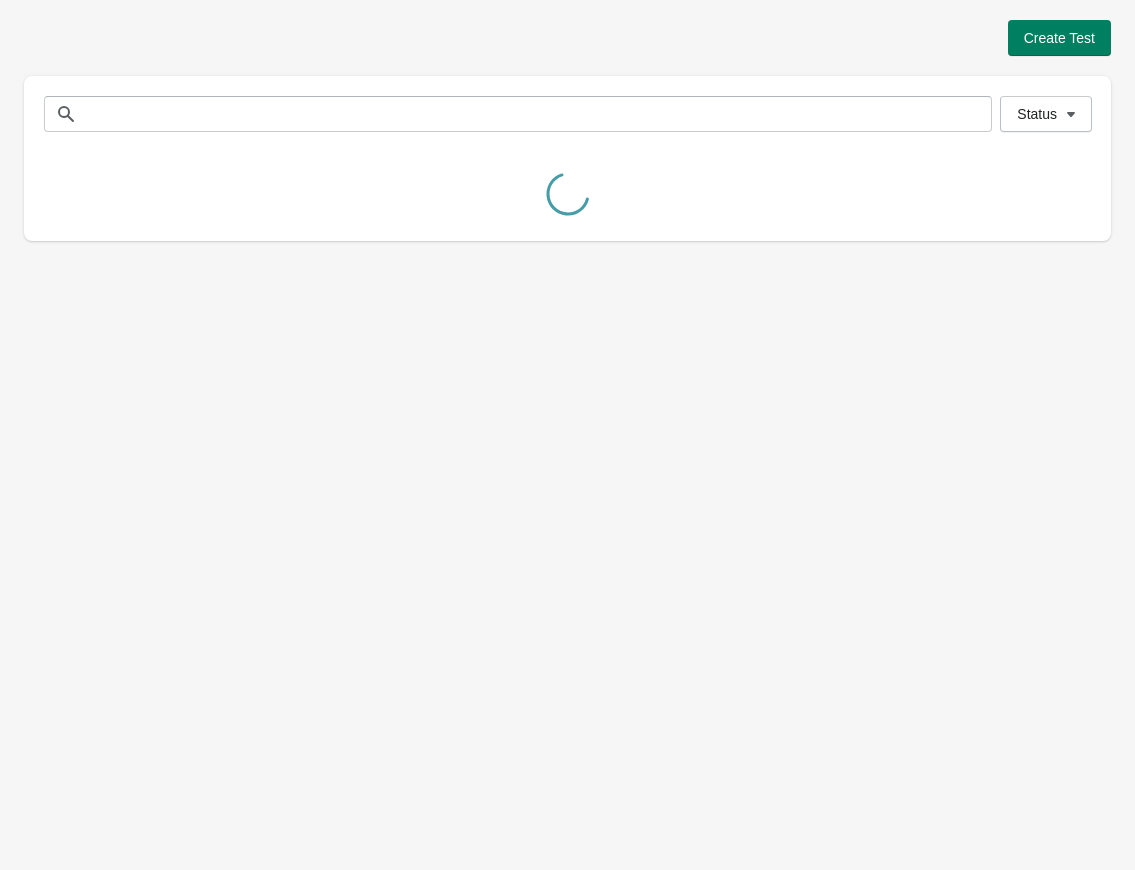 scroll, scrollTop: 0, scrollLeft: 0, axis: both 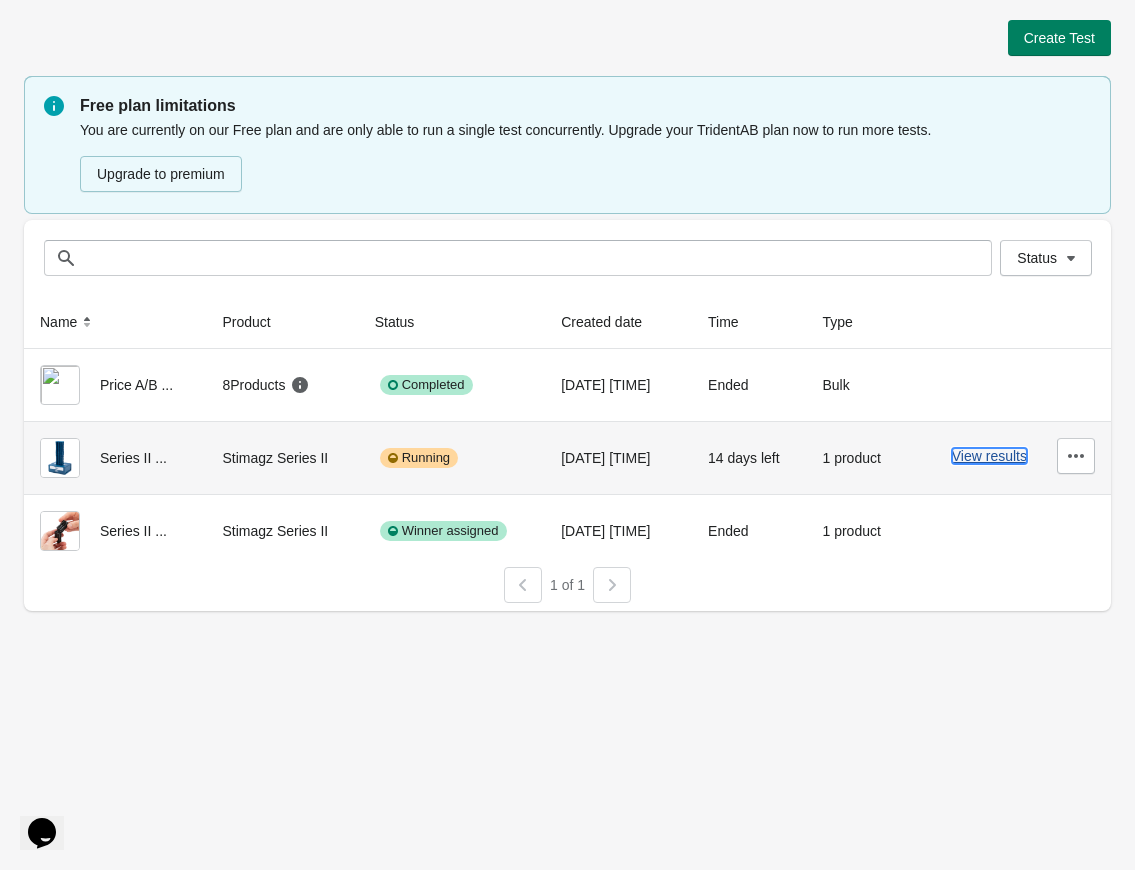 click on "View results" at bounding box center (989, 456) 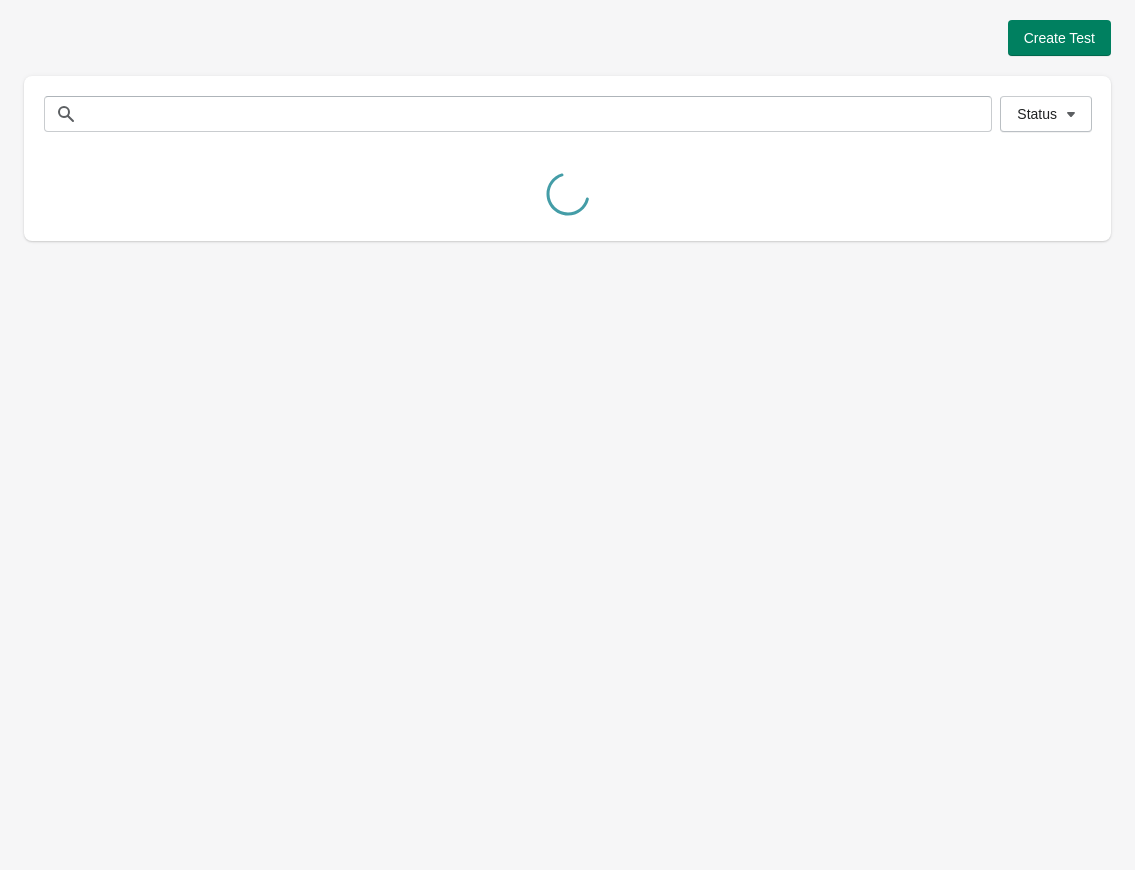 scroll, scrollTop: 0, scrollLeft: 0, axis: both 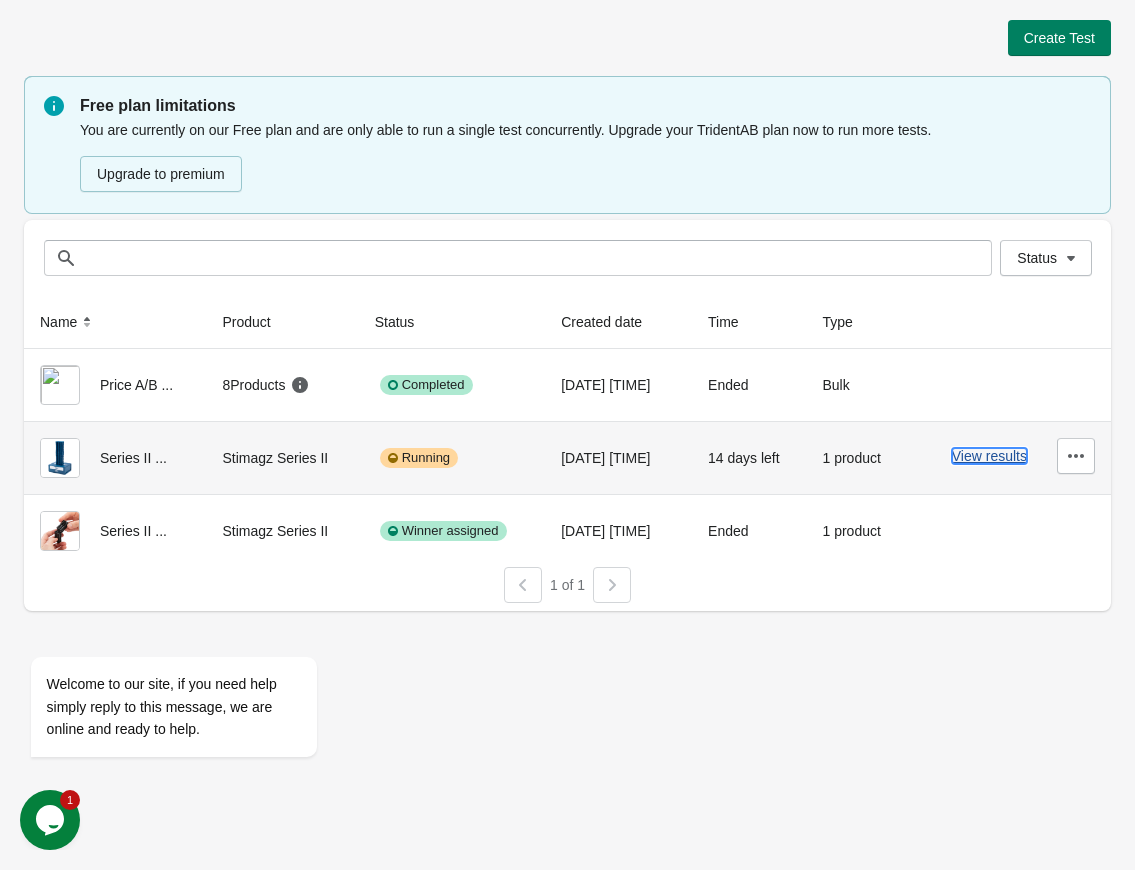 click on "View results" at bounding box center [989, 456] 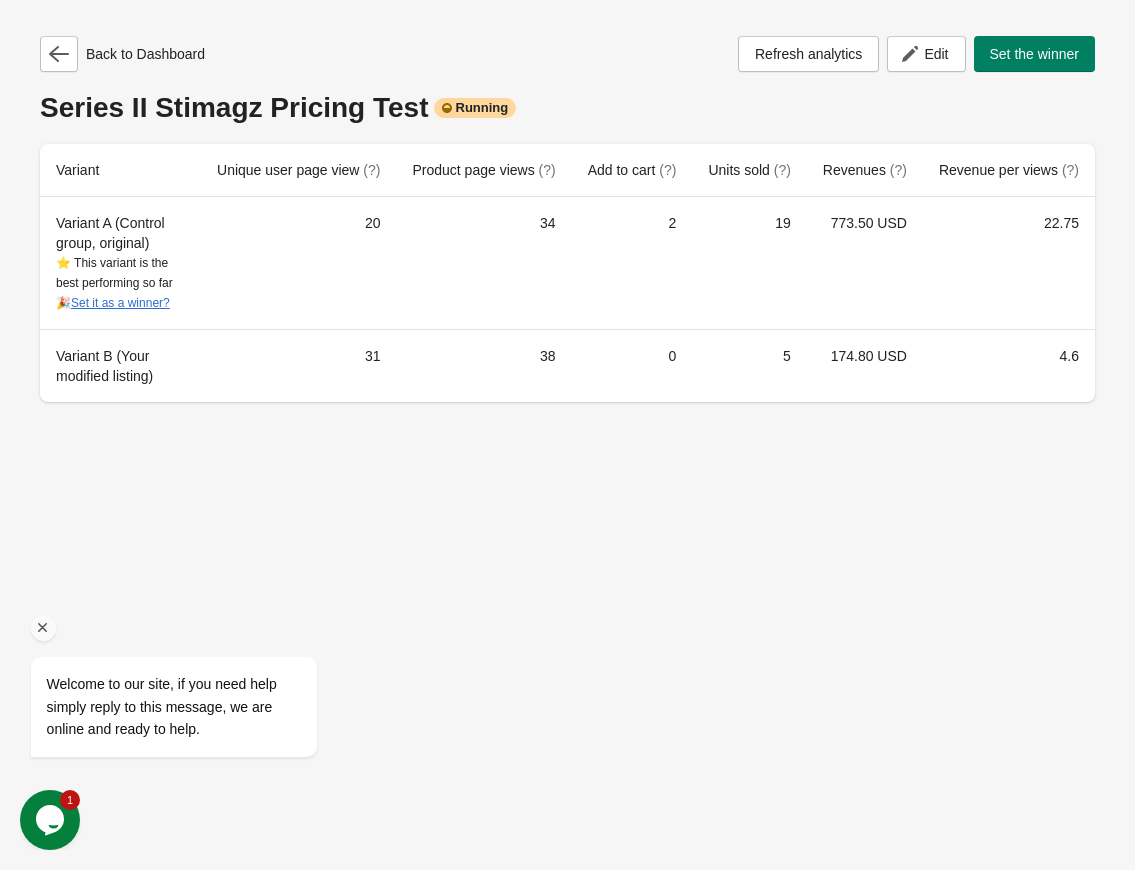 drag, startPoint x: 157, startPoint y: 733, endPoint x: 133, endPoint y: 783, distance: 55.461697 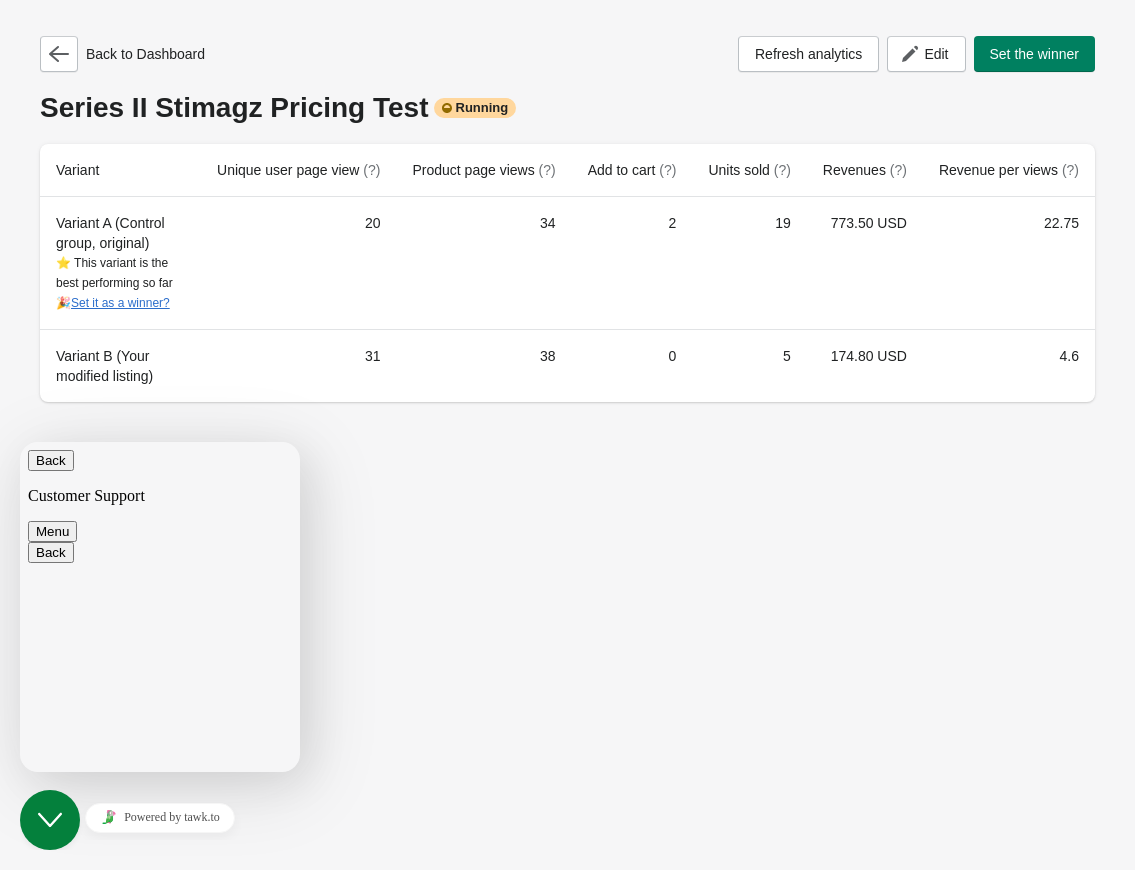 click at bounding box center (20, 442) 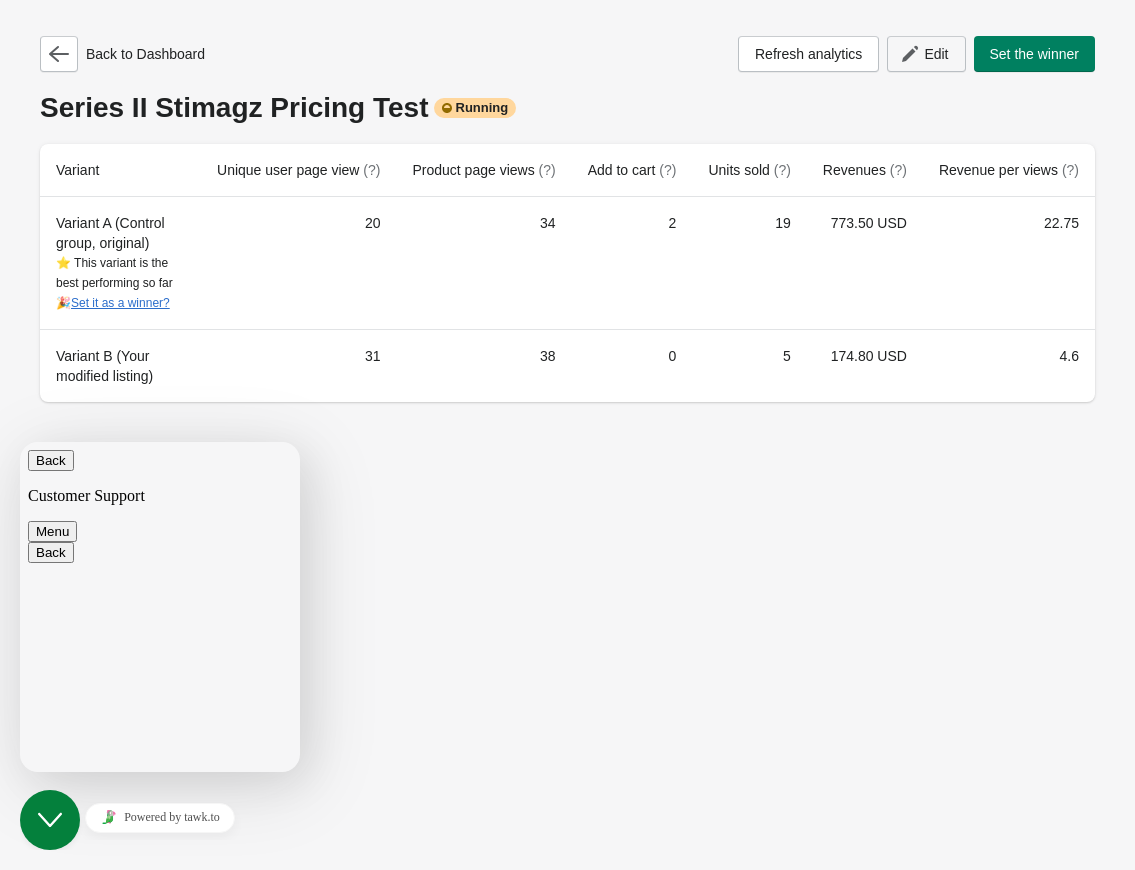 click on "Edit" at bounding box center (936, 54) 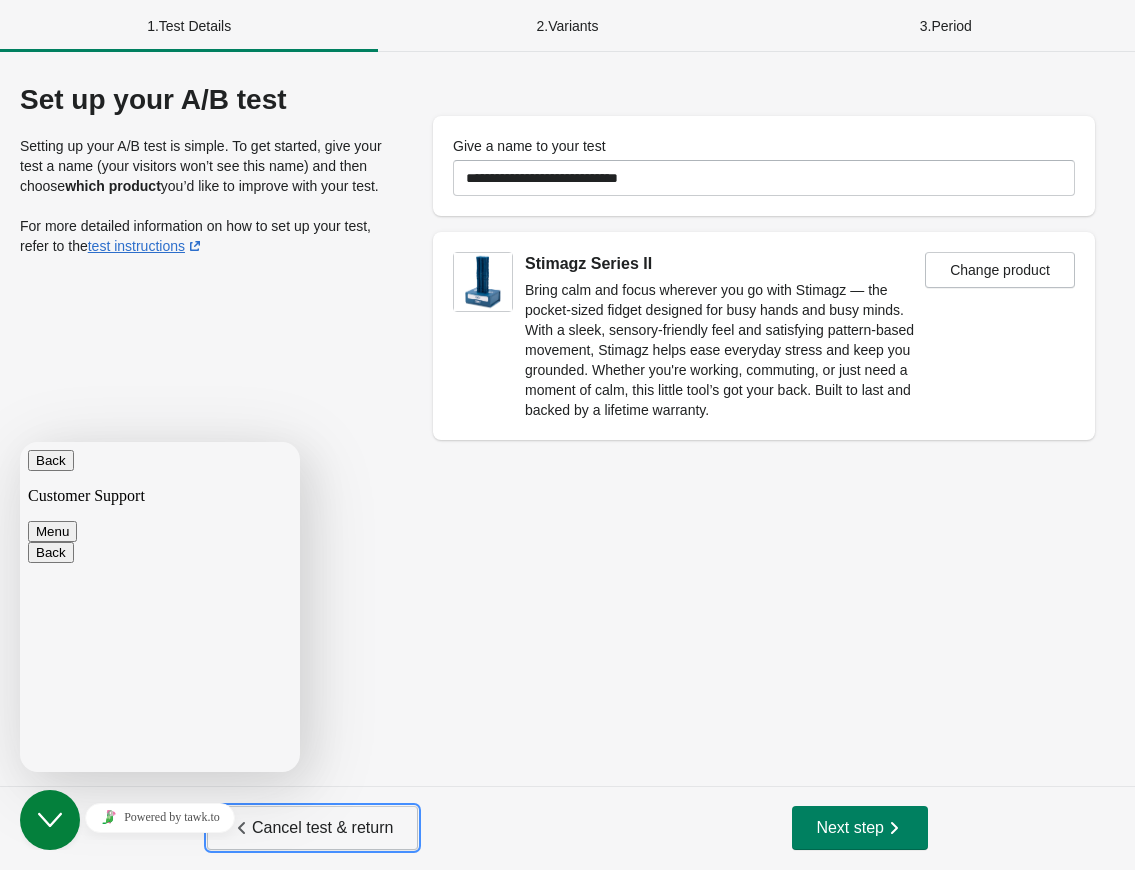 click on "Cancel test & return" at bounding box center [312, 828] 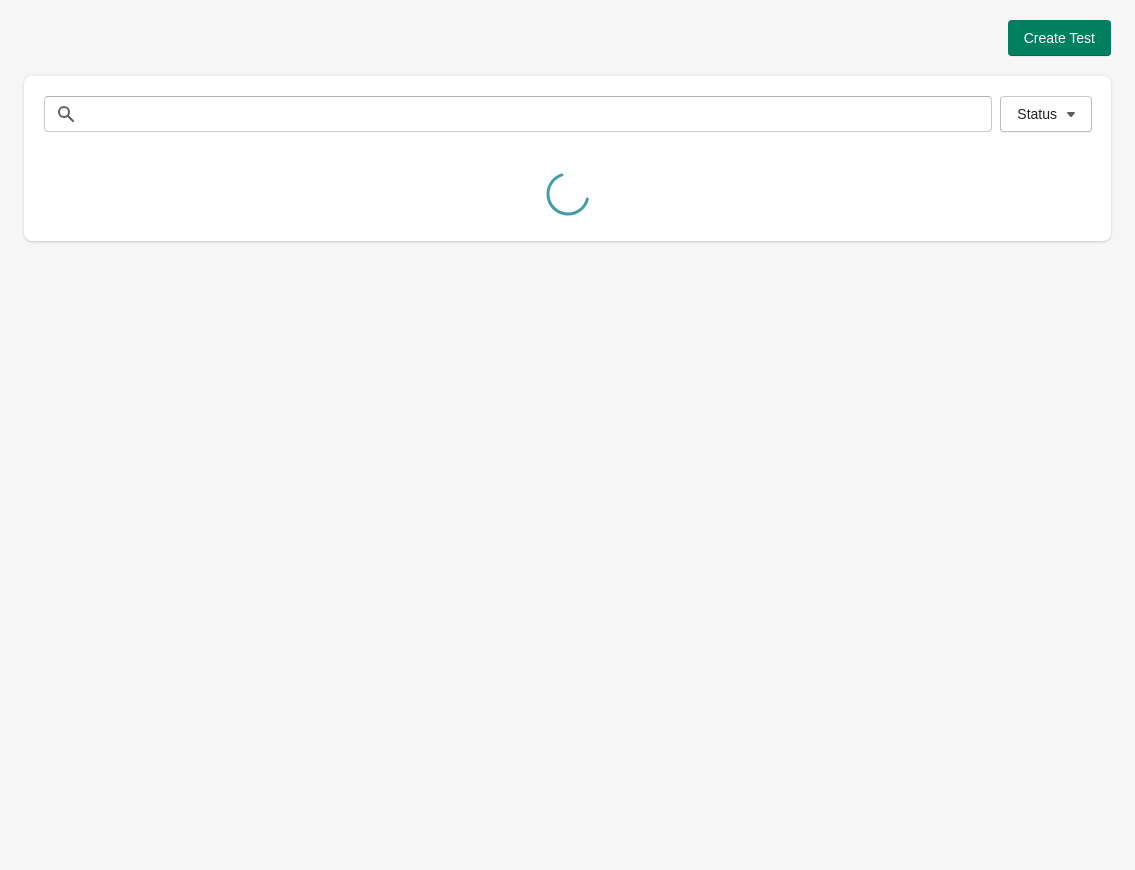 scroll, scrollTop: 0, scrollLeft: 0, axis: both 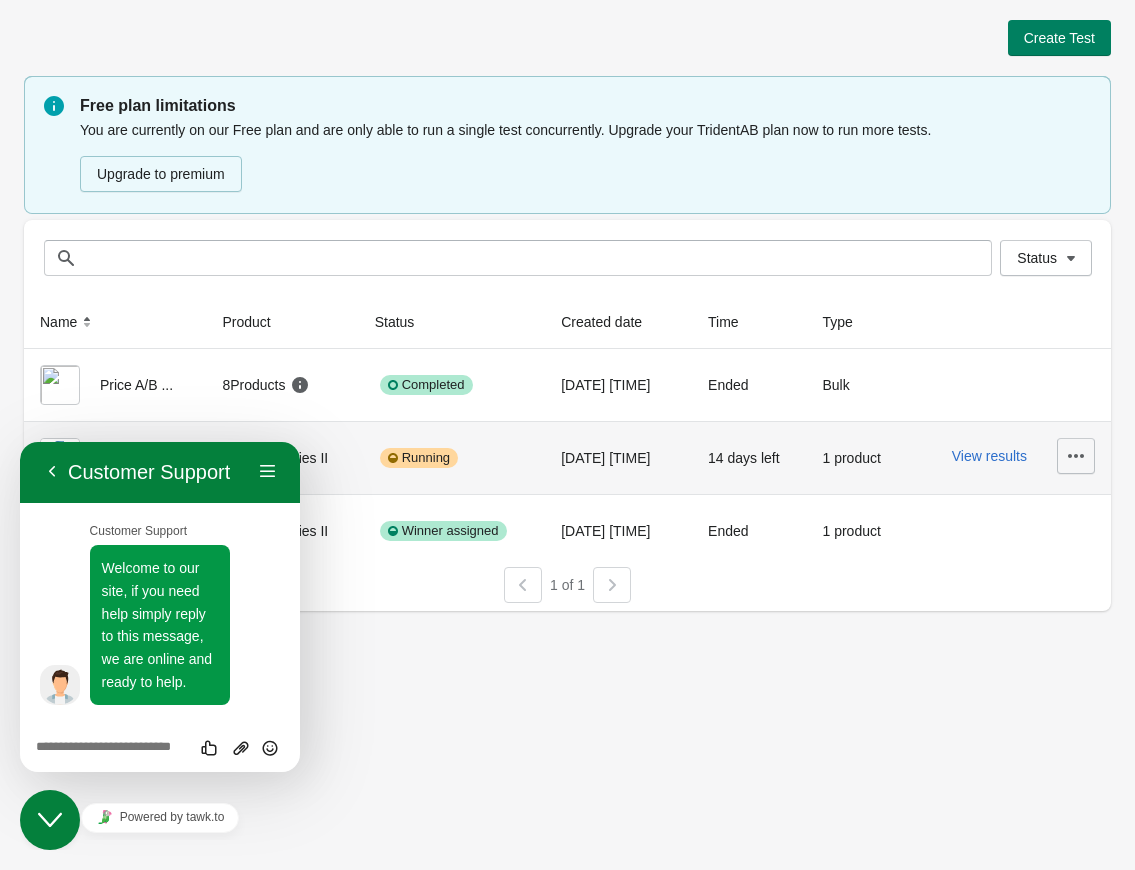 click 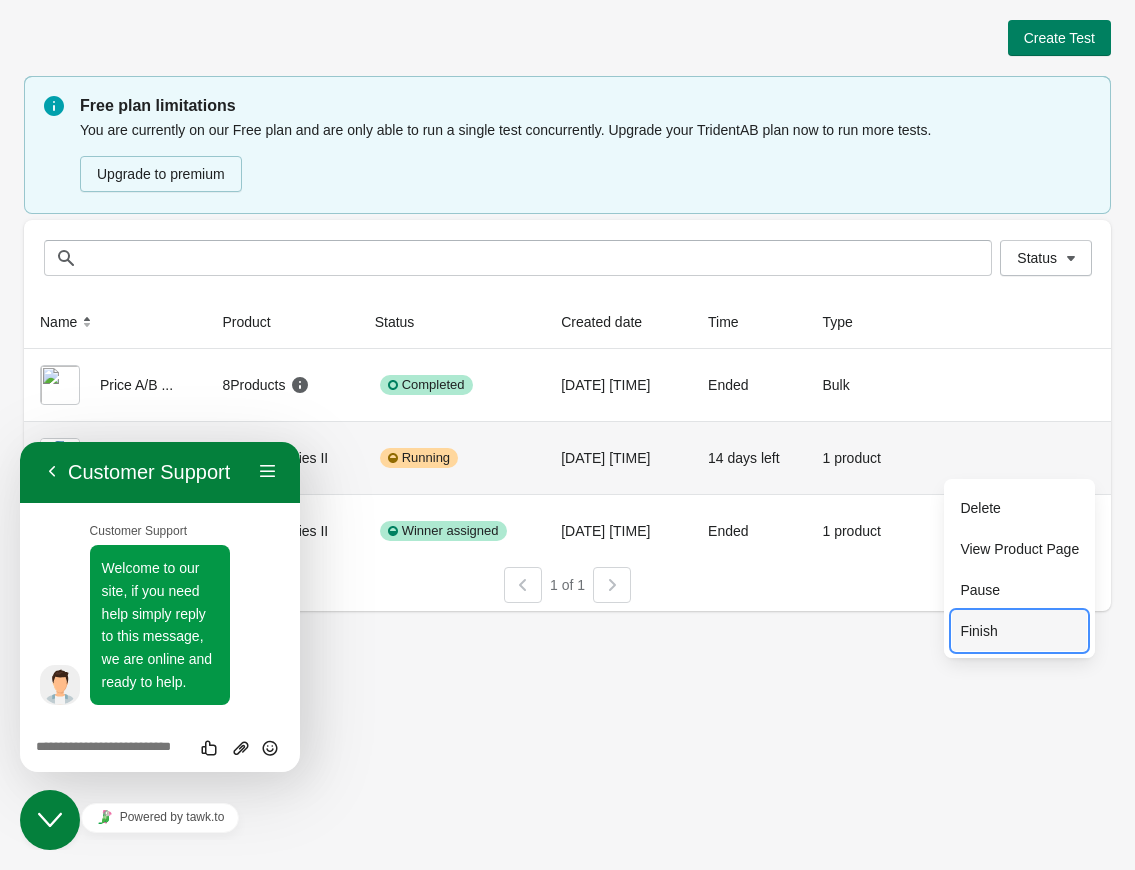 click on "Finish" at bounding box center (1019, 631) 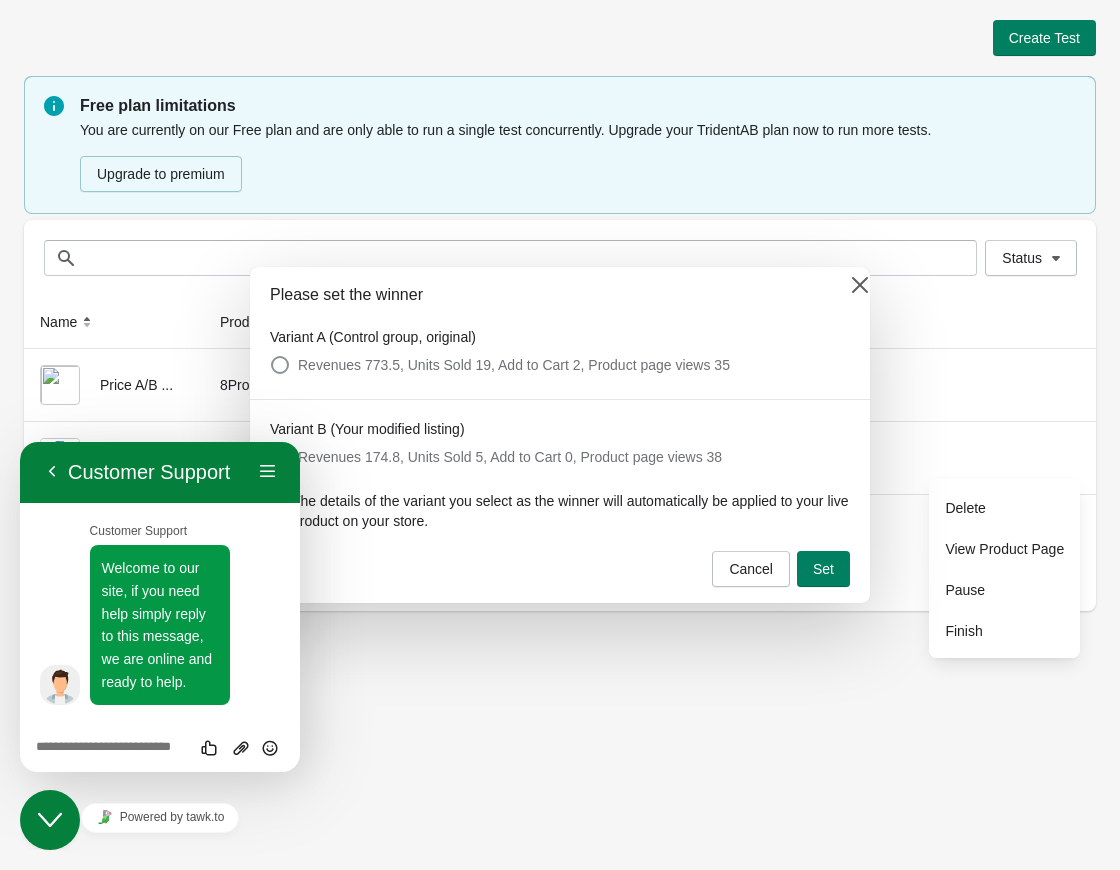 click on "Close Chat This icon closes the chat window." at bounding box center [50, 820] 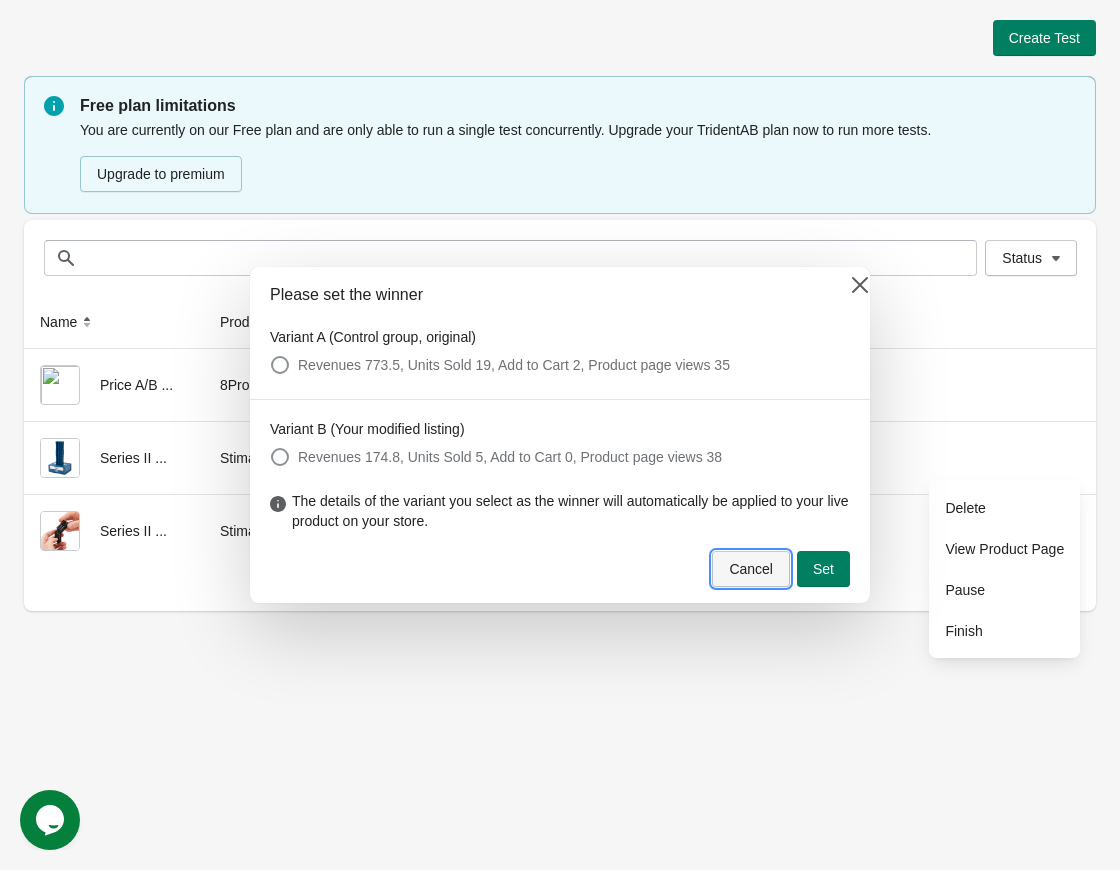 click on "Cancel" at bounding box center [751, 569] 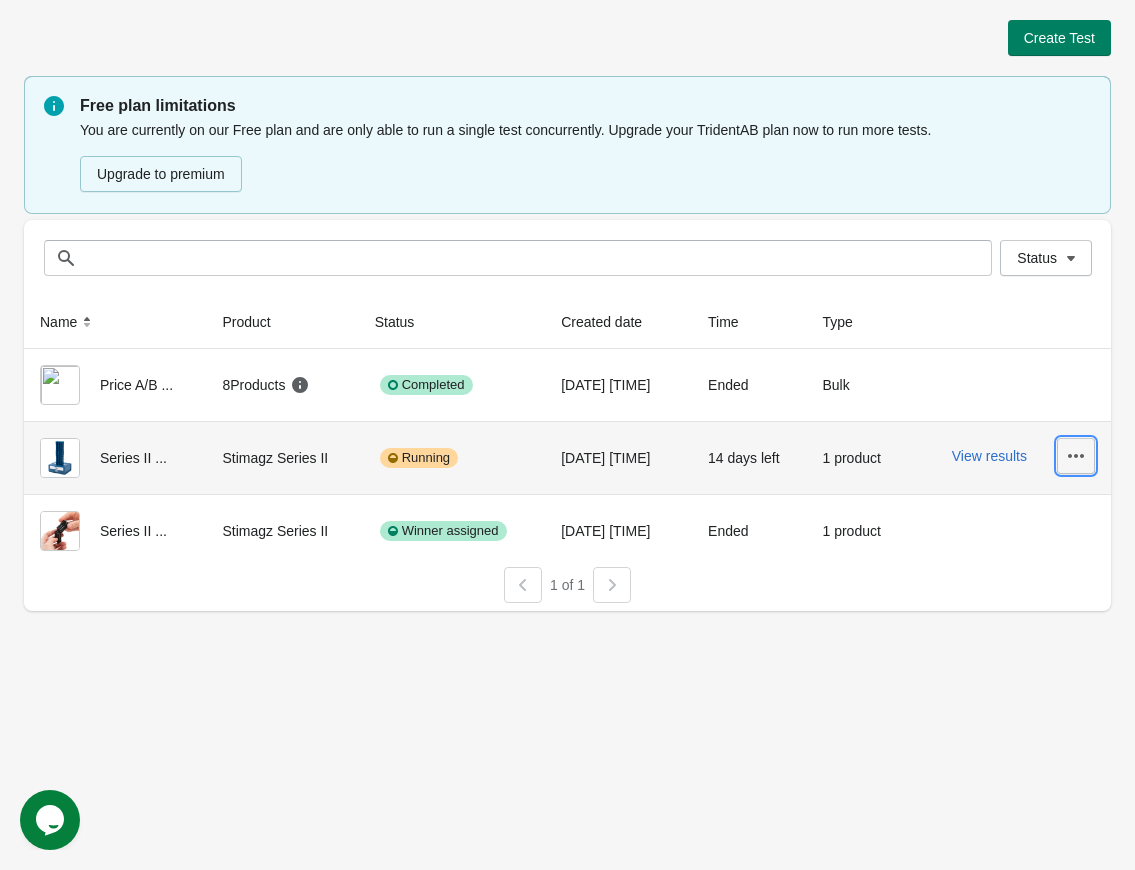click 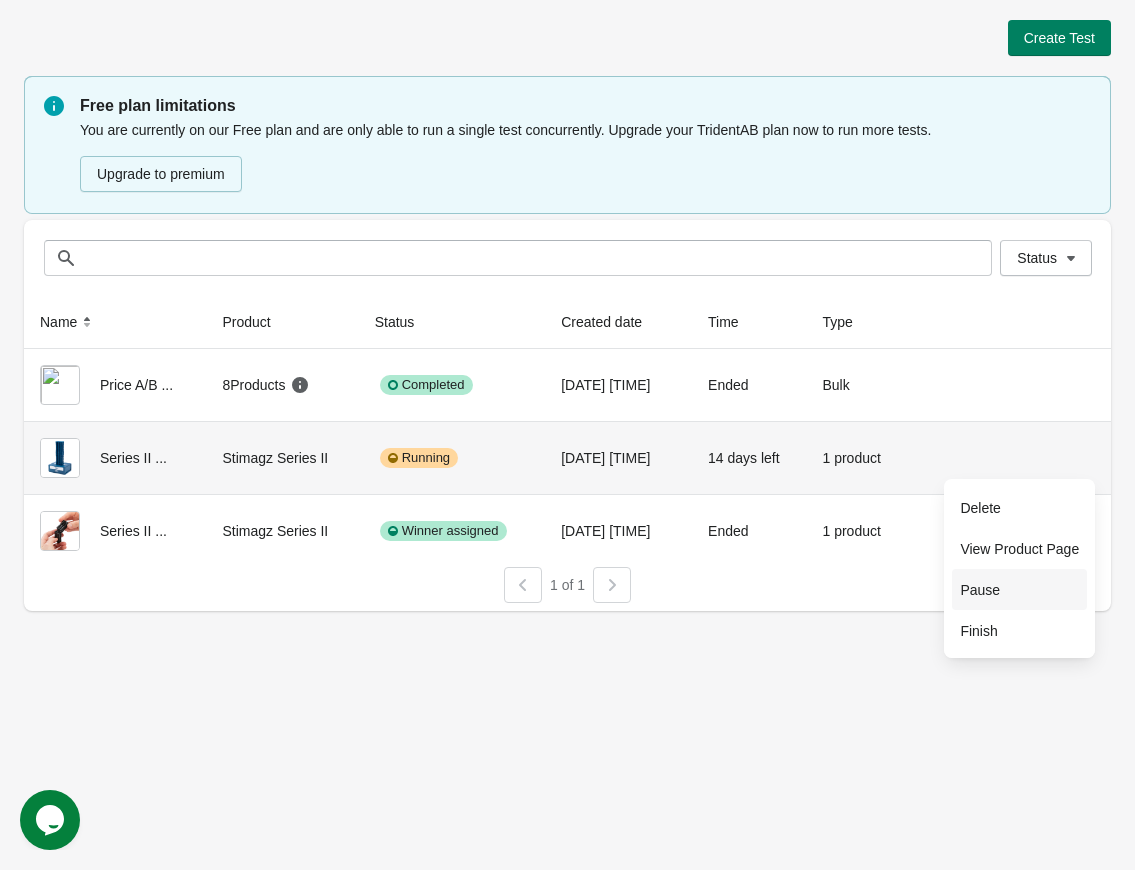 click on "Pause" at bounding box center [1019, 590] 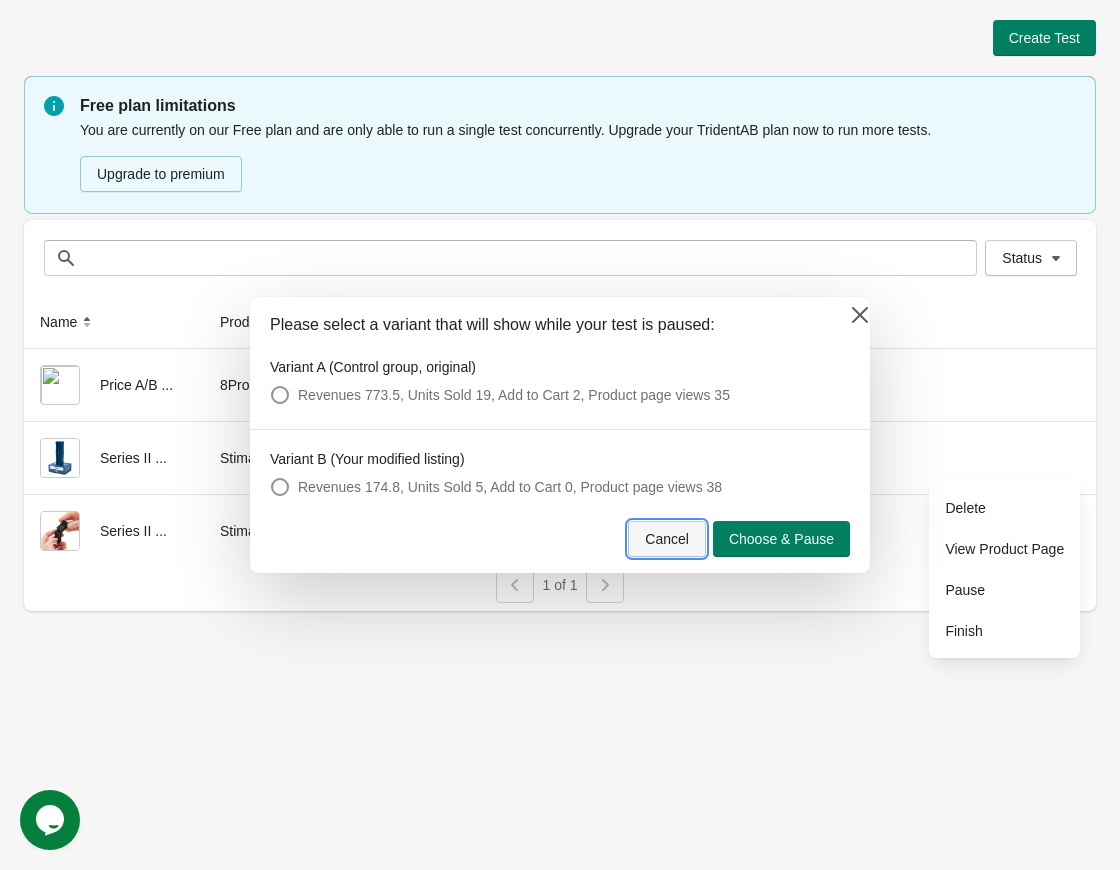 click on "Cancel" at bounding box center [667, 539] 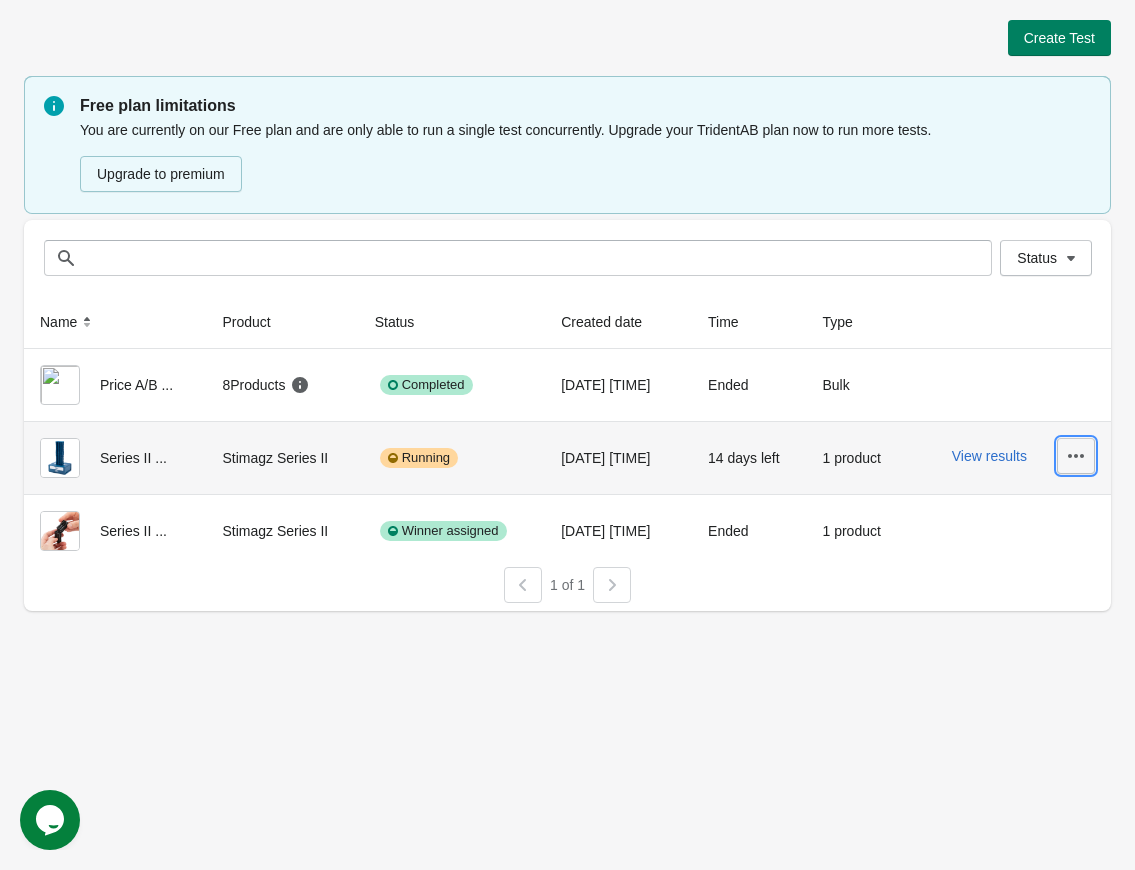 click 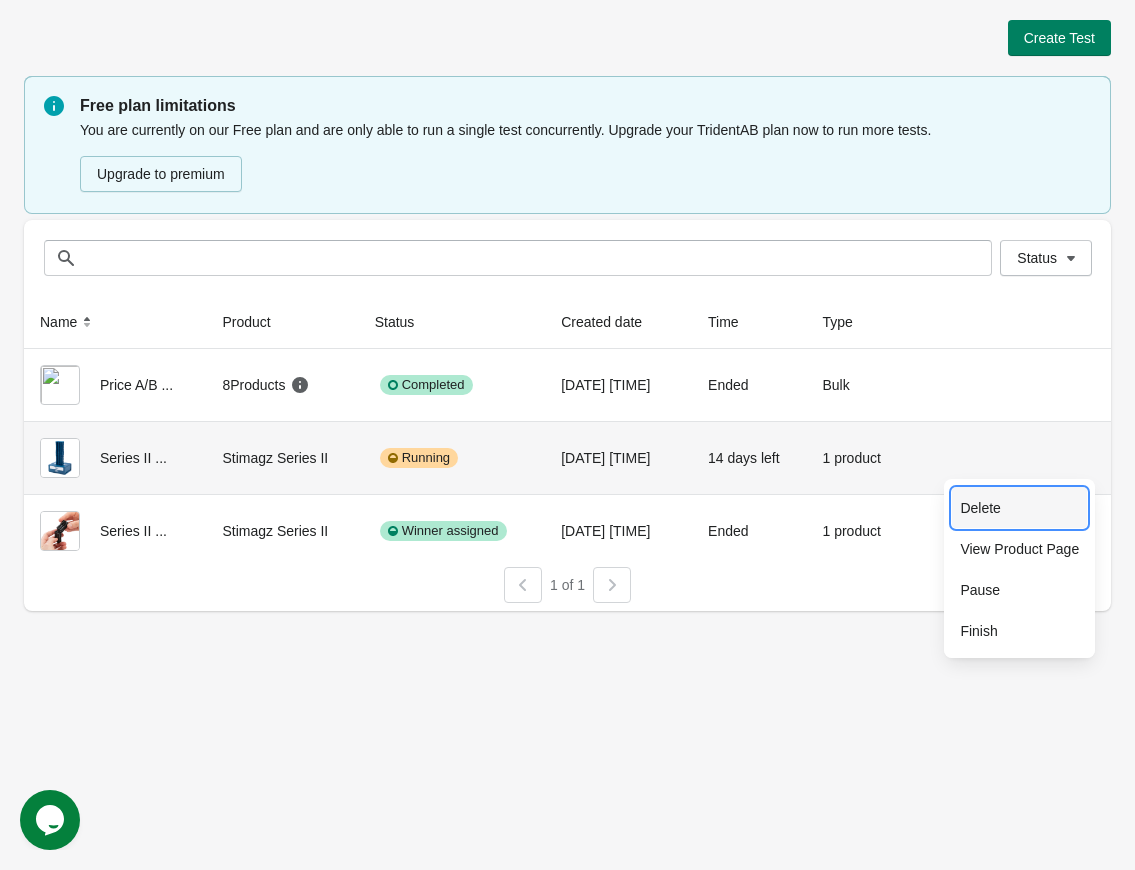 click on "Delete" at bounding box center (1019, 508) 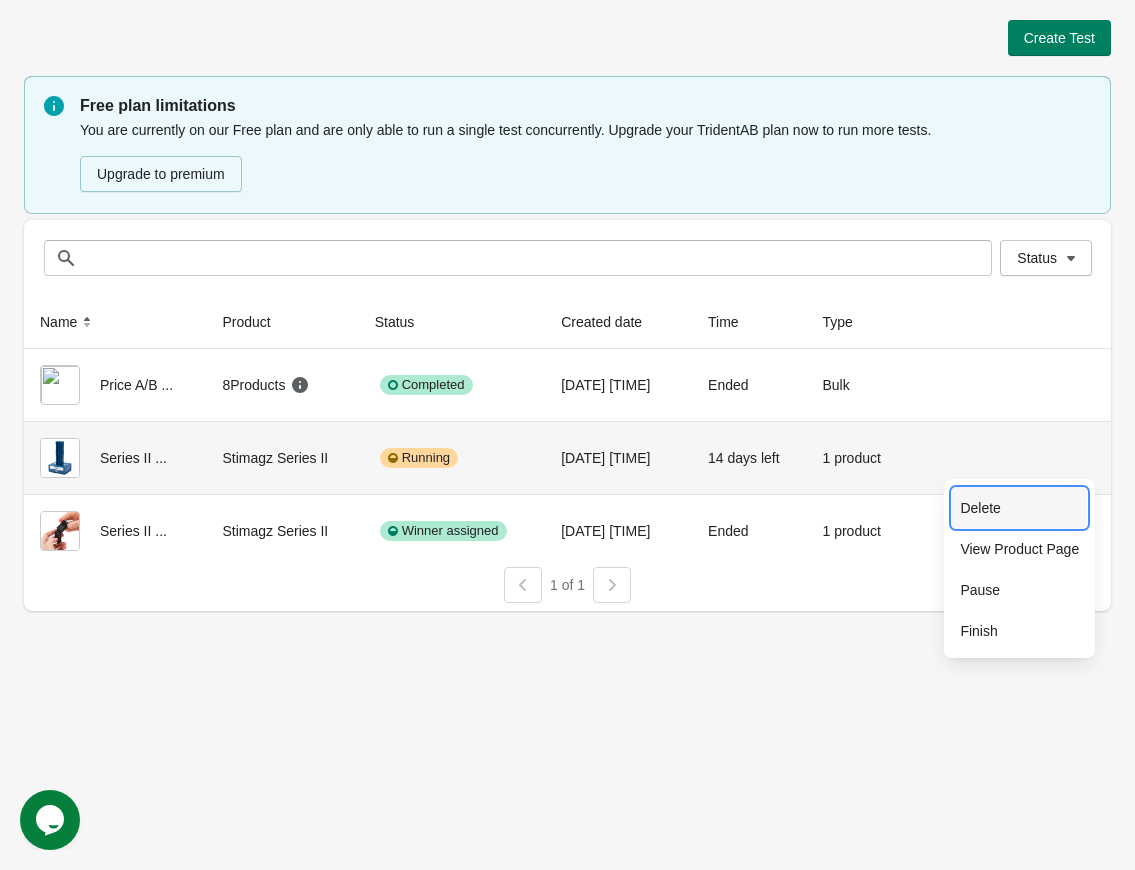 click on "Delete" at bounding box center (1019, 508) 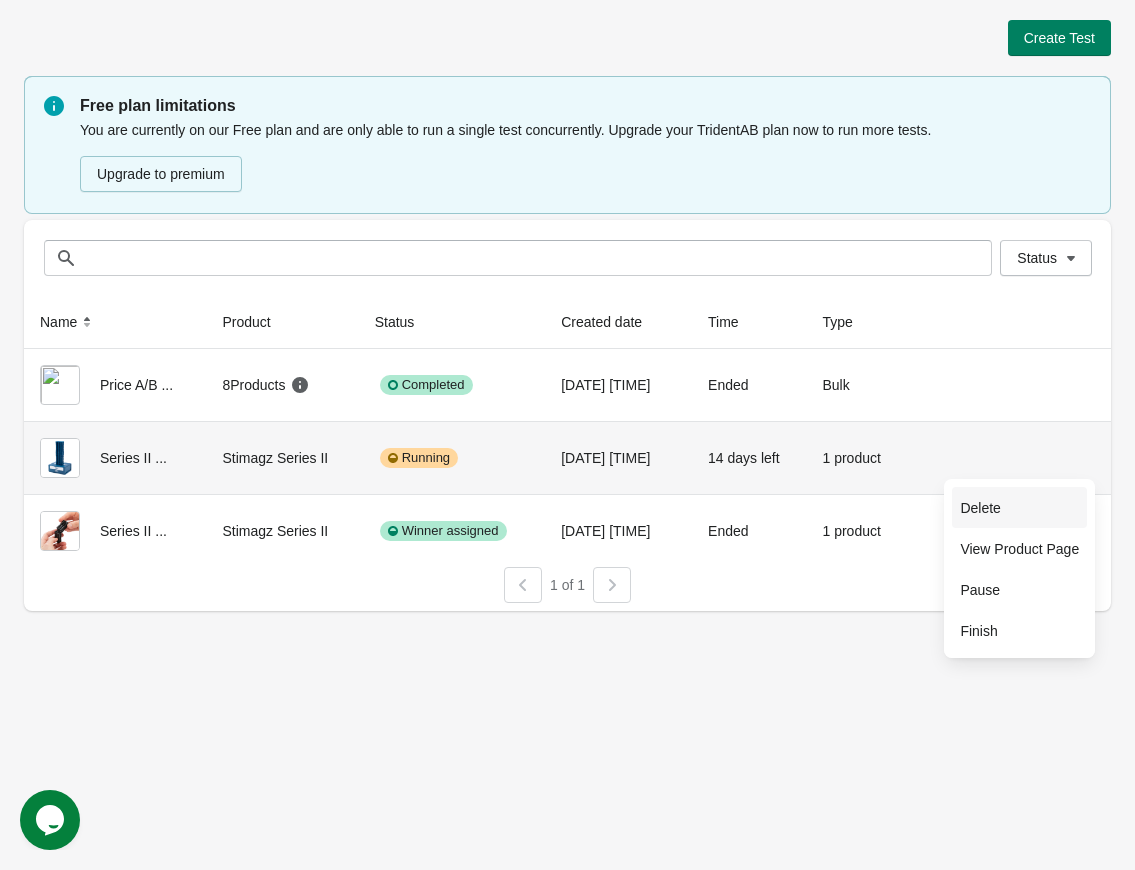 click on "Delete" at bounding box center (1019, 508) 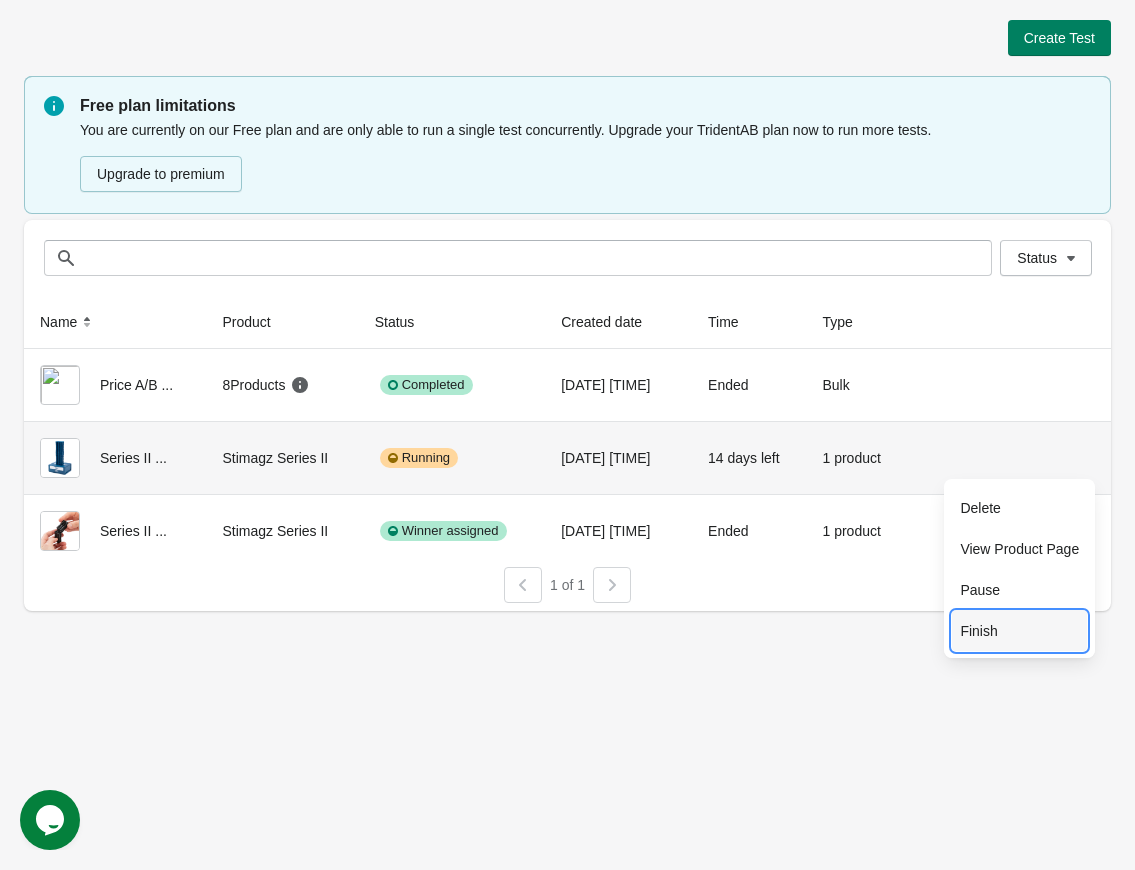 click on "Finish" at bounding box center [1019, 630] 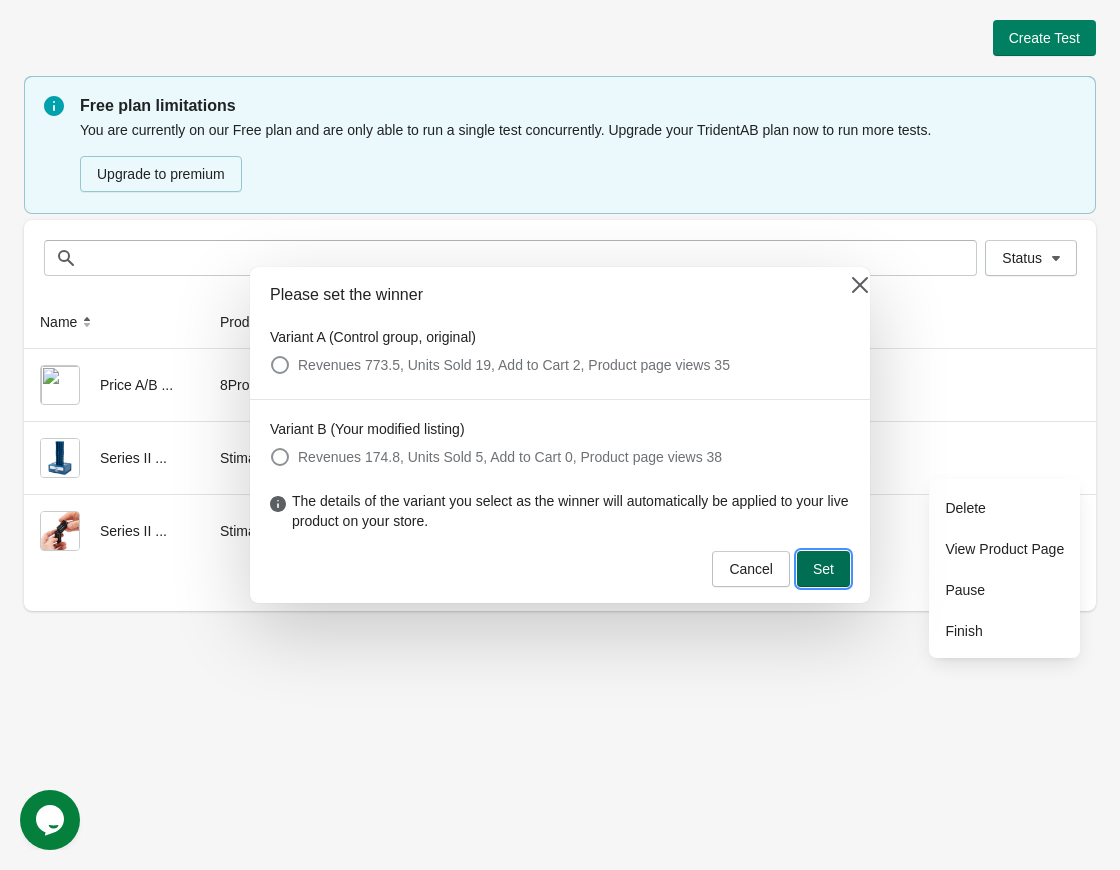 click on "Set" at bounding box center [823, 569] 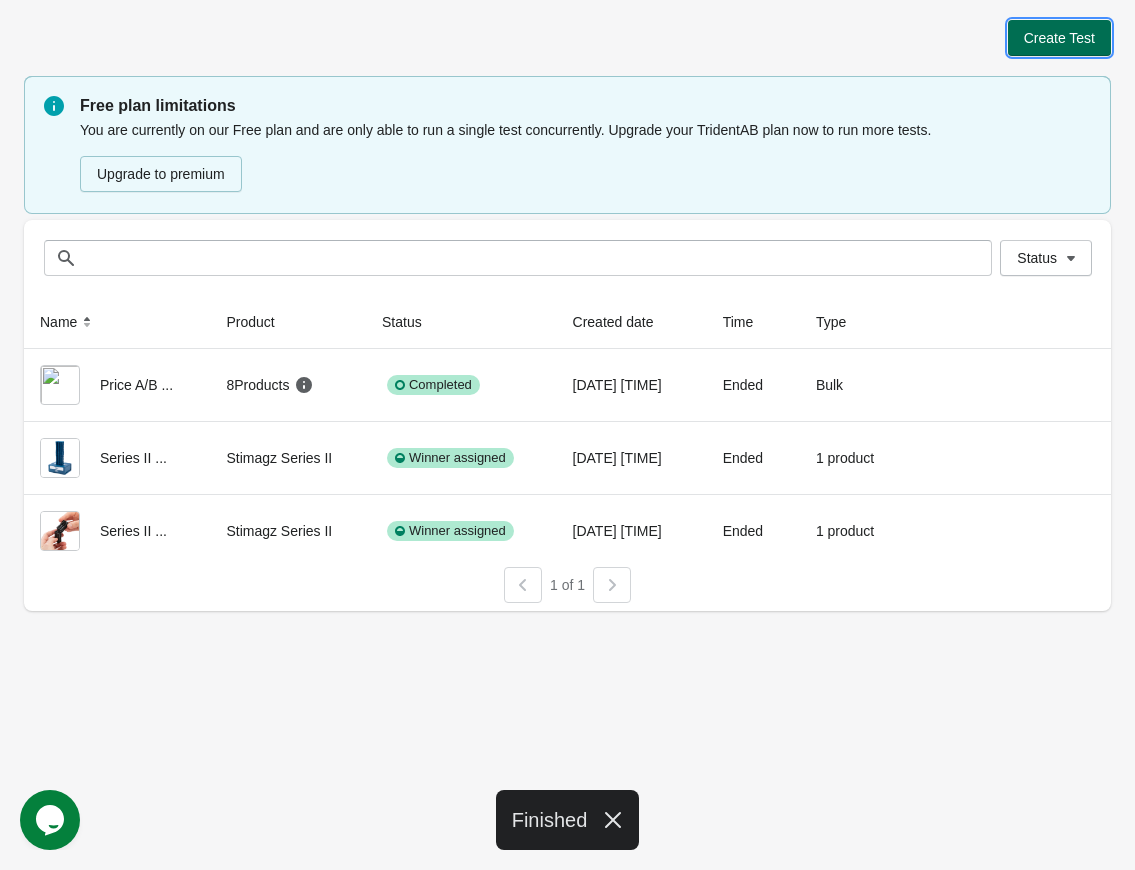 click on "Create Test" at bounding box center [1059, 38] 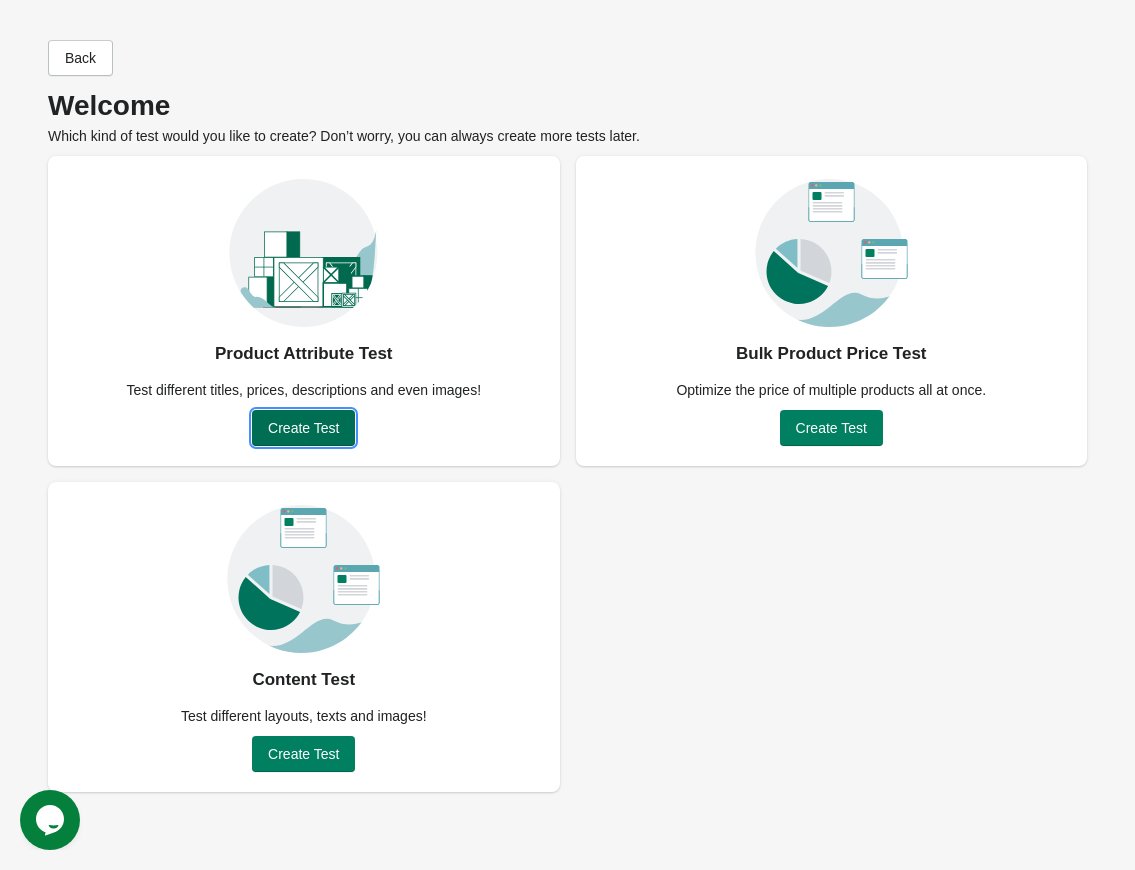 click on "Create Test" at bounding box center (303, 428) 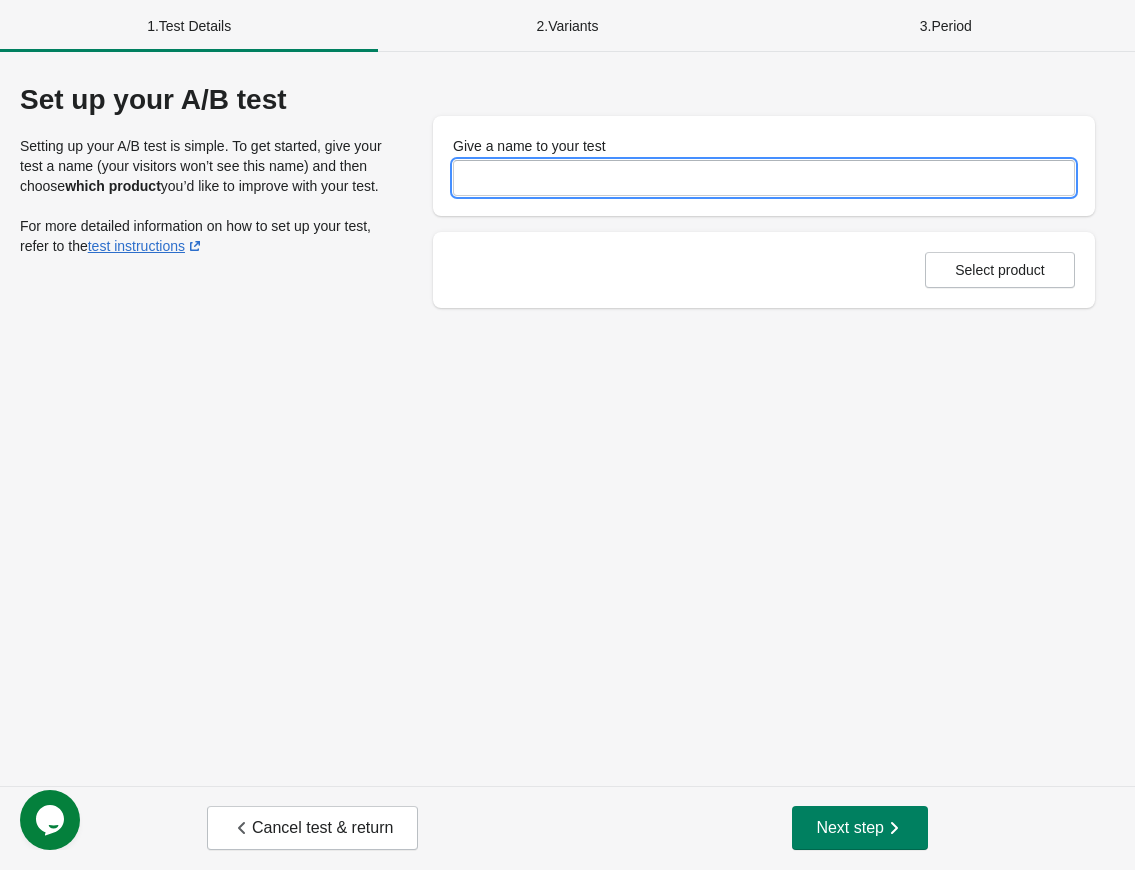 click on "Give a name to your test" at bounding box center (764, 178) 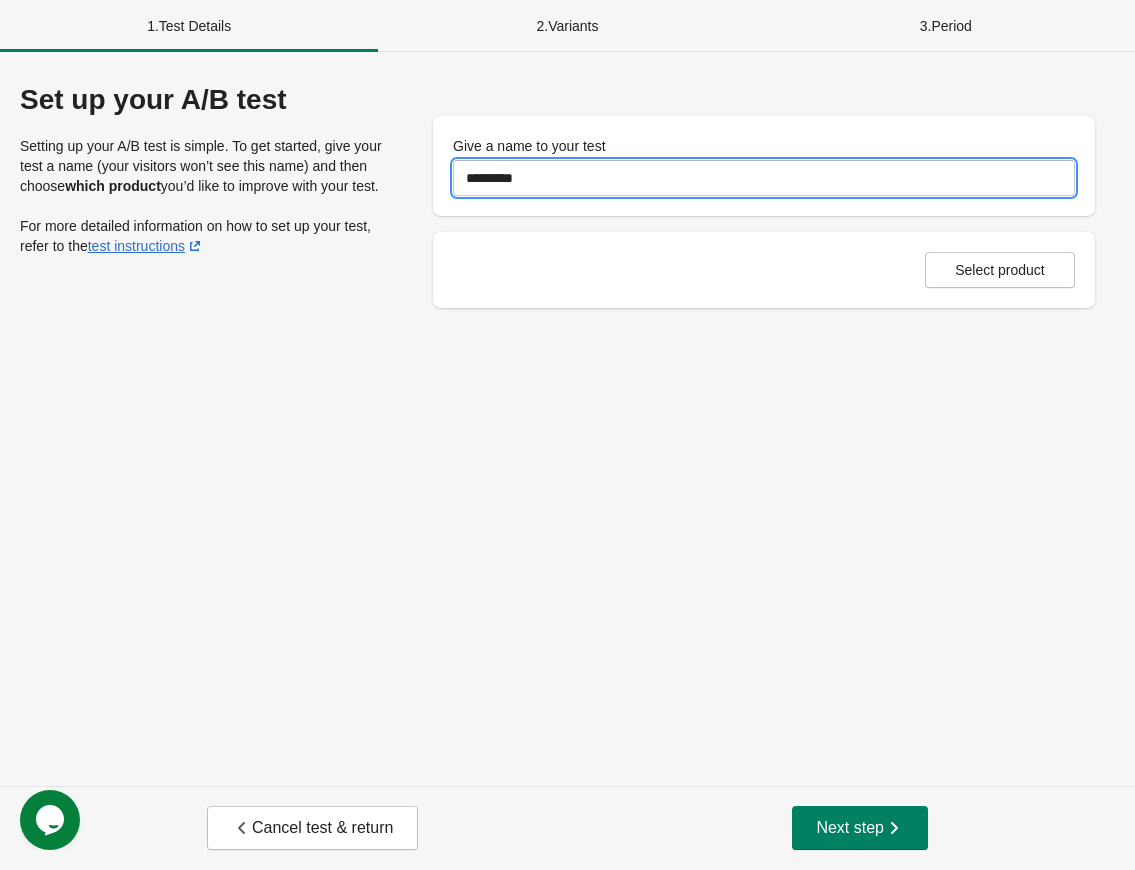 type on "**********" 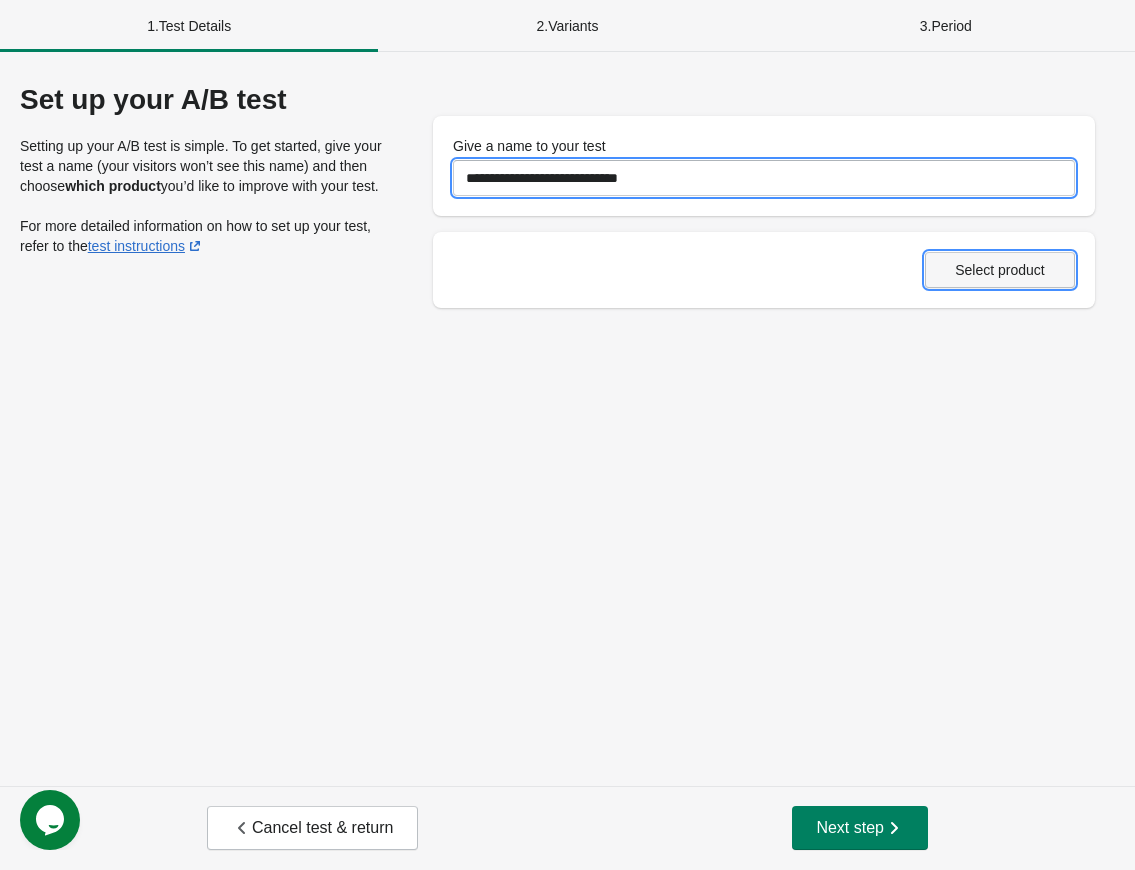 click on "Select product" at bounding box center (1000, 270) 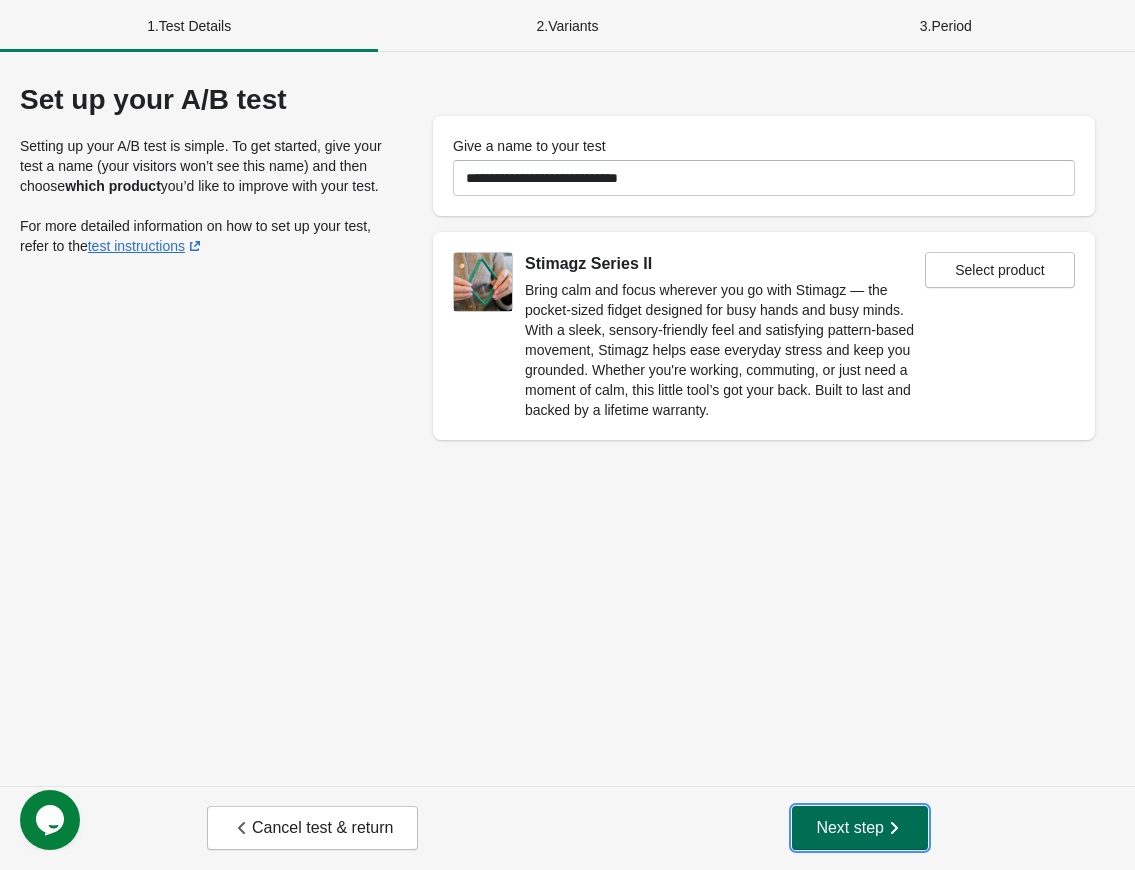 click on "Next step" at bounding box center [860, 828] 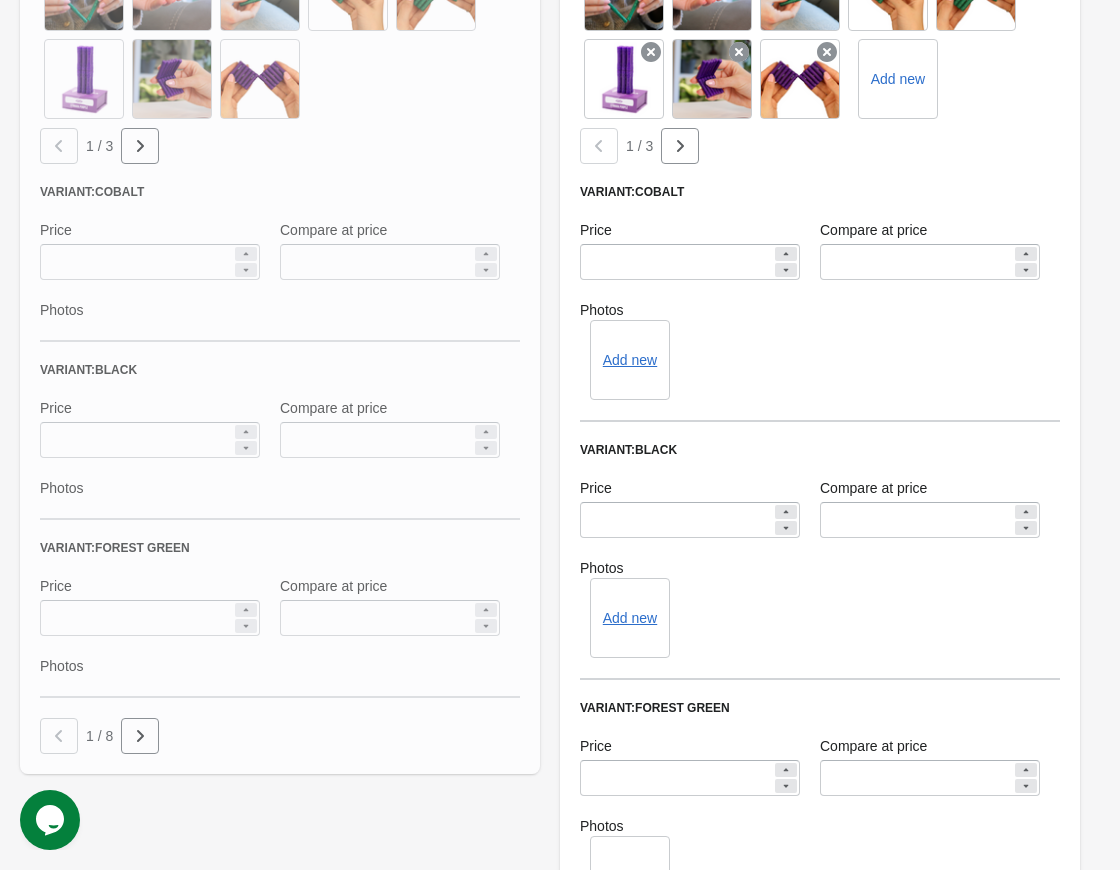 scroll, scrollTop: 0, scrollLeft: 0, axis: both 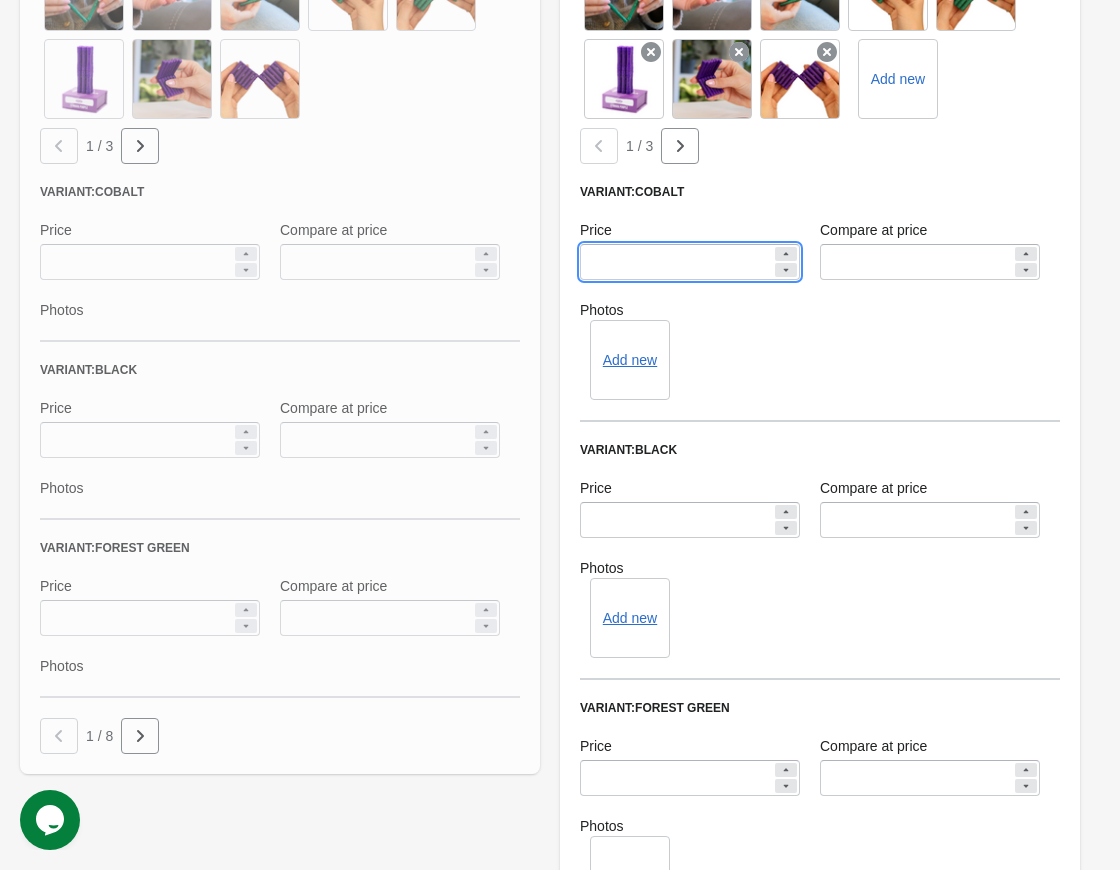 drag, startPoint x: 673, startPoint y: 253, endPoint x: 523, endPoint y: 255, distance: 150.01334 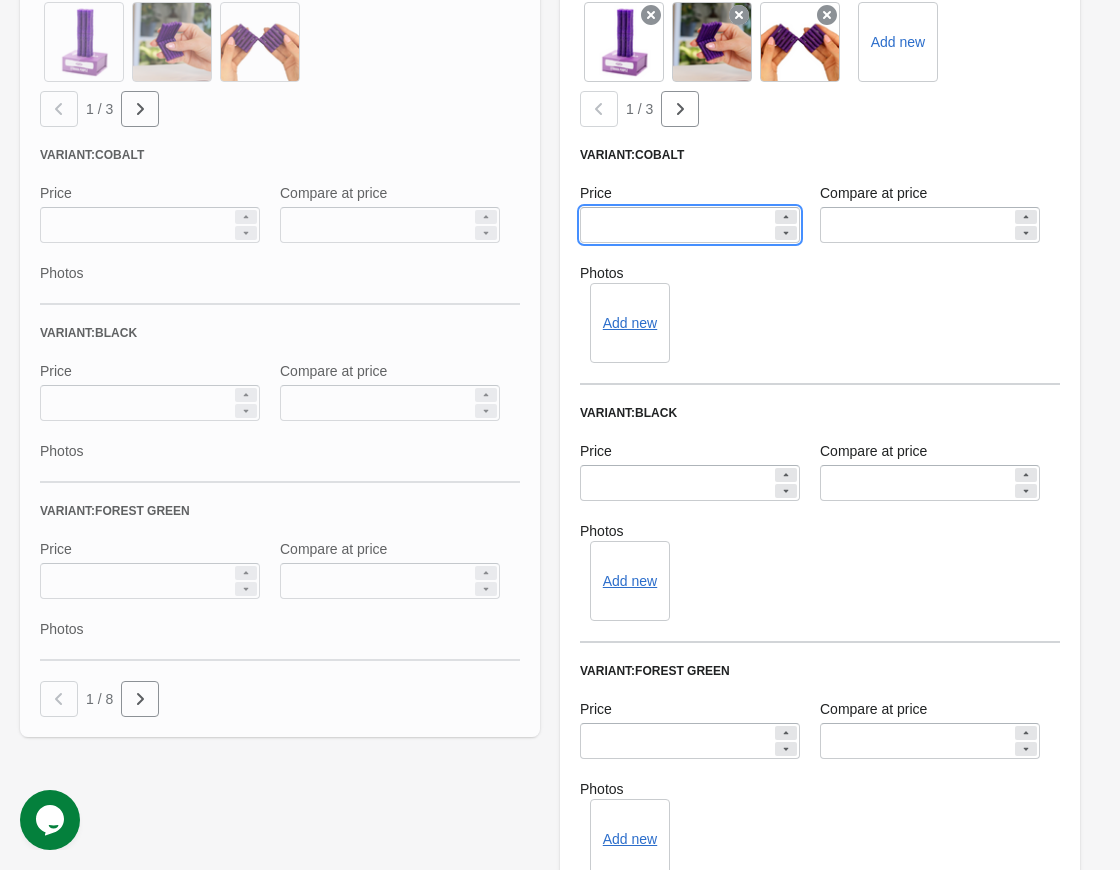 scroll, scrollTop: 909, scrollLeft: 0, axis: vertical 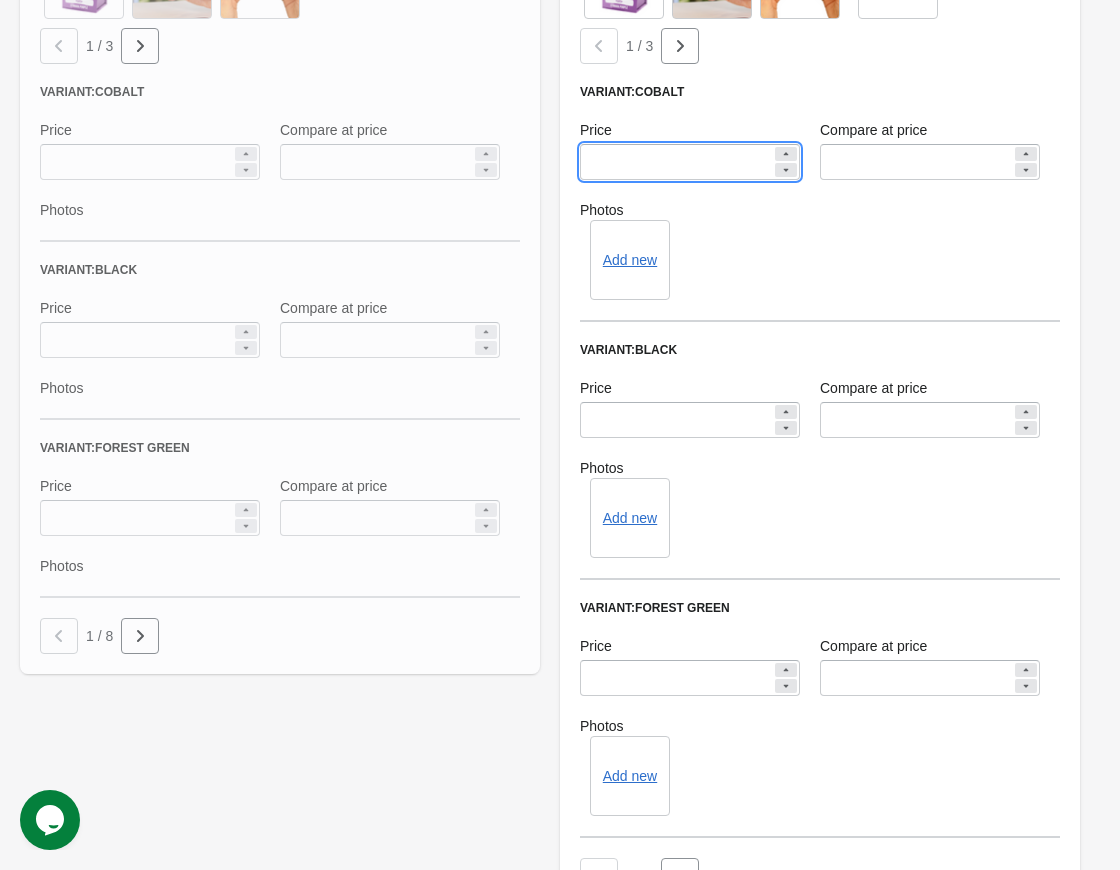 type on "**" 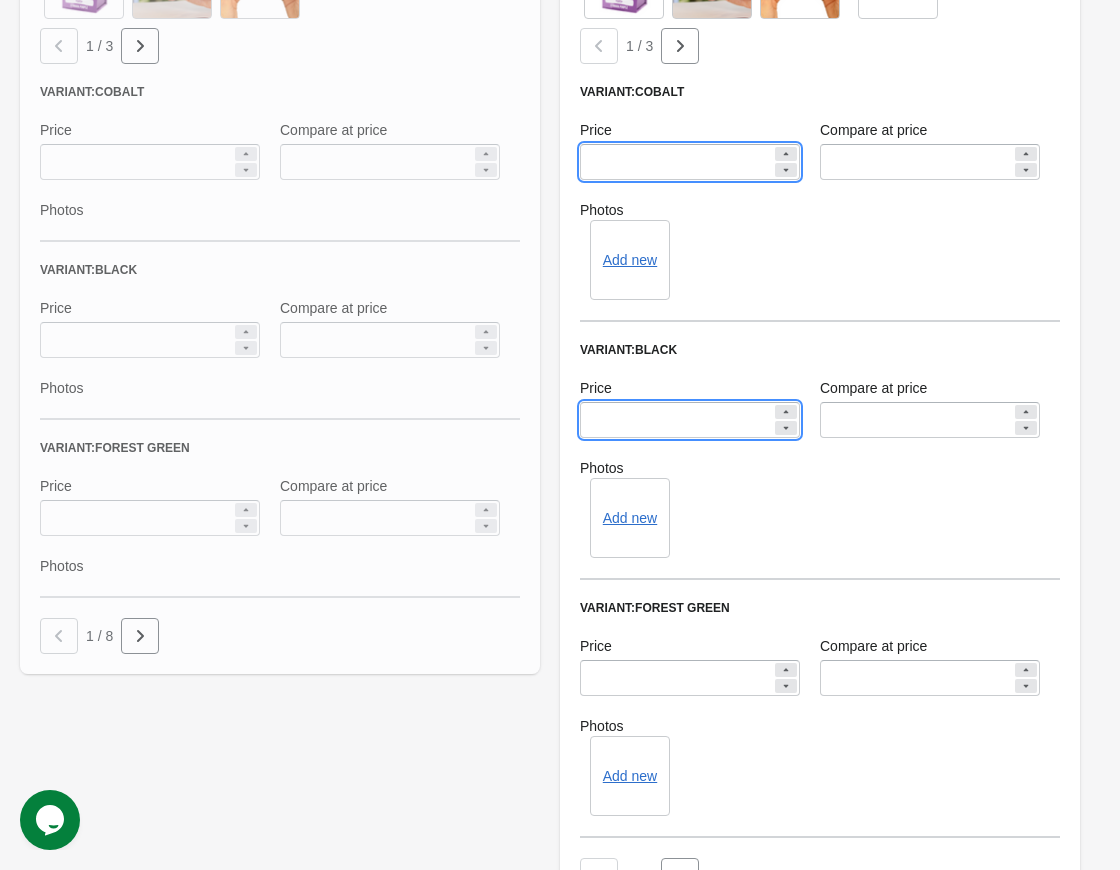 drag, startPoint x: 604, startPoint y: 419, endPoint x: 549, endPoint y: 426, distance: 55.443665 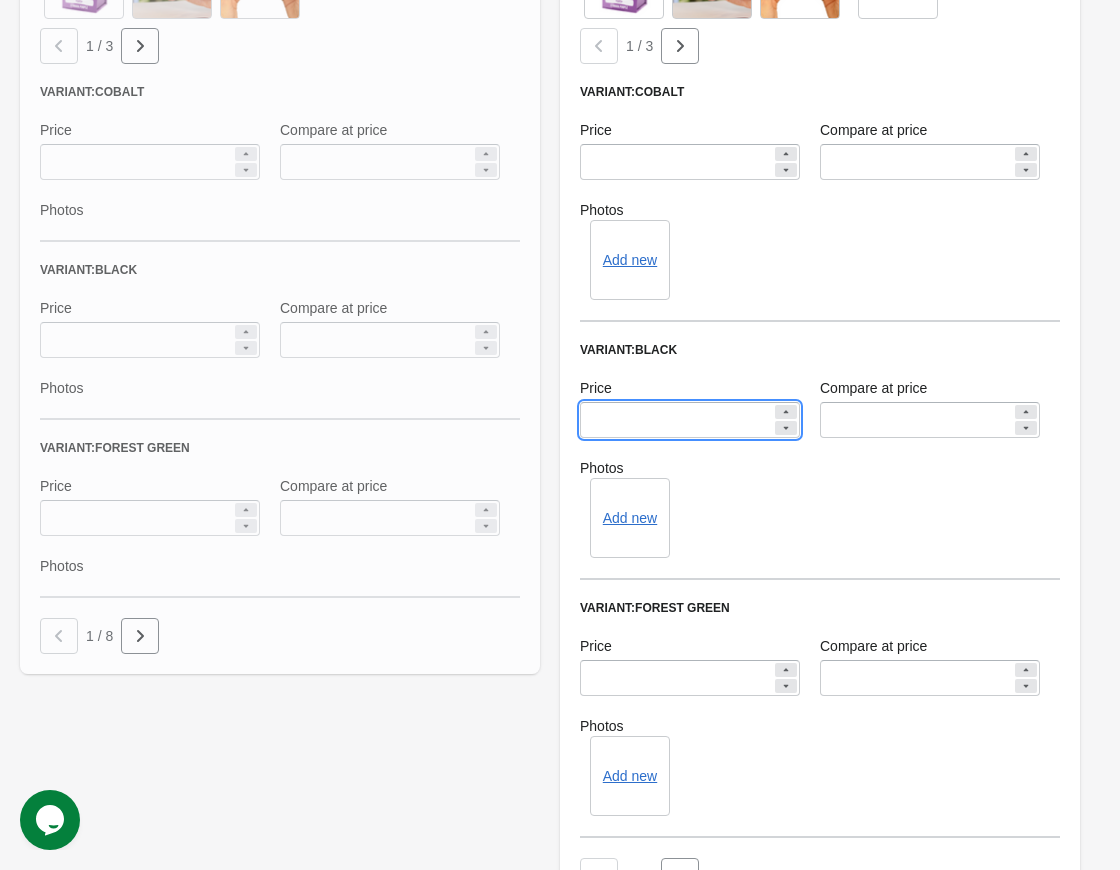 paste 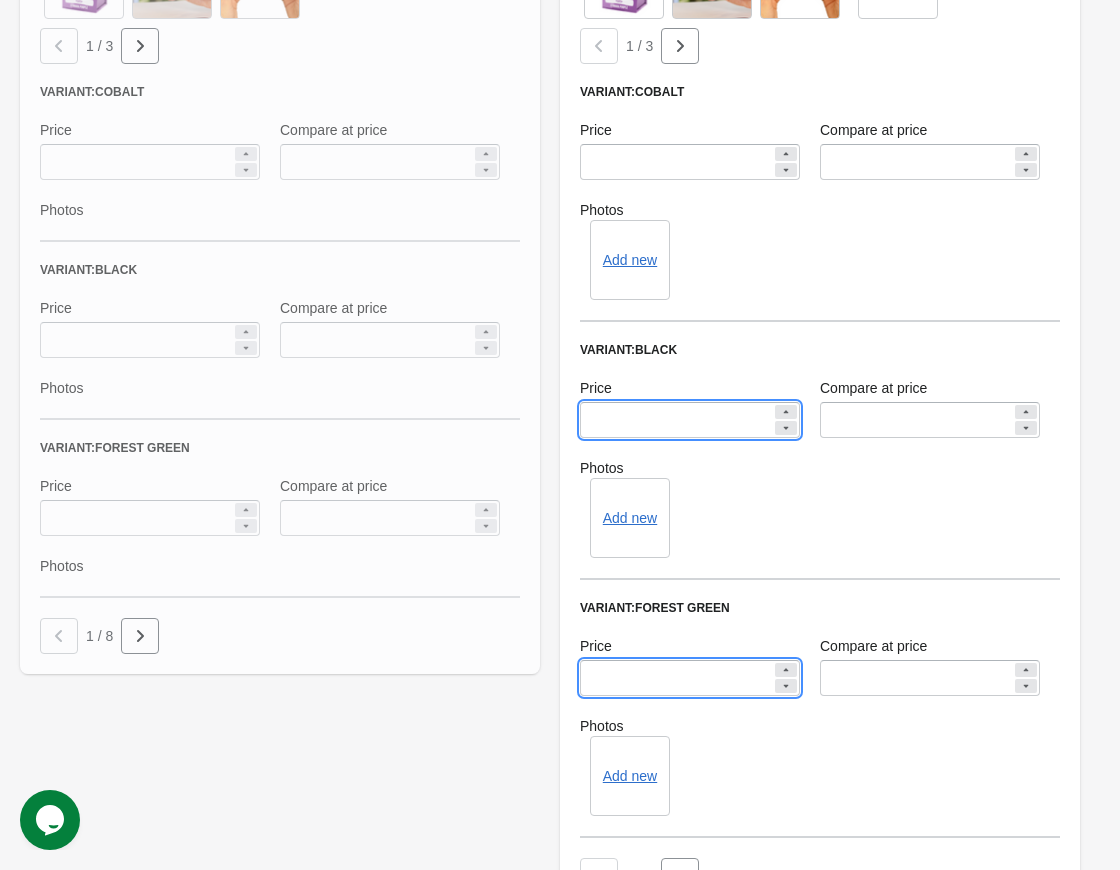 drag, startPoint x: 564, startPoint y: 675, endPoint x: 508, endPoint y: 679, distance: 56.142673 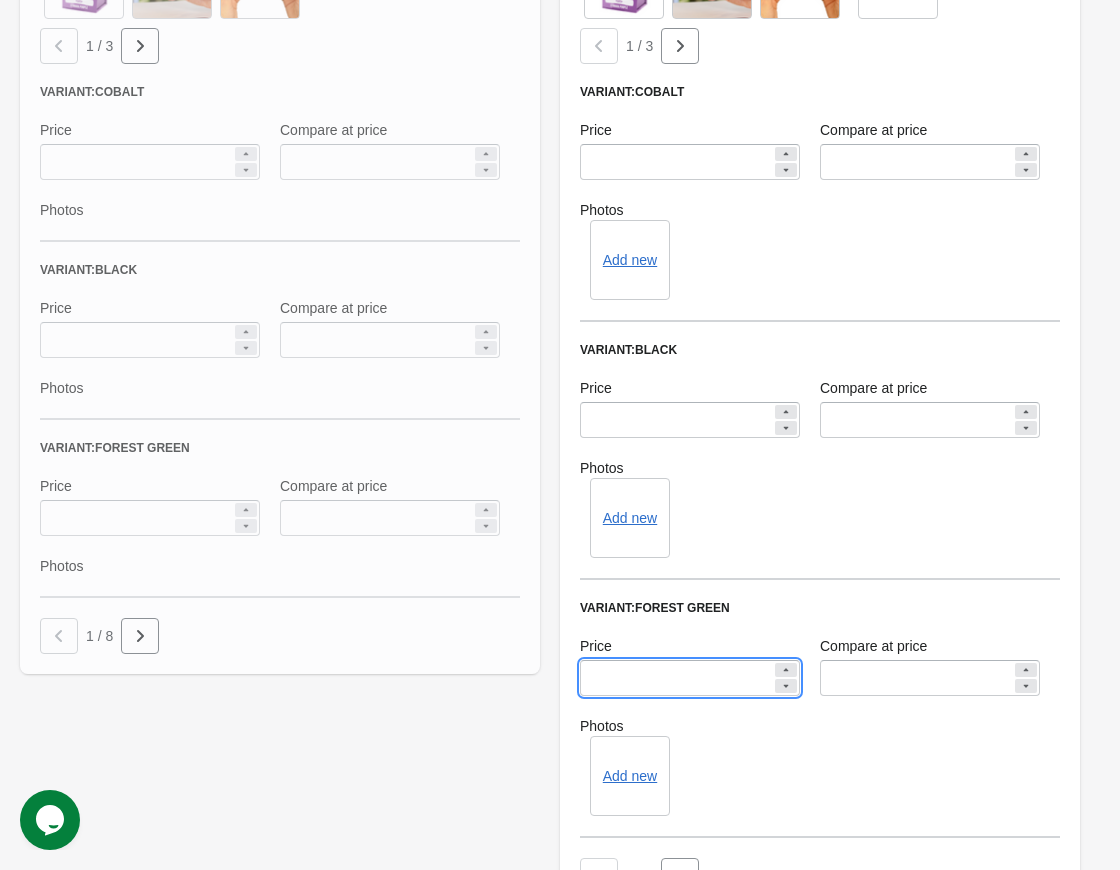 paste 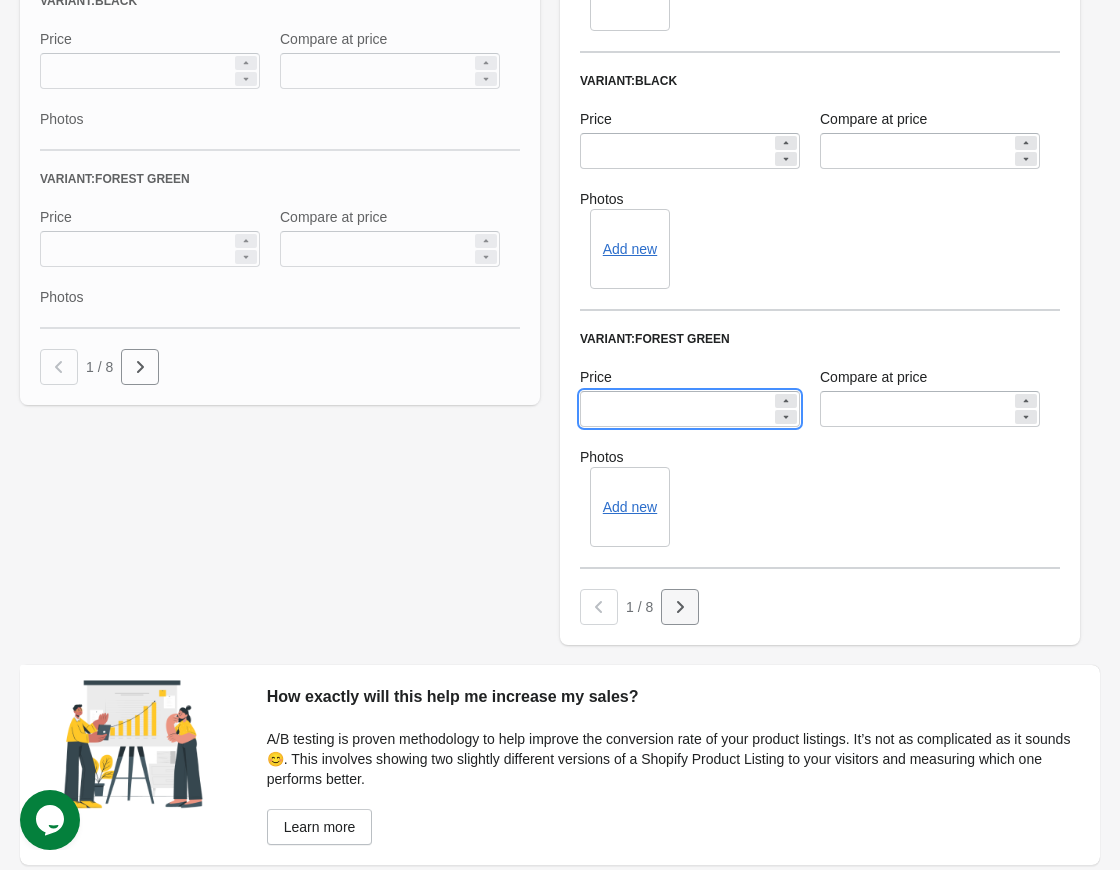 scroll, scrollTop: 1209, scrollLeft: 0, axis: vertical 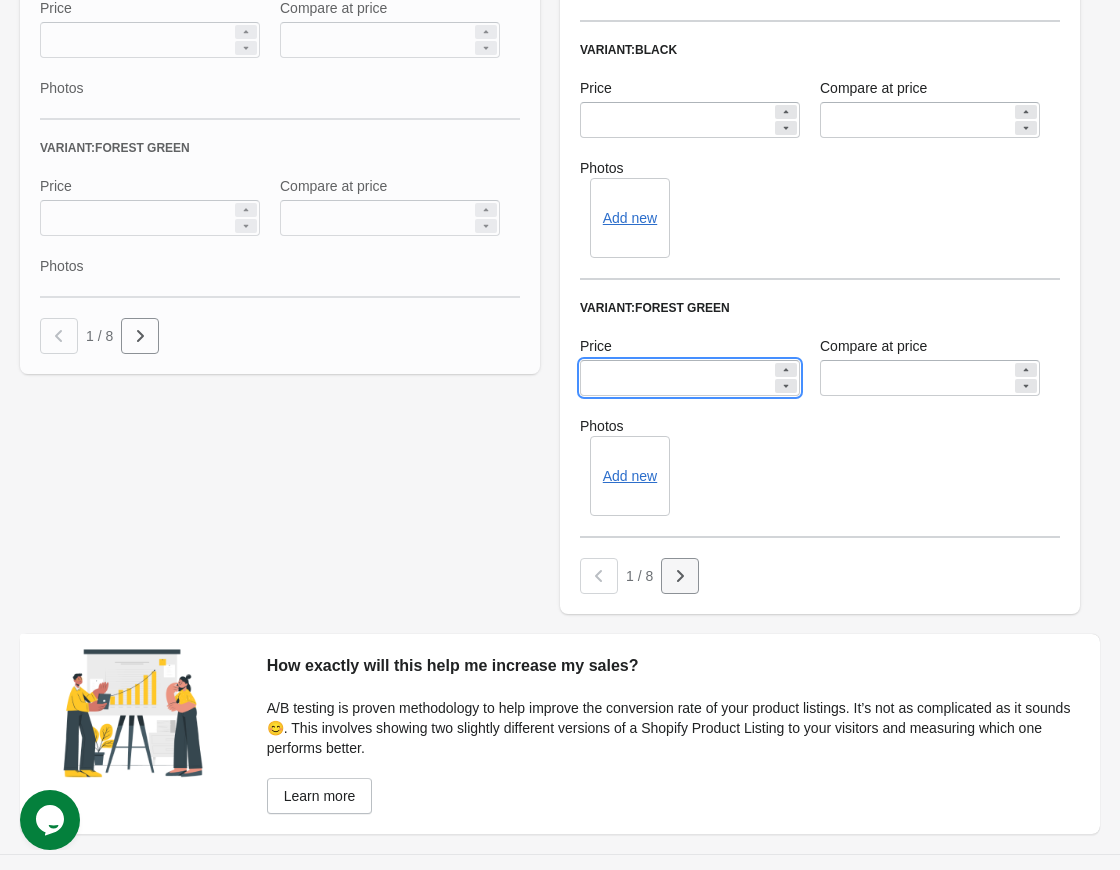type on "**" 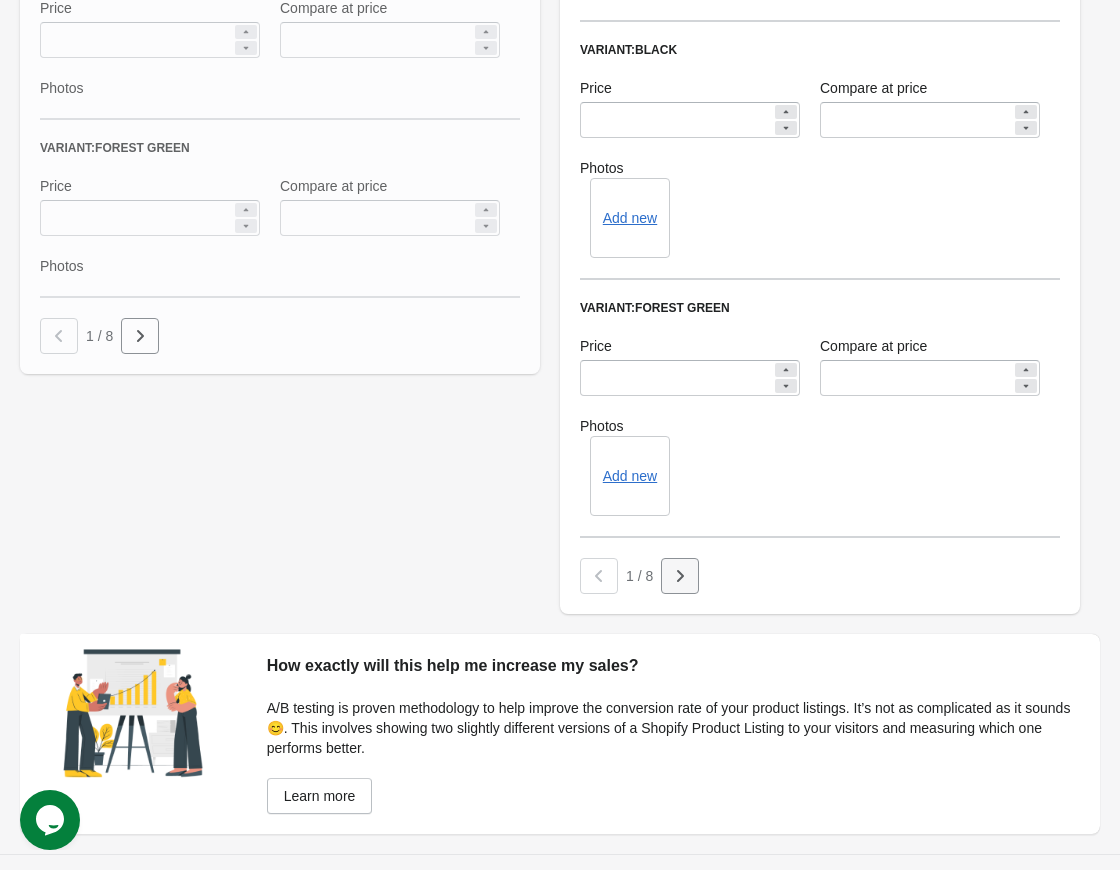 click 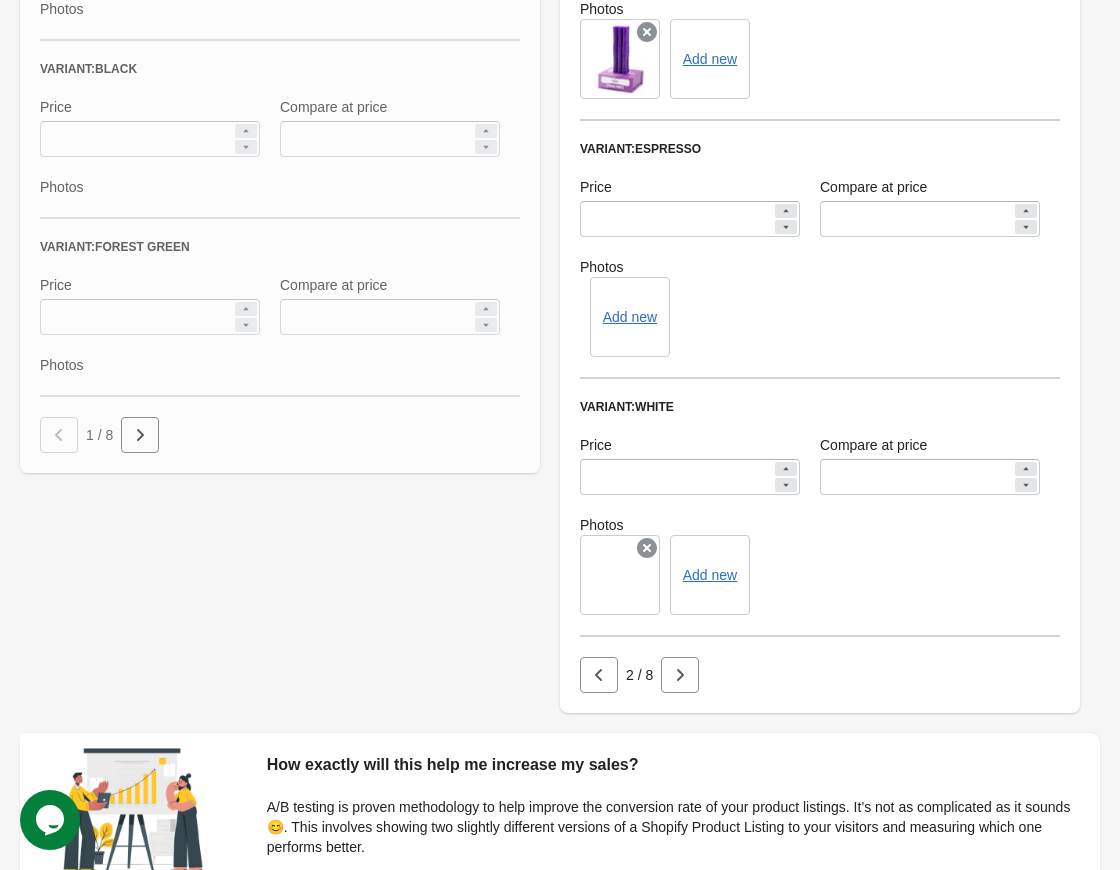 scroll, scrollTop: 1109, scrollLeft: 0, axis: vertical 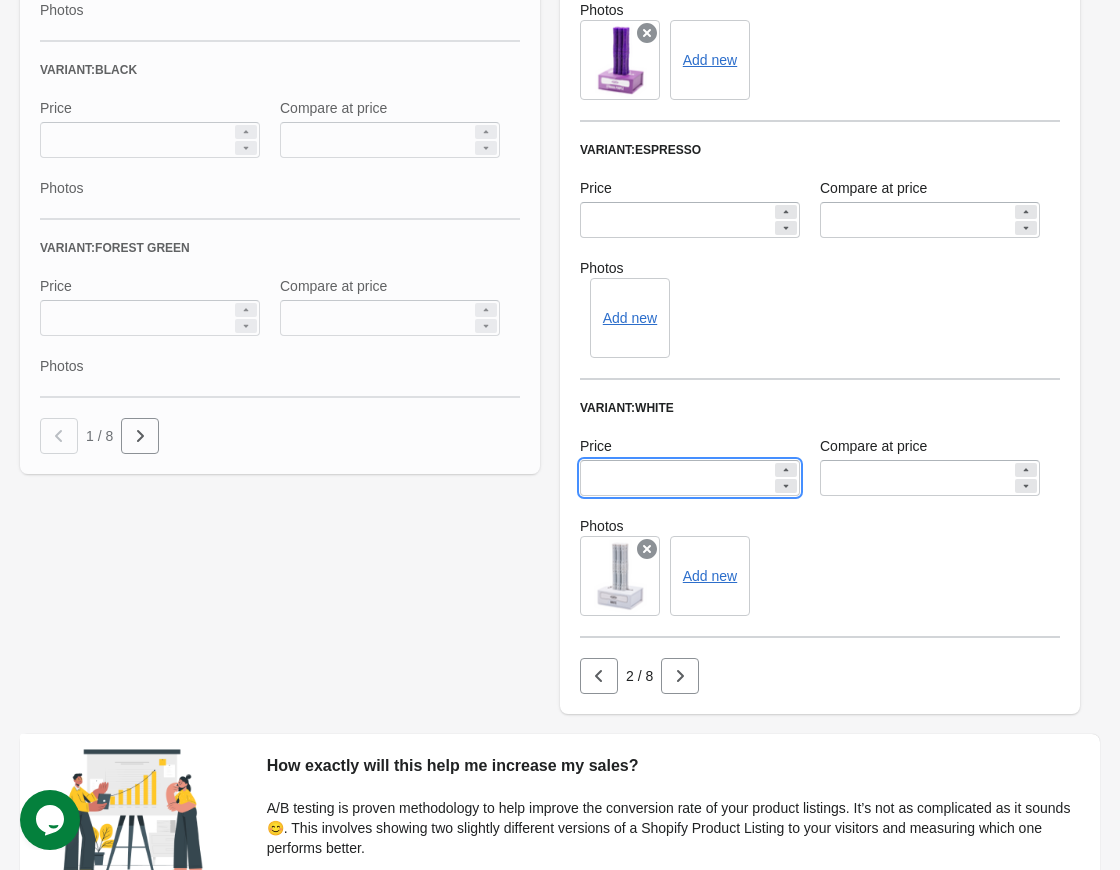 drag, startPoint x: 552, startPoint y: 479, endPoint x: 631, endPoint y: 489, distance: 79.630394 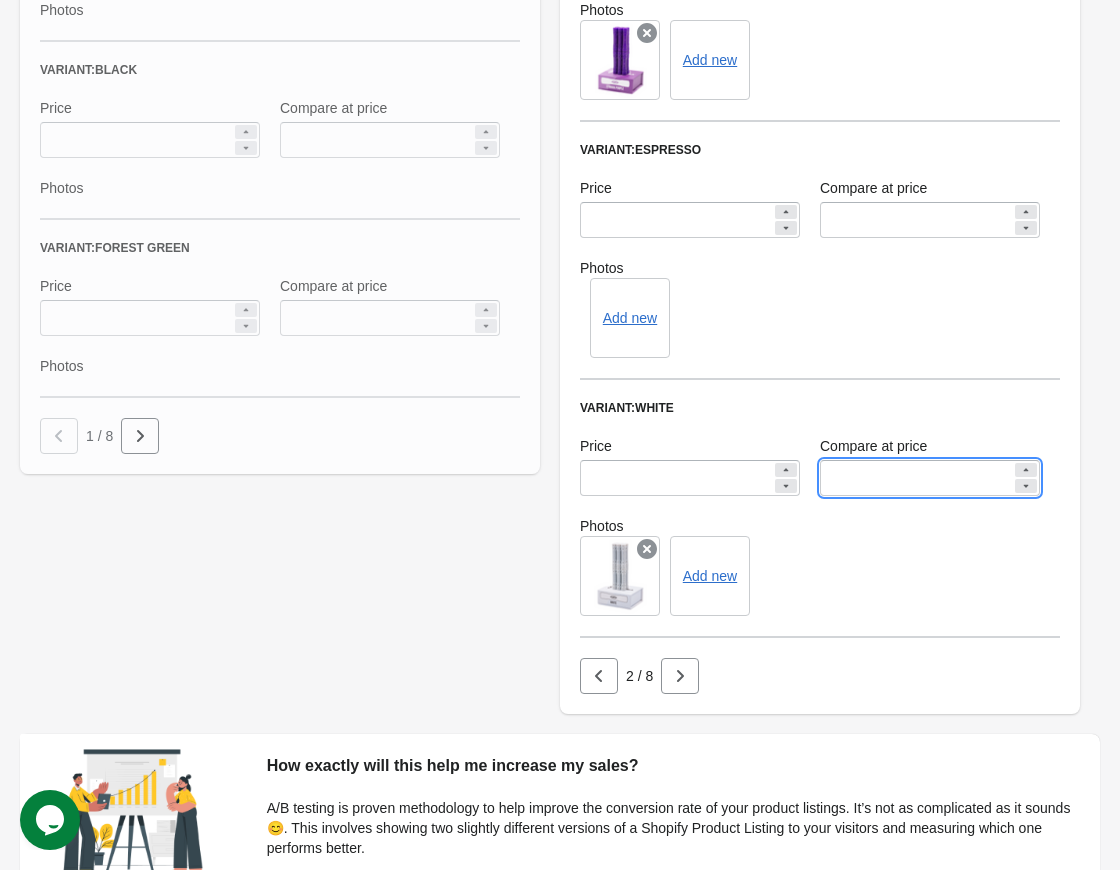 drag, startPoint x: 882, startPoint y: 473, endPoint x: 798, endPoint y: 483, distance: 84.59315 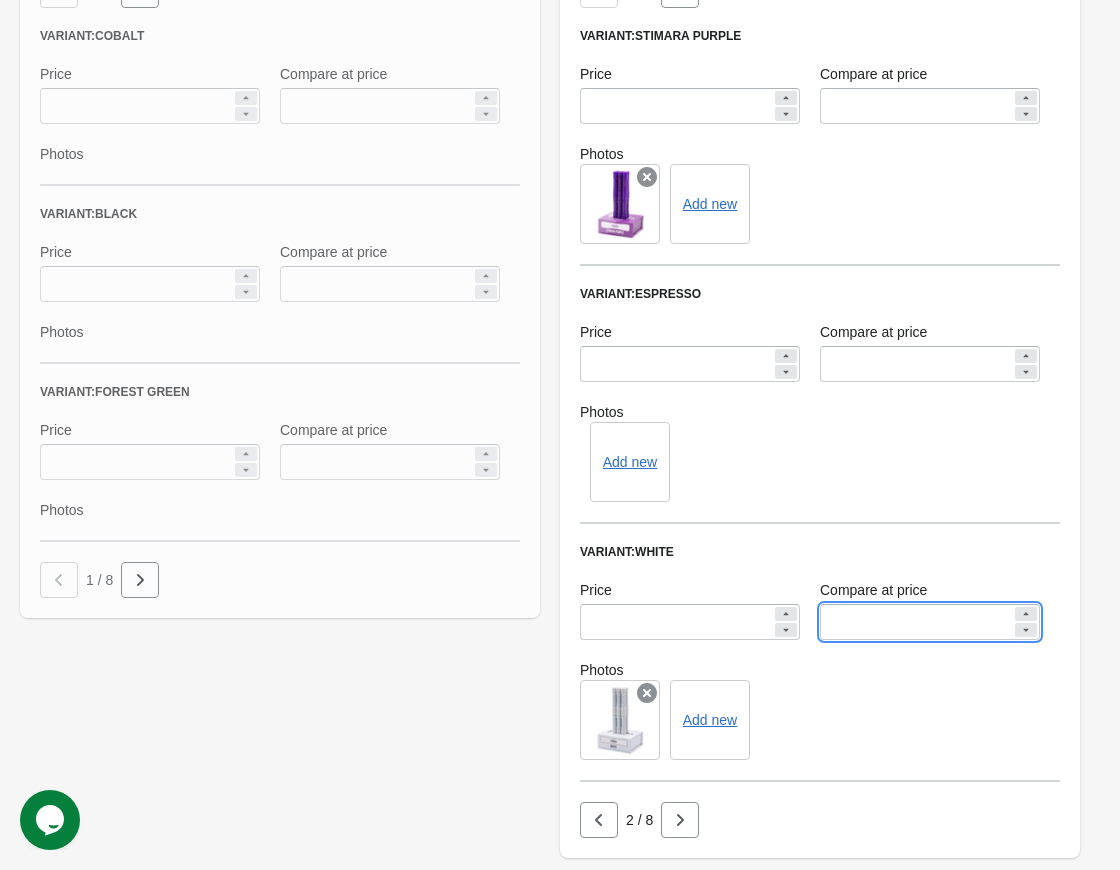 scroll, scrollTop: 909, scrollLeft: 0, axis: vertical 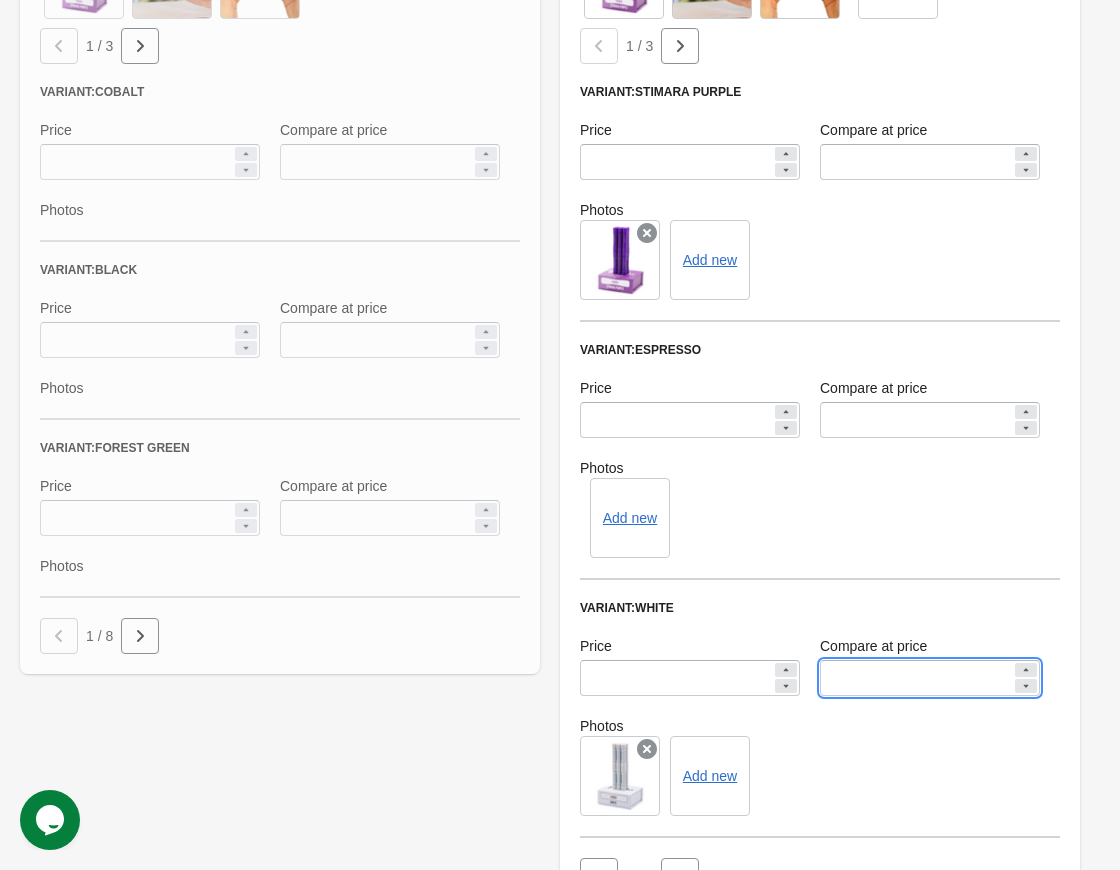 type 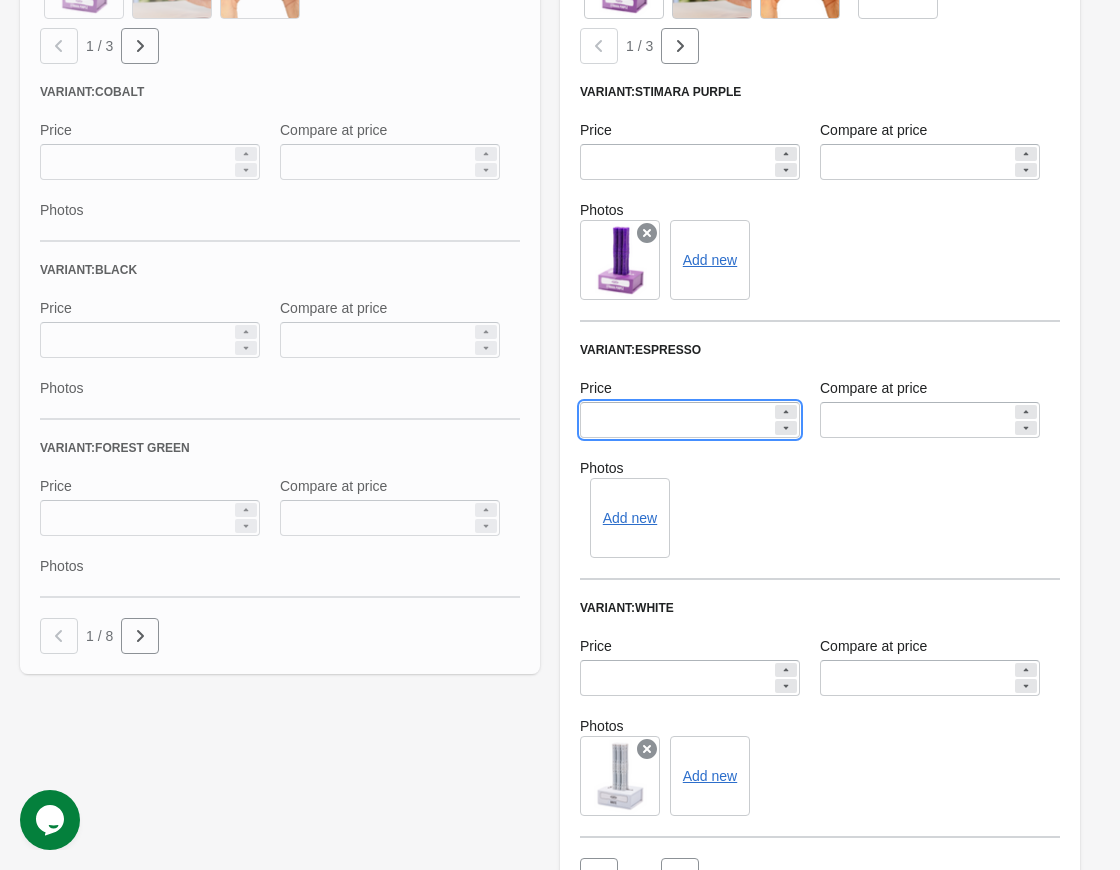 click on "**********" at bounding box center (550, 165) 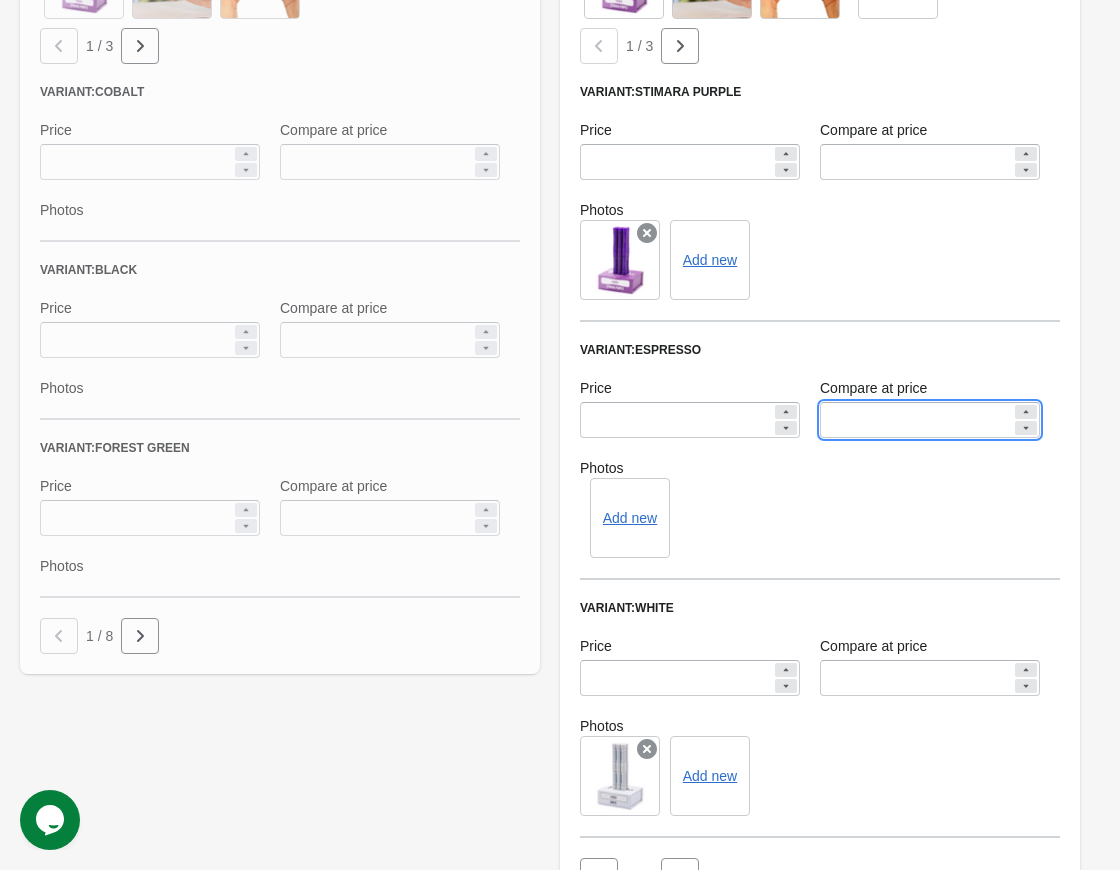 drag, startPoint x: 848, startPoint y: 419, endPoint x: 812, endPoint y: 420, distance: 36.013885 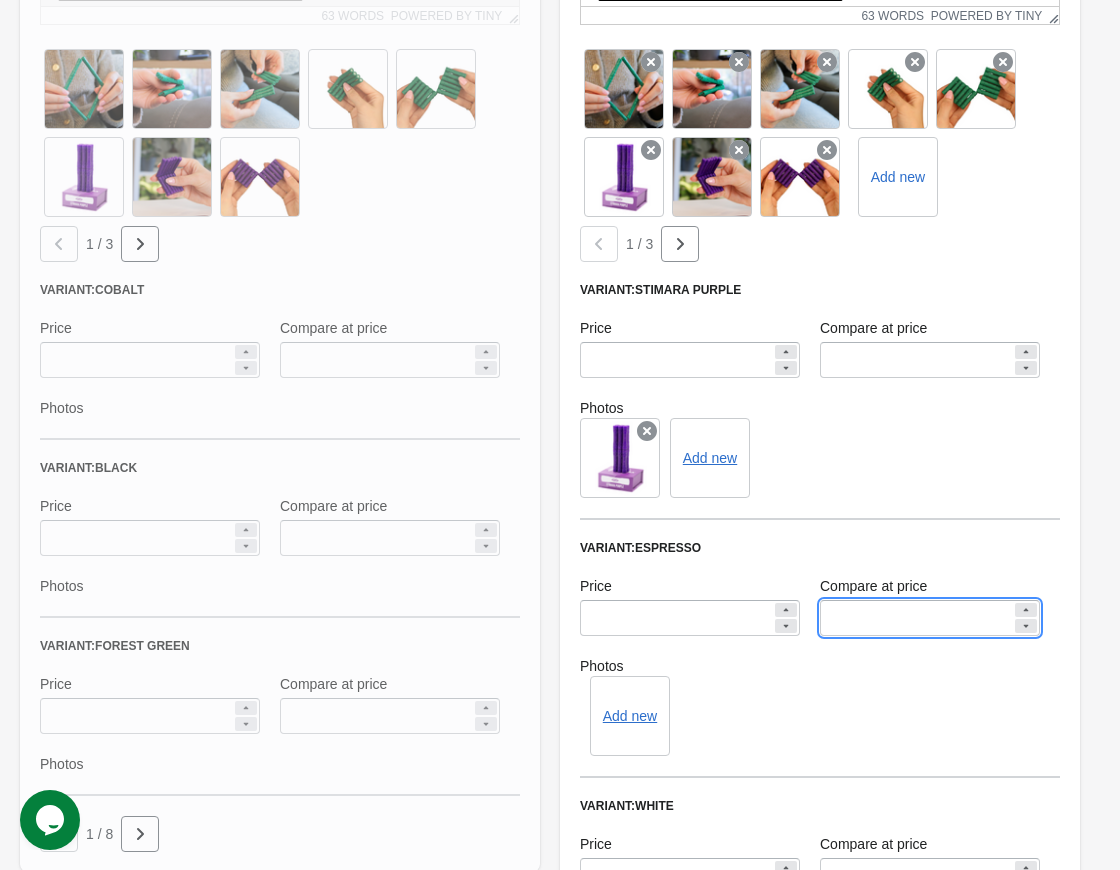 scroll, scrollTop: 709, scrollLeft: 0, axis: vertical 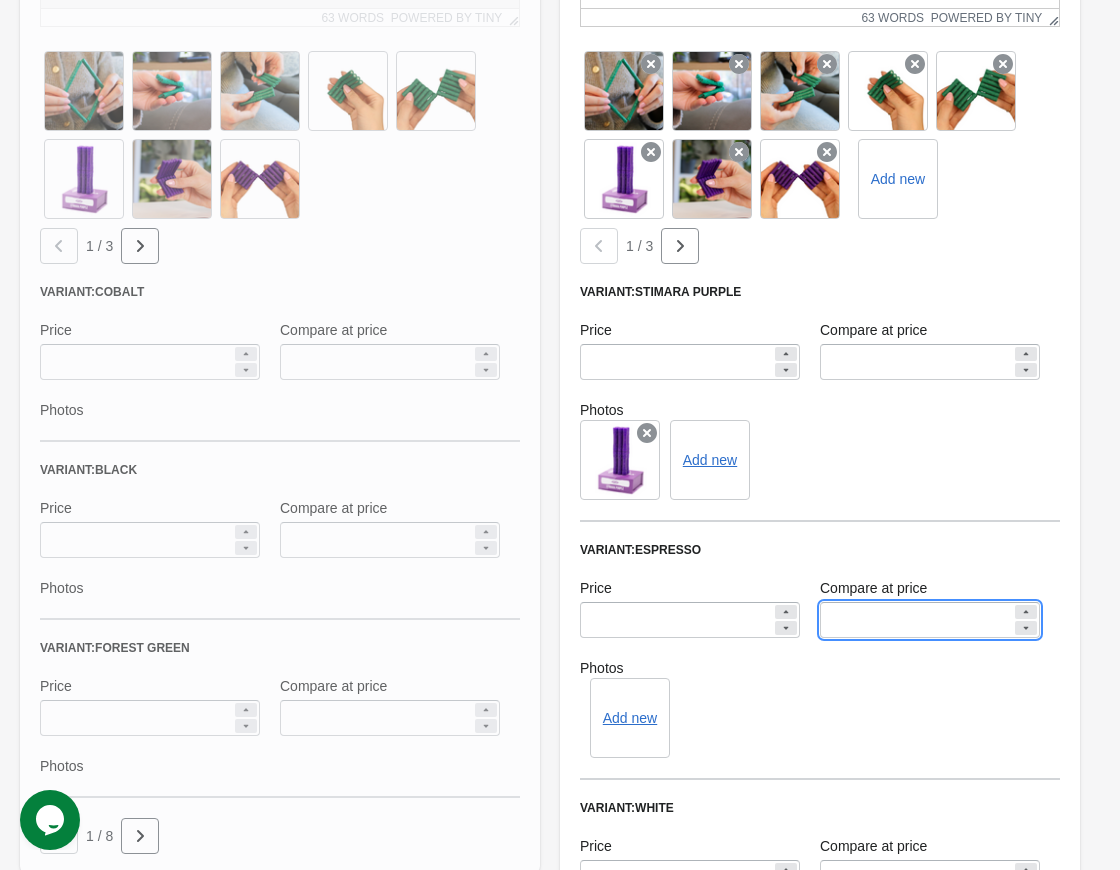 type 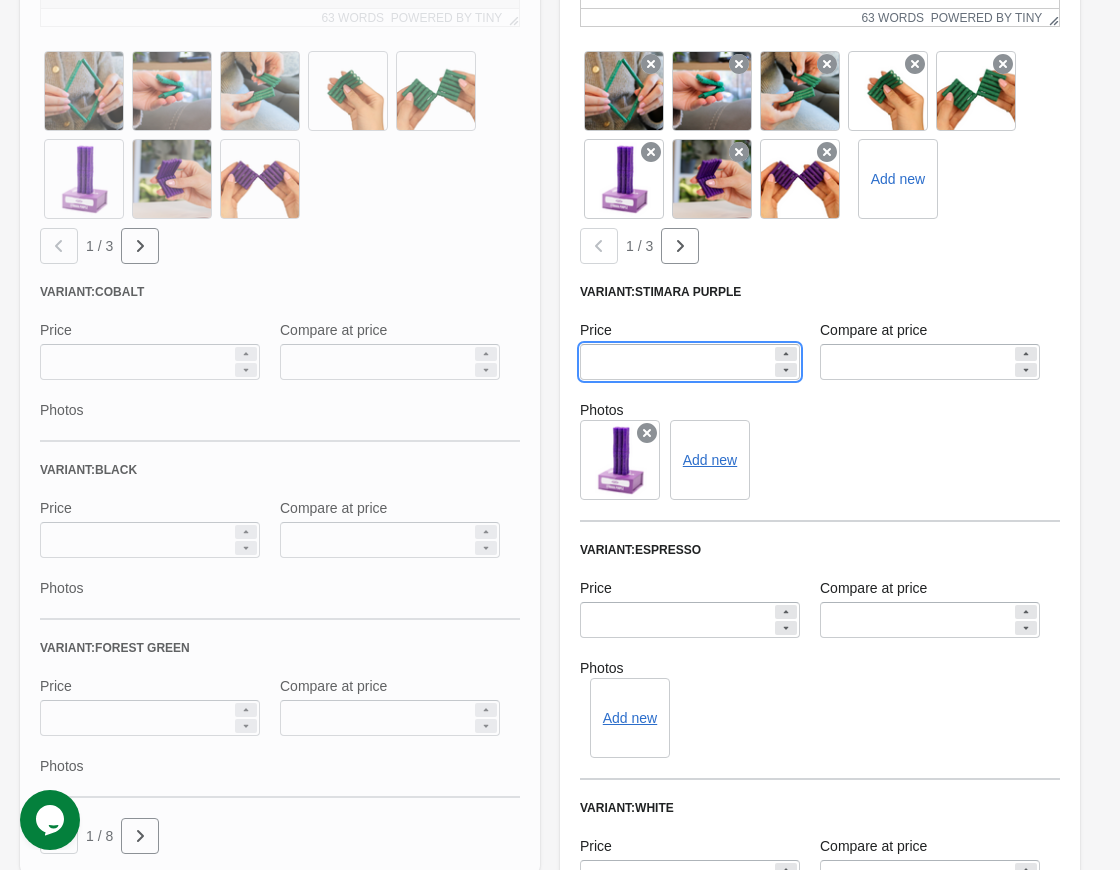 drag, startPoint x: 596, startPoint y: 360, endPoint x: 549, endPoint y: 364, distance: 47.169907 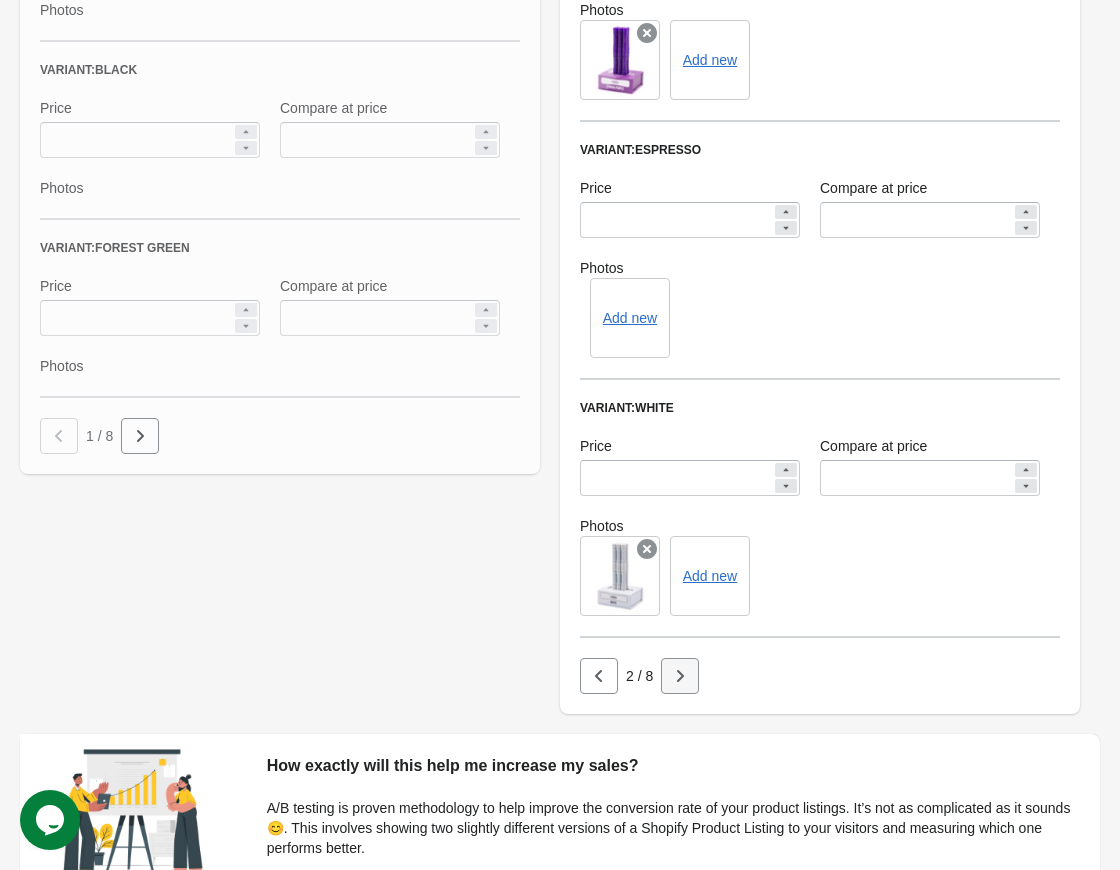 type on "**" 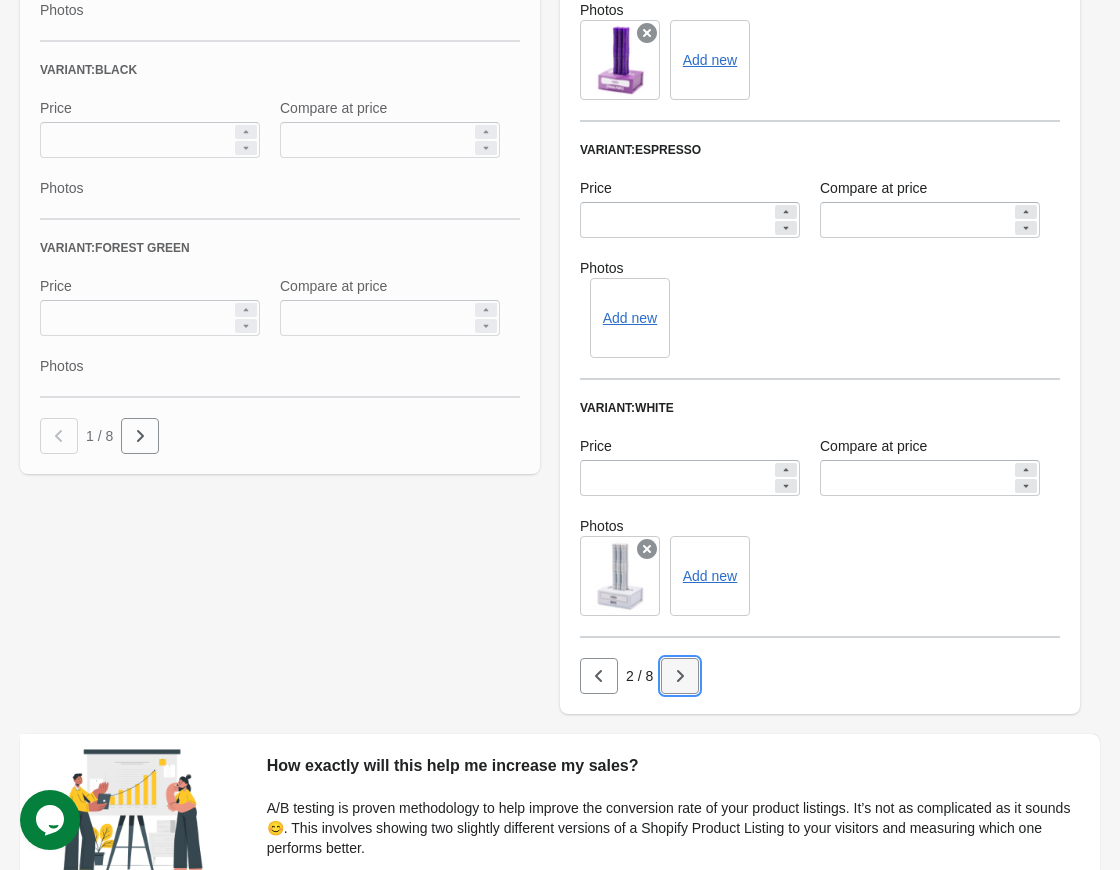 click at bounding box center (140, -154) 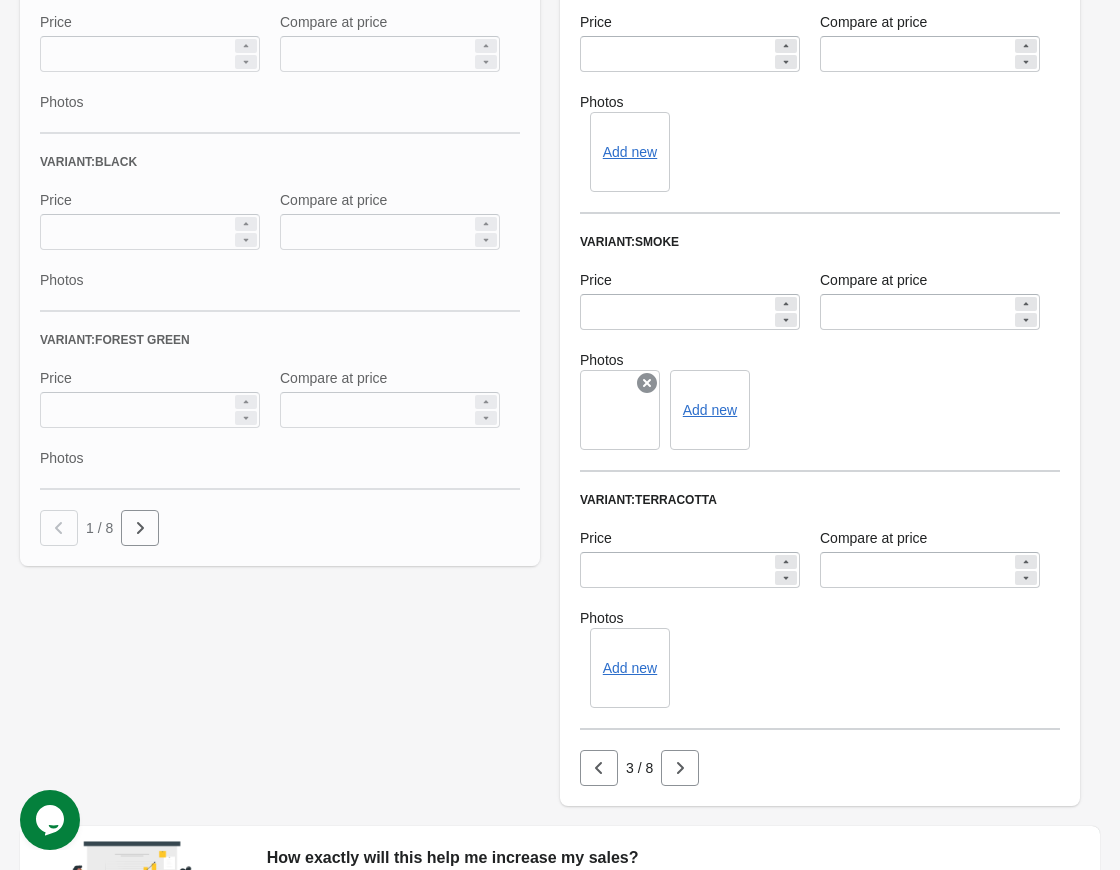 scroll, scrollTop: 1009, scrollLeft: 0, axis: vertical 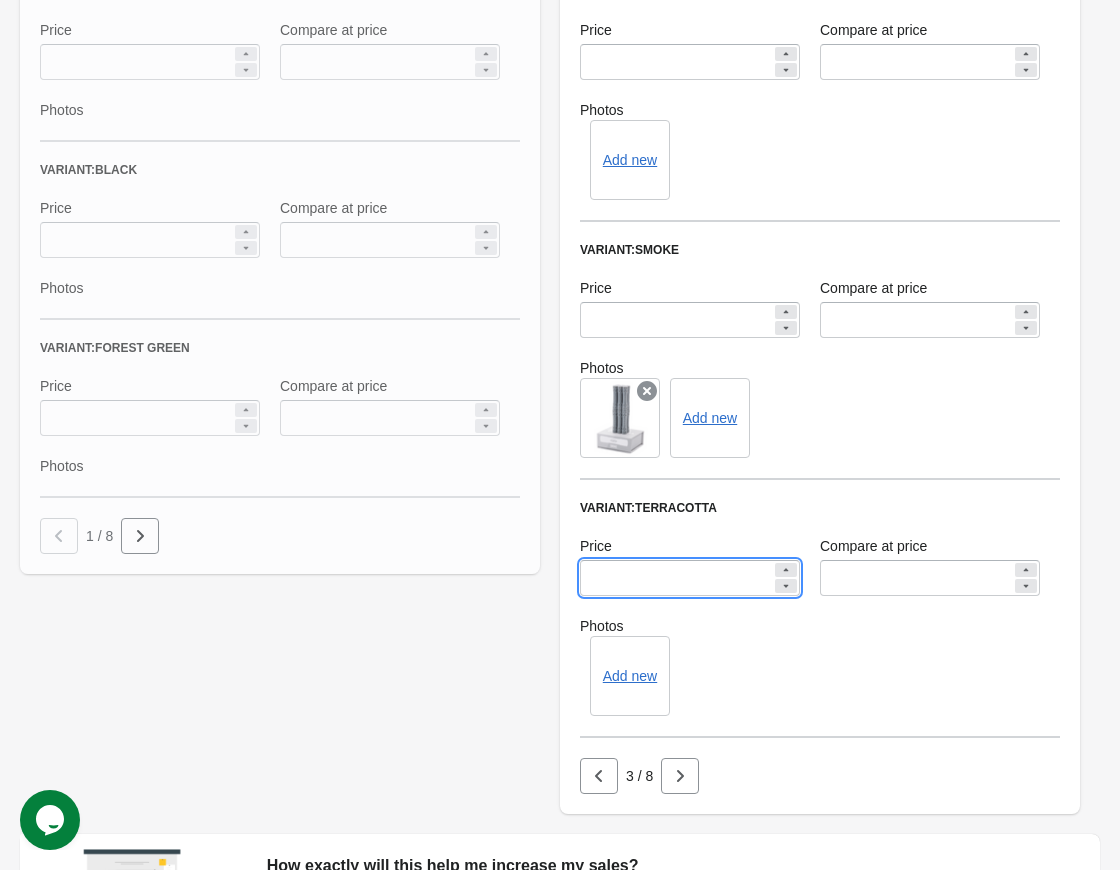 drag, startPoint x: 672, startPoint y: 574, endPoint x: 560, endPoint y: 579, distance: 112.11155 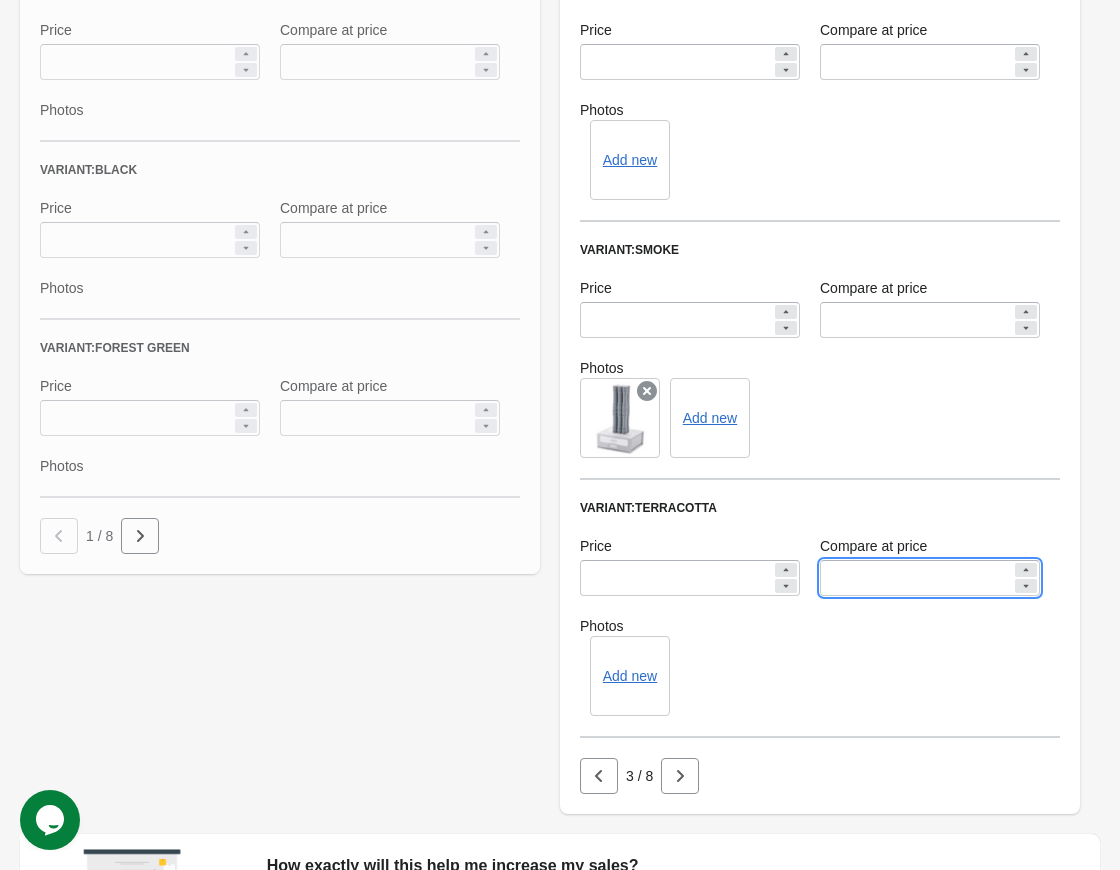 drag, startPoint x: 901, startPoint y: 567, endPoint x: 792, endPoint y: 571, distance: 109.07337 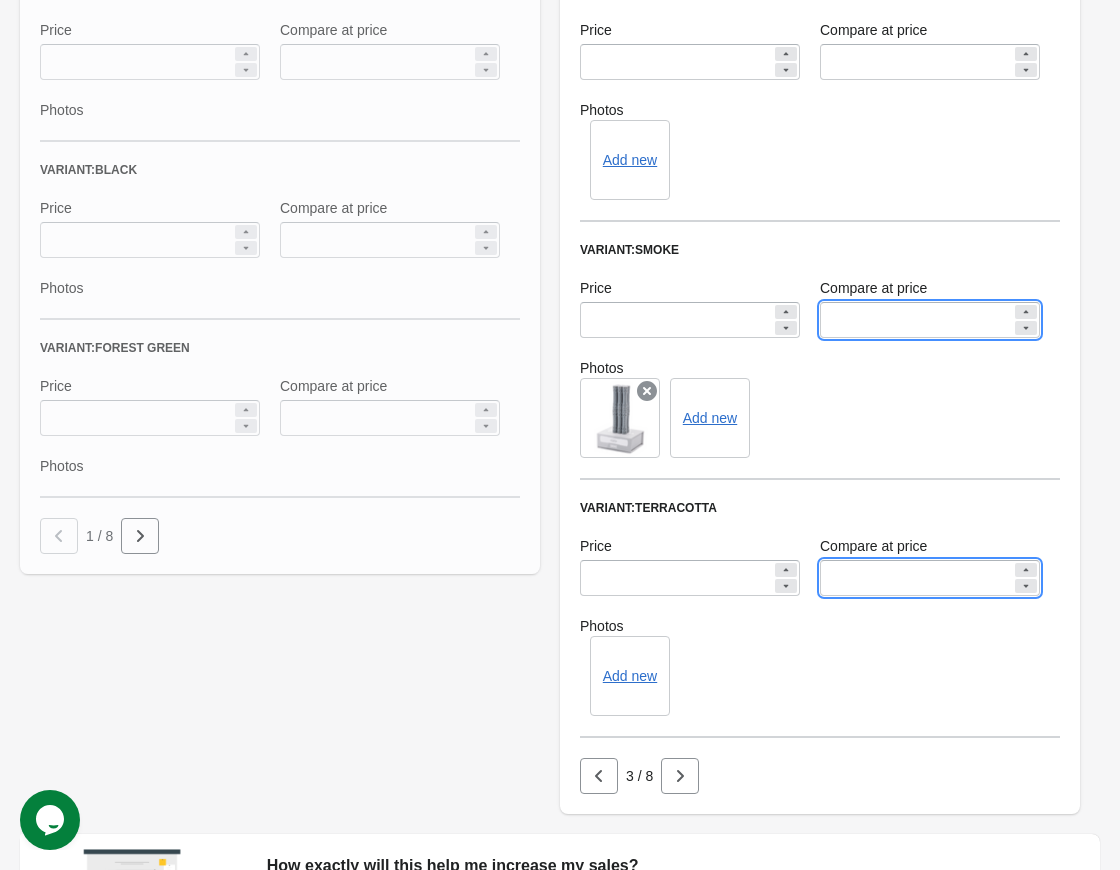 drag, startPoint x: 902, startPoint y: 317, endPoint x: 766, endPoint y: 317, distance: 136 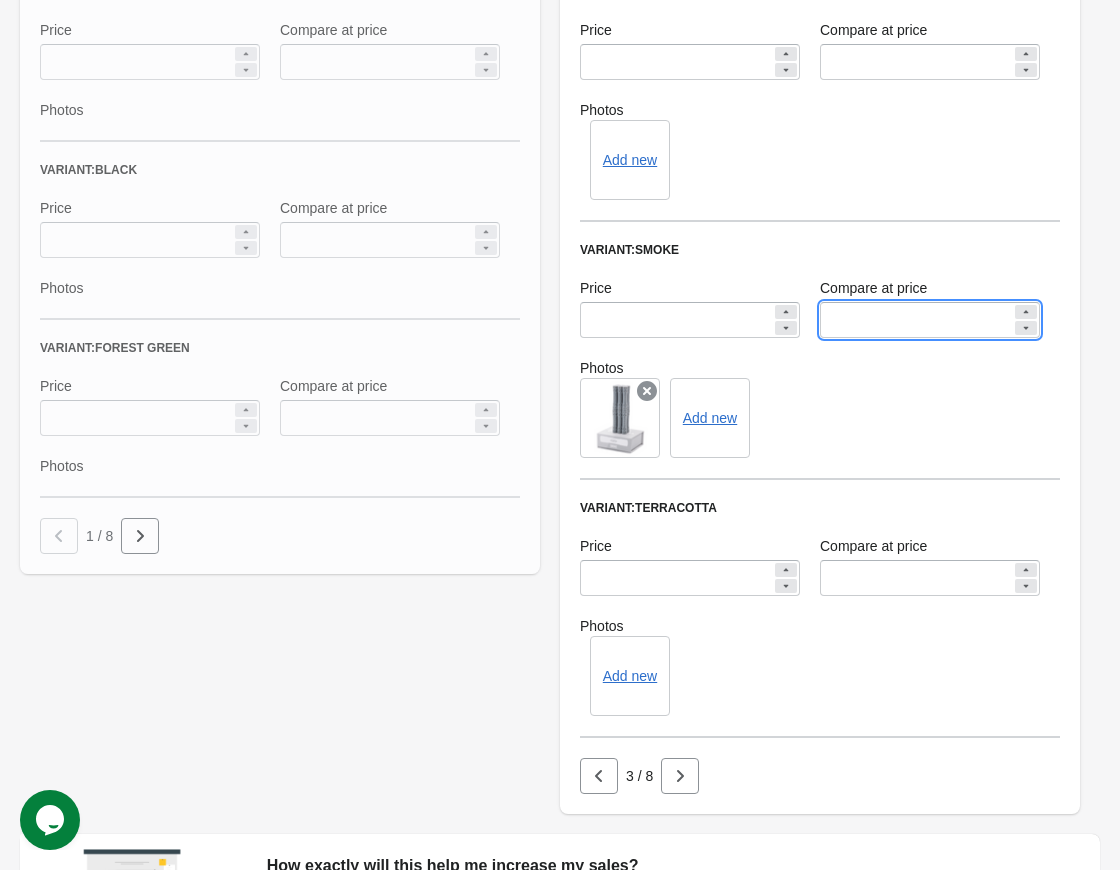 type 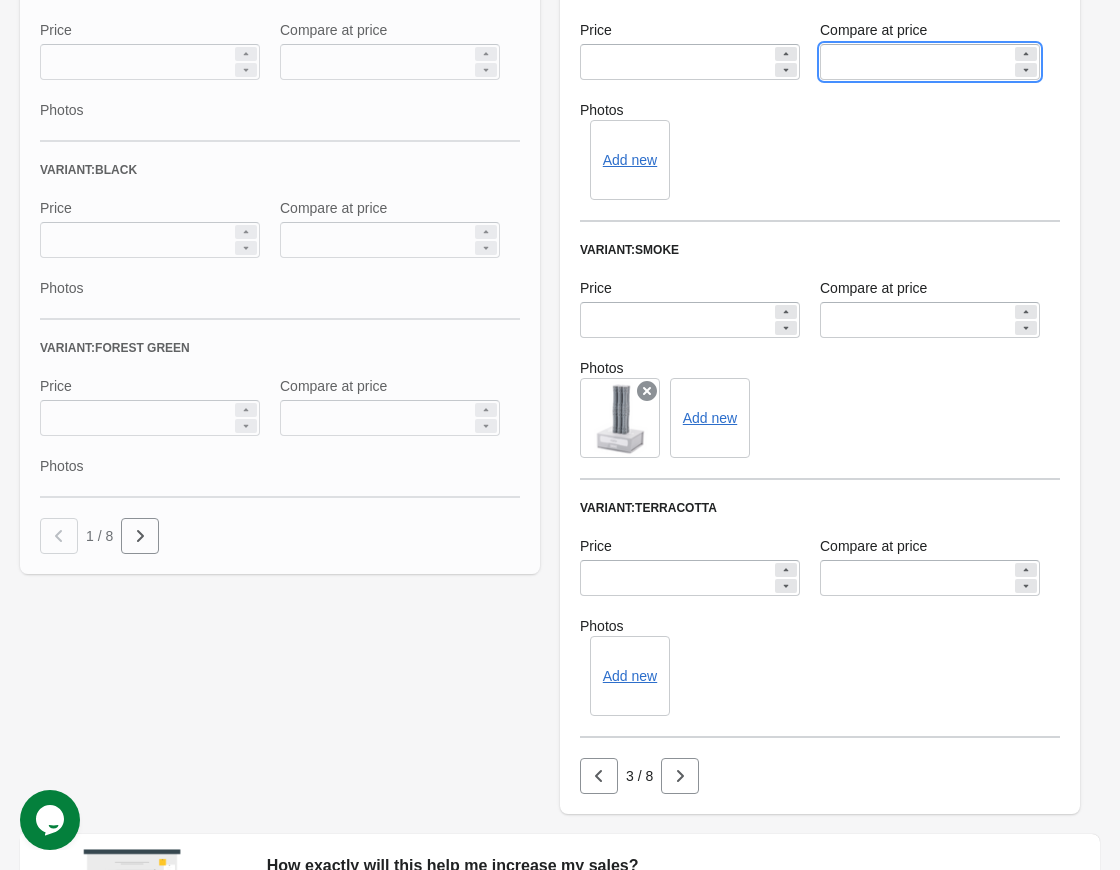 drag, startPoint x: 868, startPoint y: 61, endPoint x: 775, endPoint y: 71, distance: 93.53609 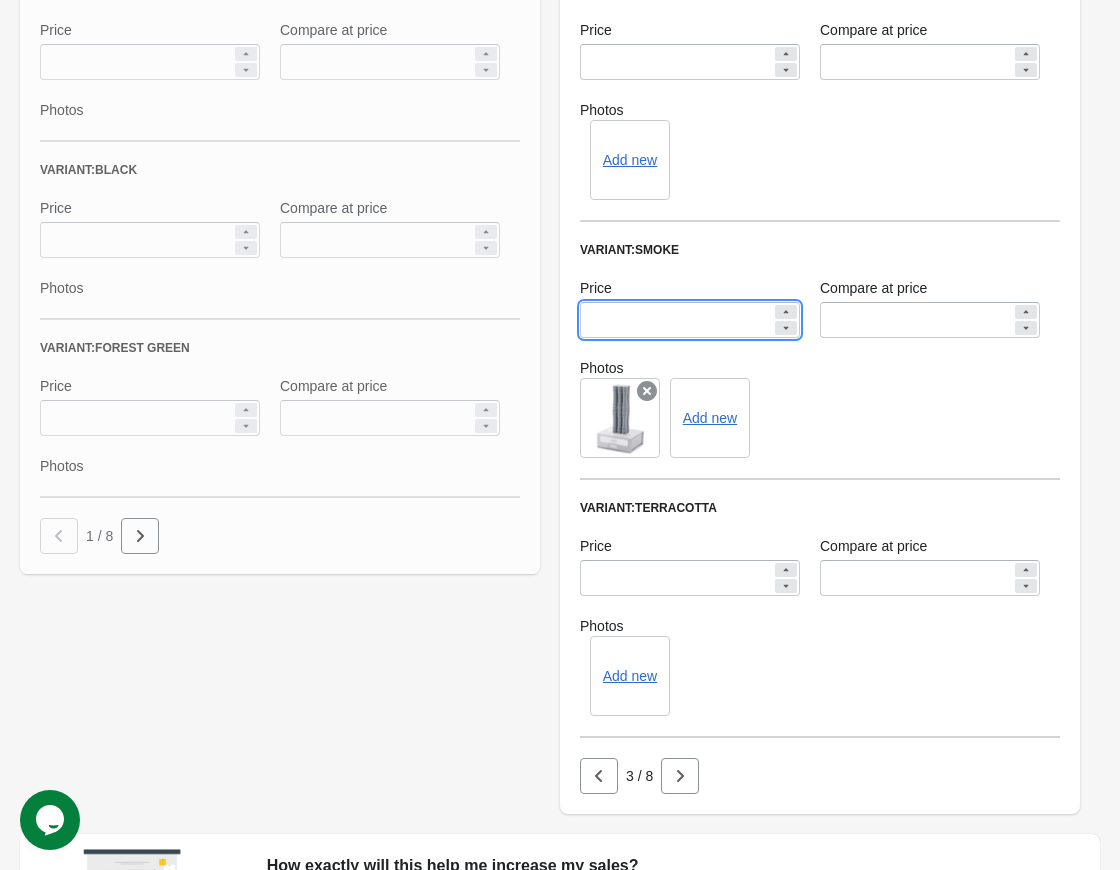 drag, startPoint x: 632, startPoint y: 314, endPoint x: 519, endPoint y: 287, distance: 116.18089 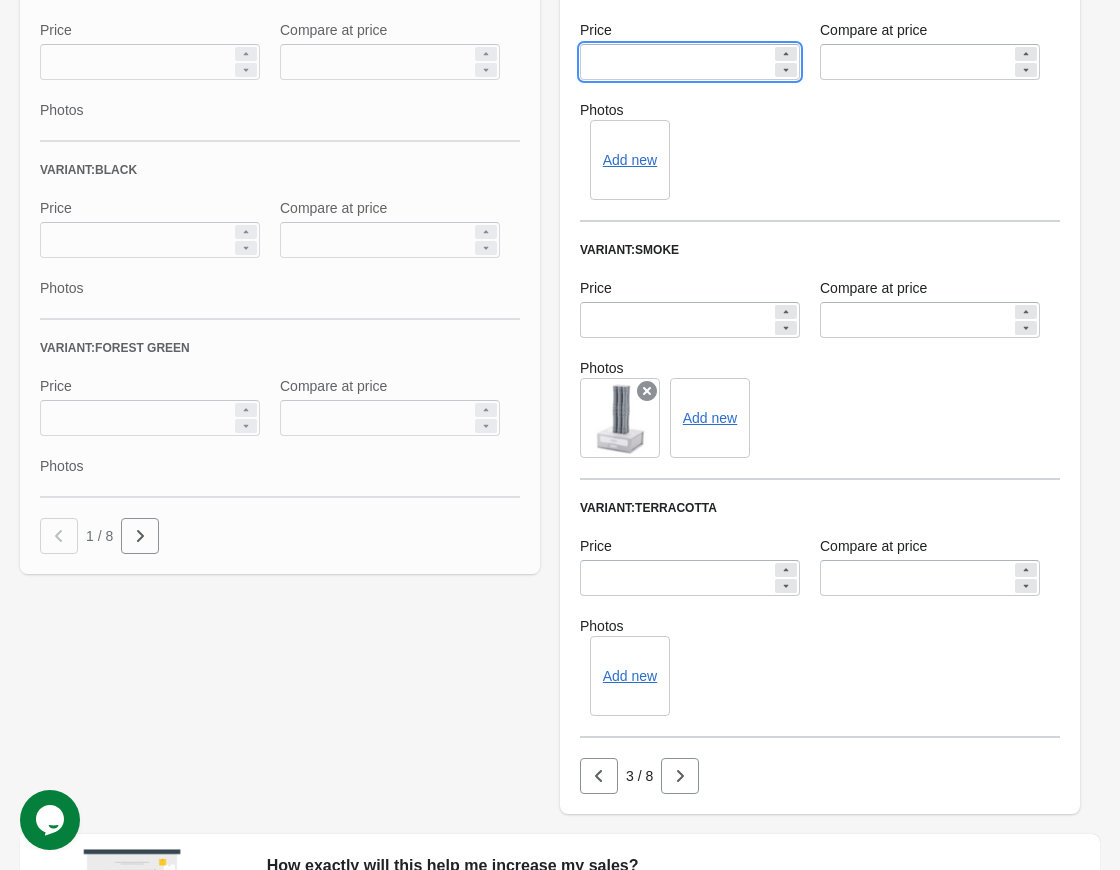 drag, startPoint x: 637, startPoint y: 63, endPoint x: 508, endPoint y: 75, distance: 129.55693 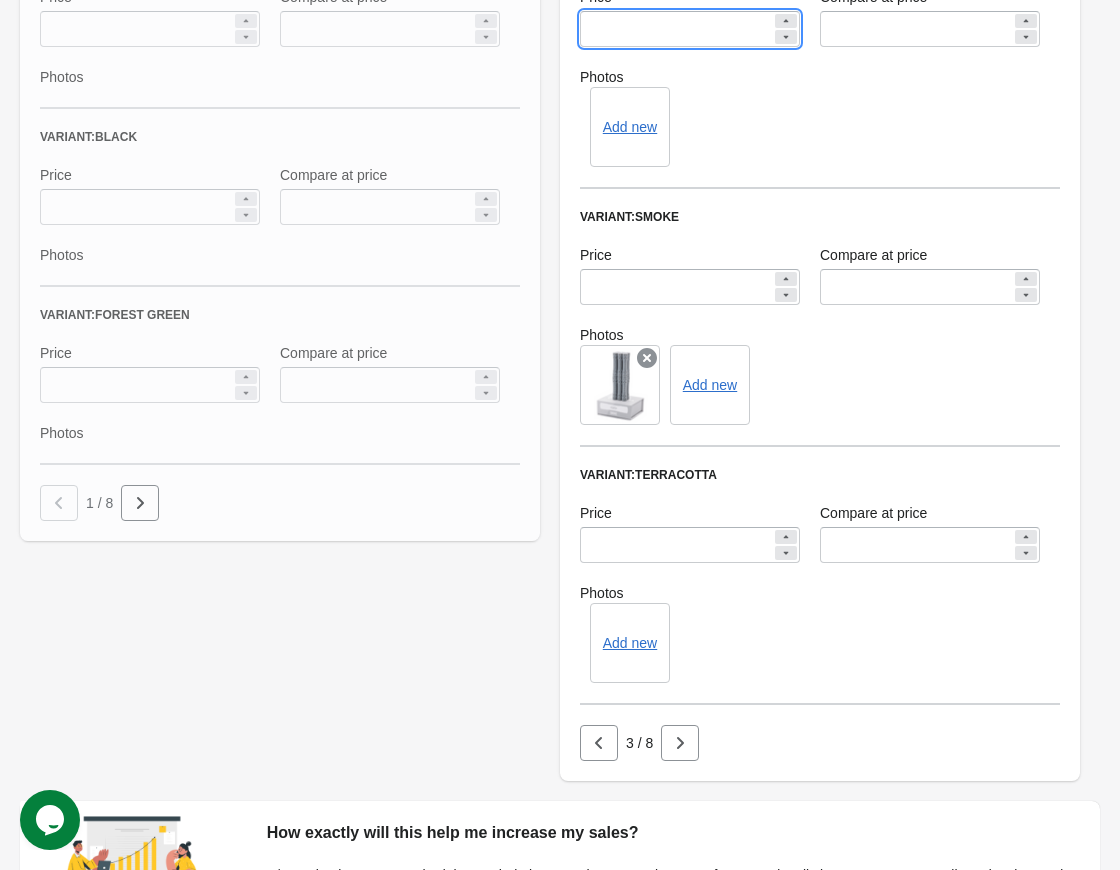 scroll, scrollTop: 1109, scrollLeft: 0, axis: vertical 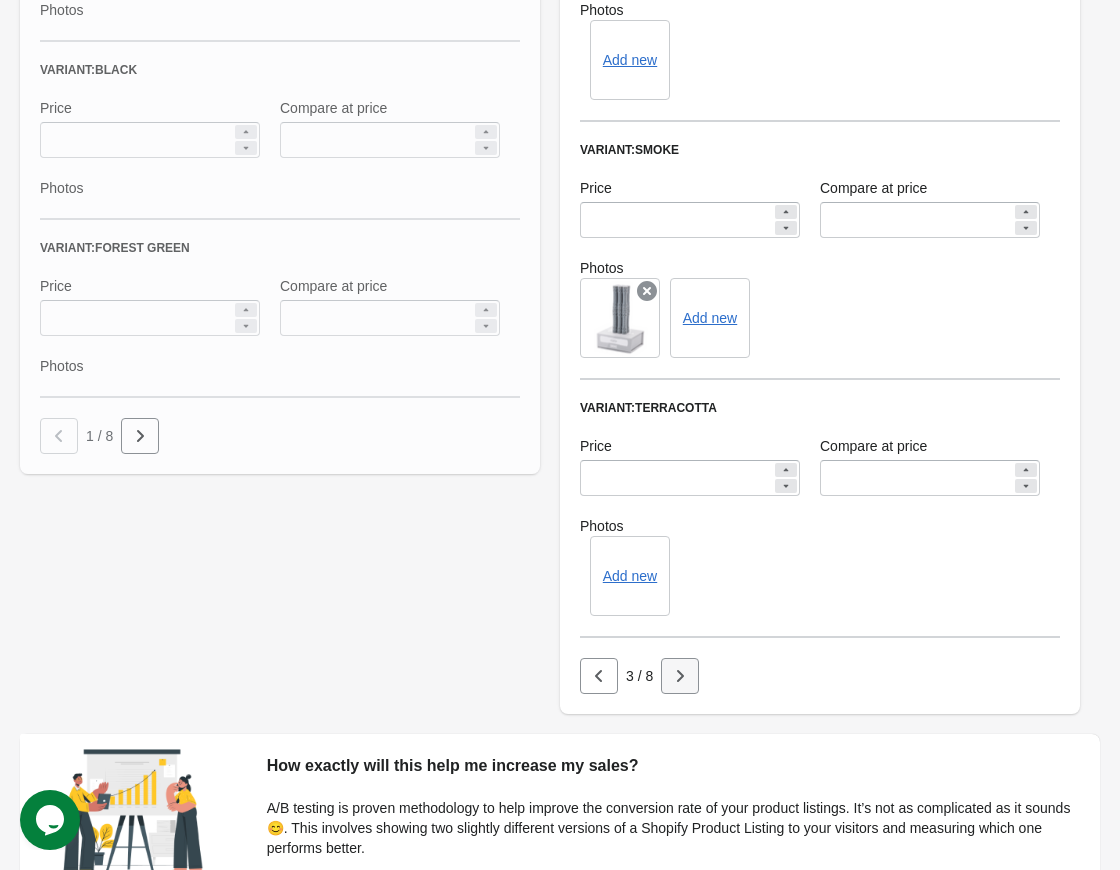 type on "**" 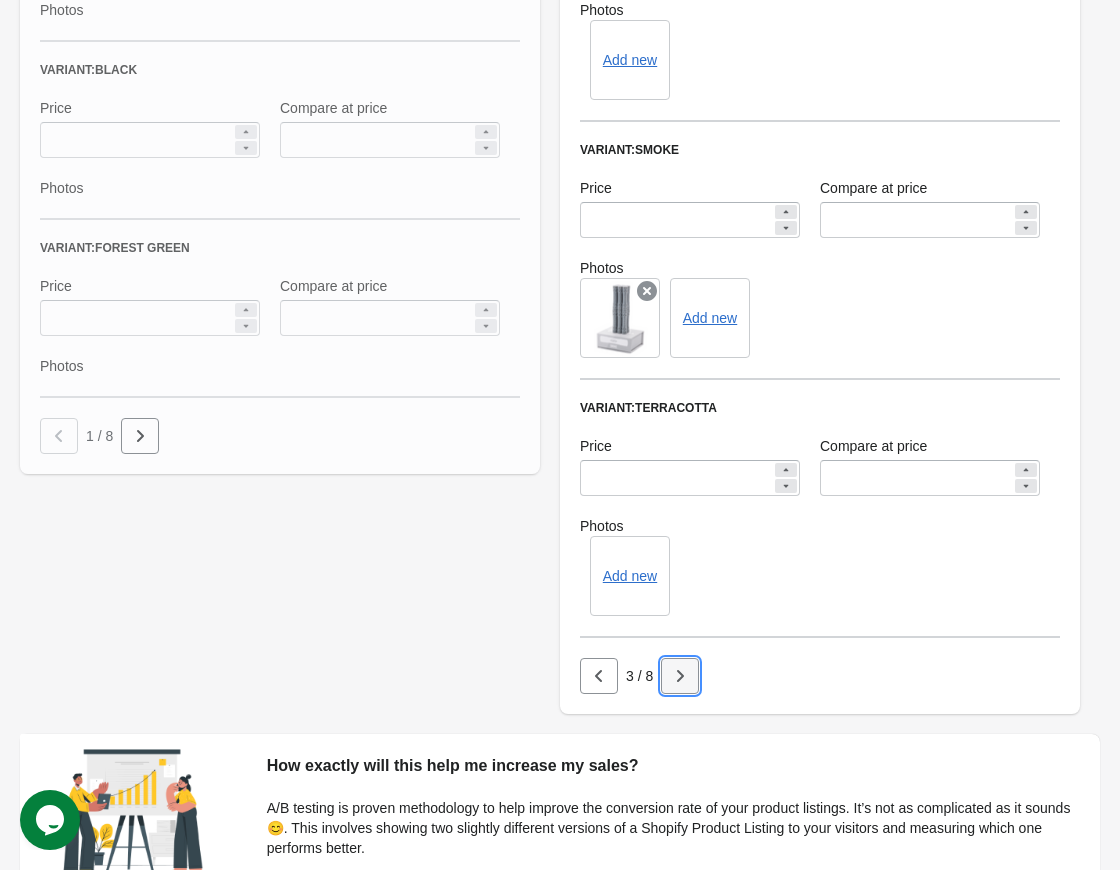 click 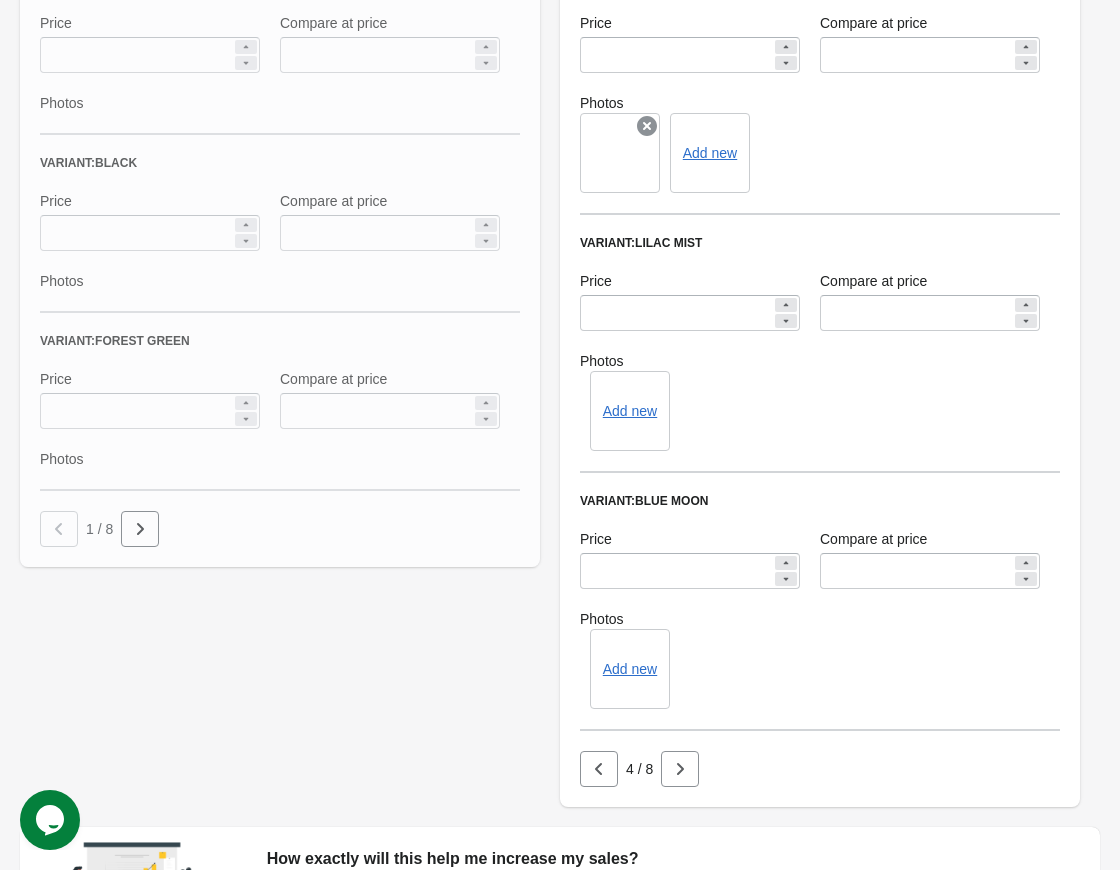 scroll, scrollTop: 1009, scrollLeft: 0, axis: vertical 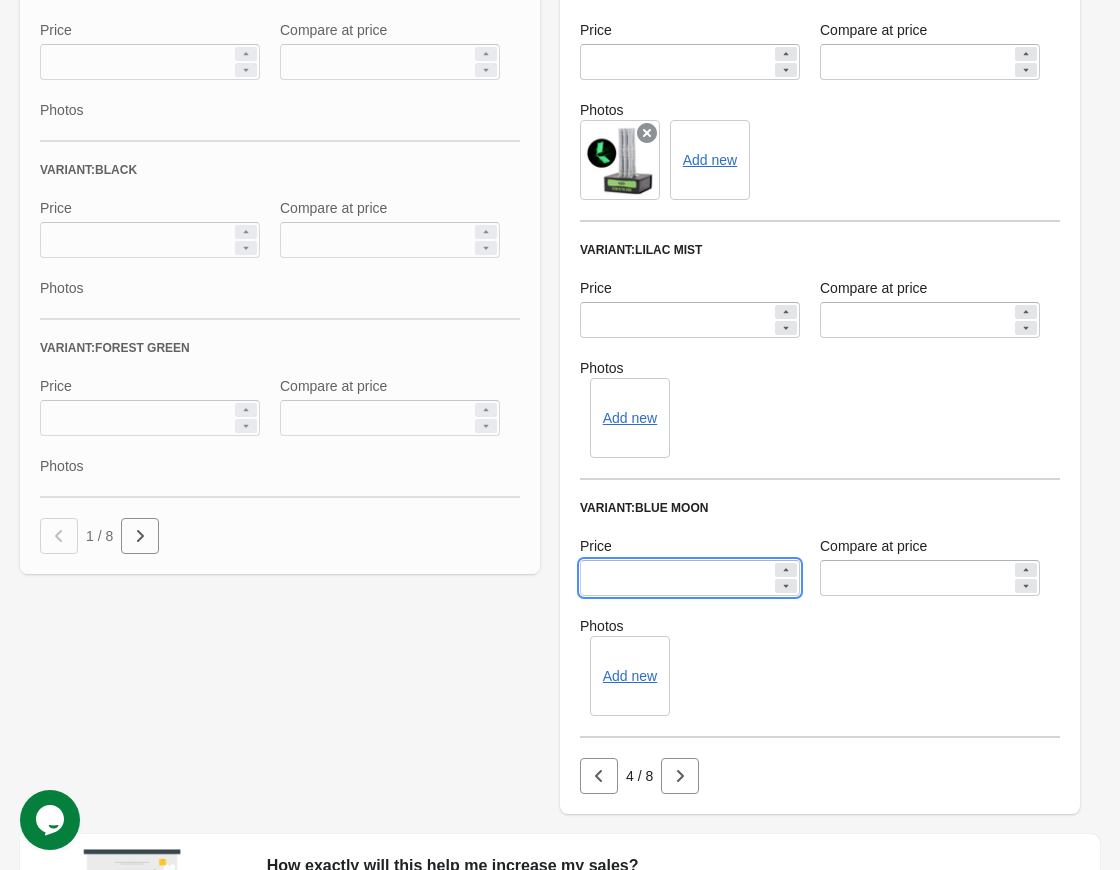 drag, startPoint x: 583, startPoint y: 580, endPoint x: 548, endPoint y: 586, distance: 35.510563 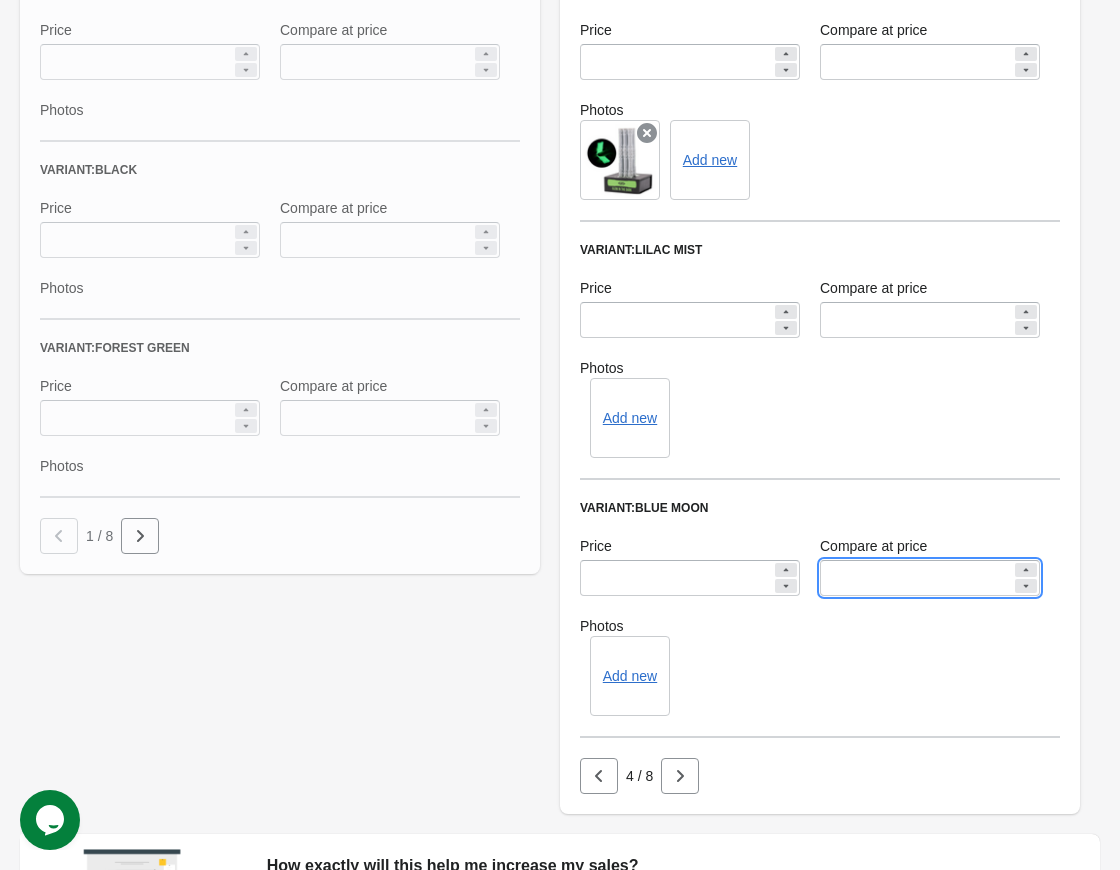 drag, startPoint x: 920, startPoint y: 571, endPoint x: 677, endPoint y: 585, distance: 243.40295 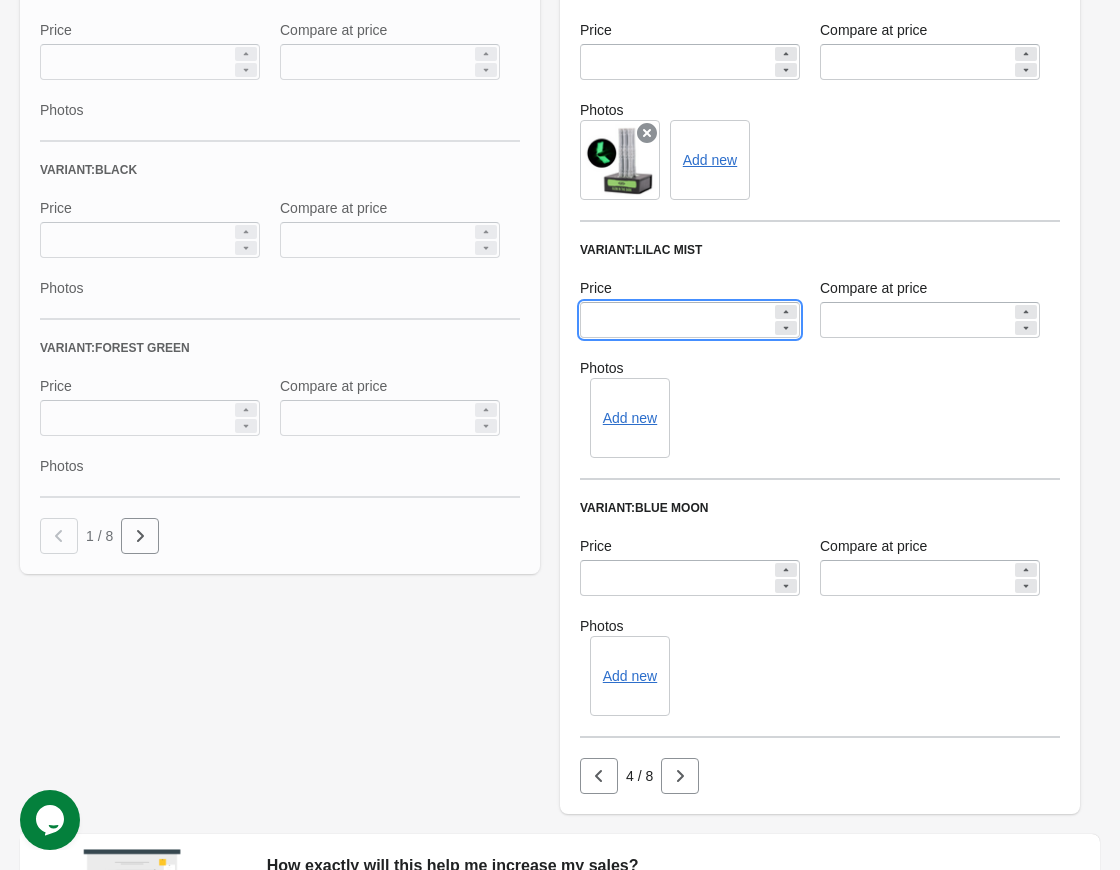 drag, startPoint x: 652, startPoint y: 324, endPoint x: 499, endPoint y: 327, distance: 153.0294 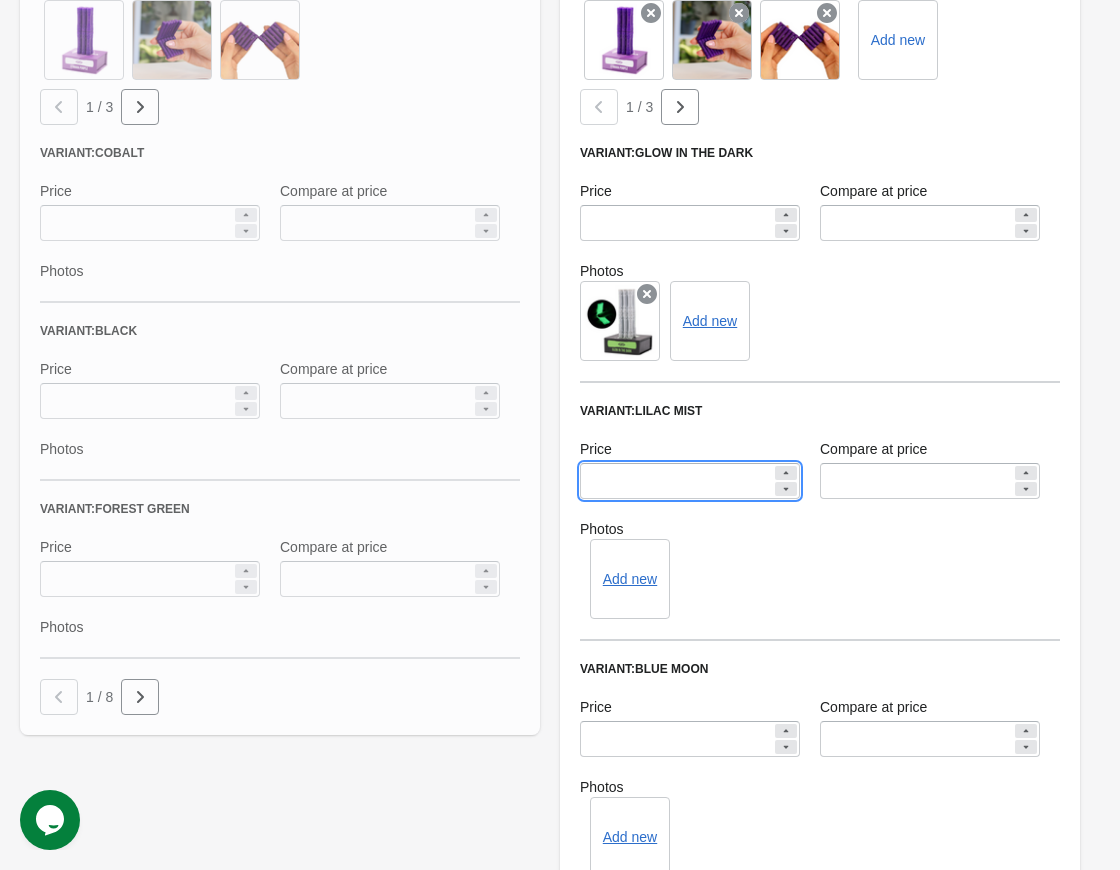 scroll, scrollTop: 809, scrollLeft: 0, axis: vertical 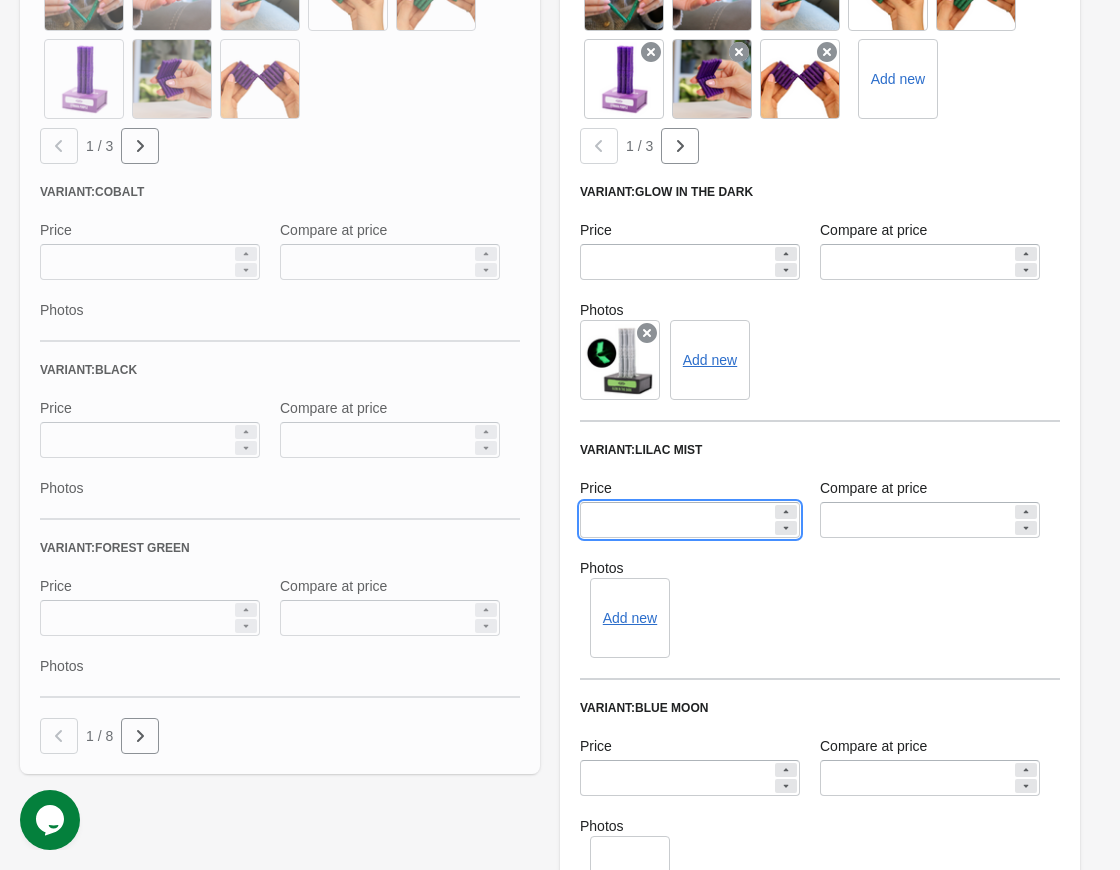 type on "**" 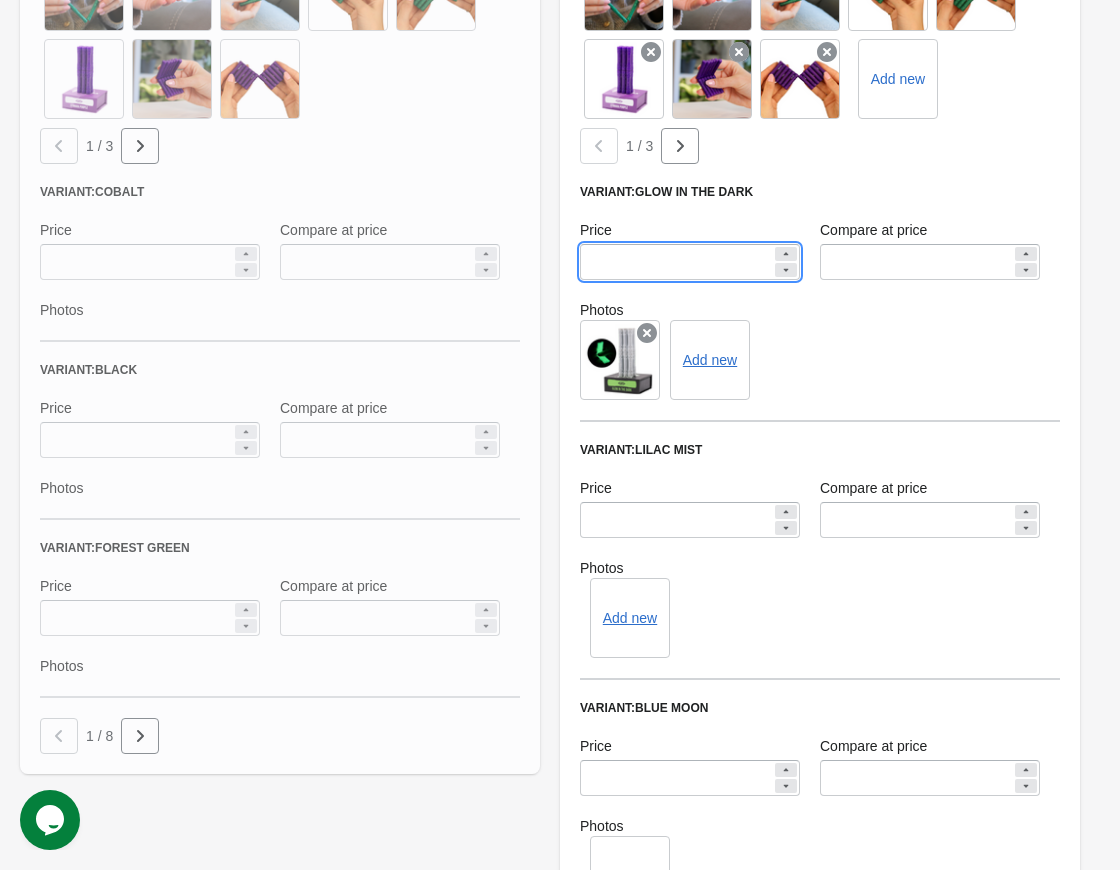 drag, startPoint x: 649, startPoint y: 253, endPoint x: 441, endPoint y: 295, distance: 212.19801 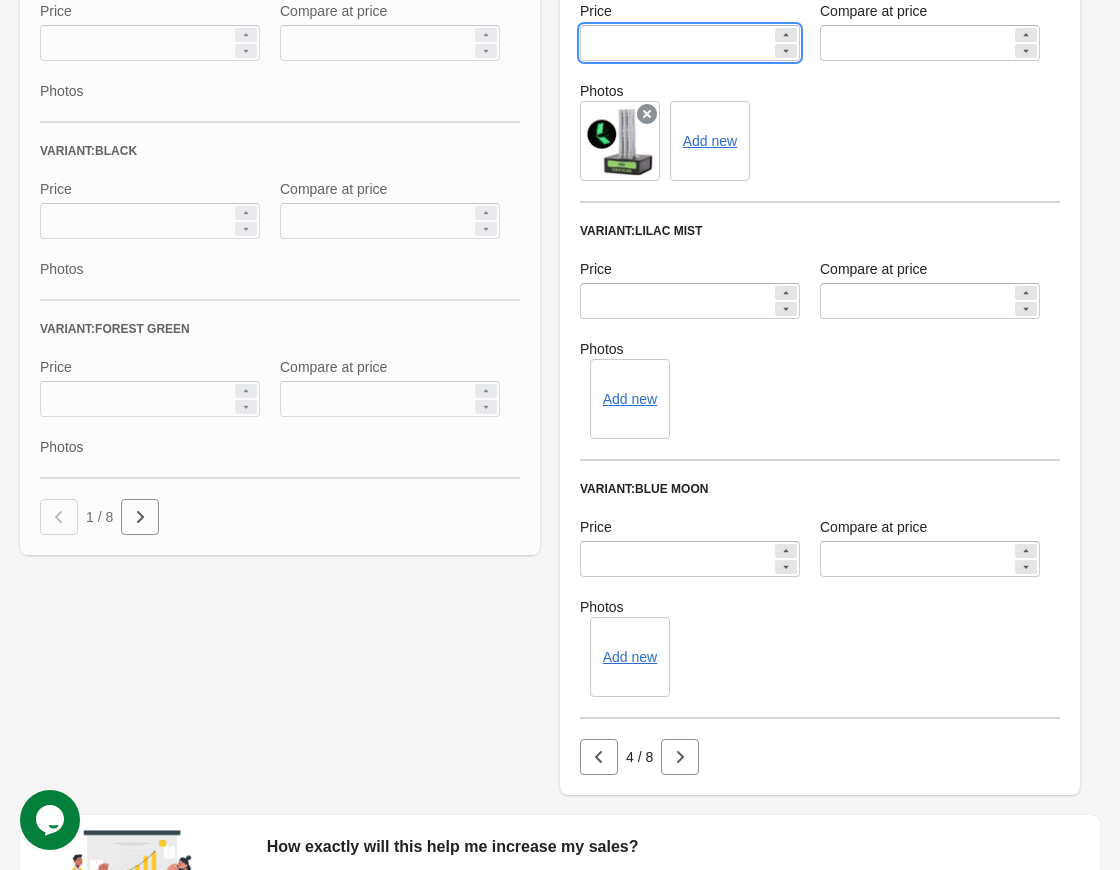 scroll, scrollTop: 1109, scrollLeft: 0, axis: vertical 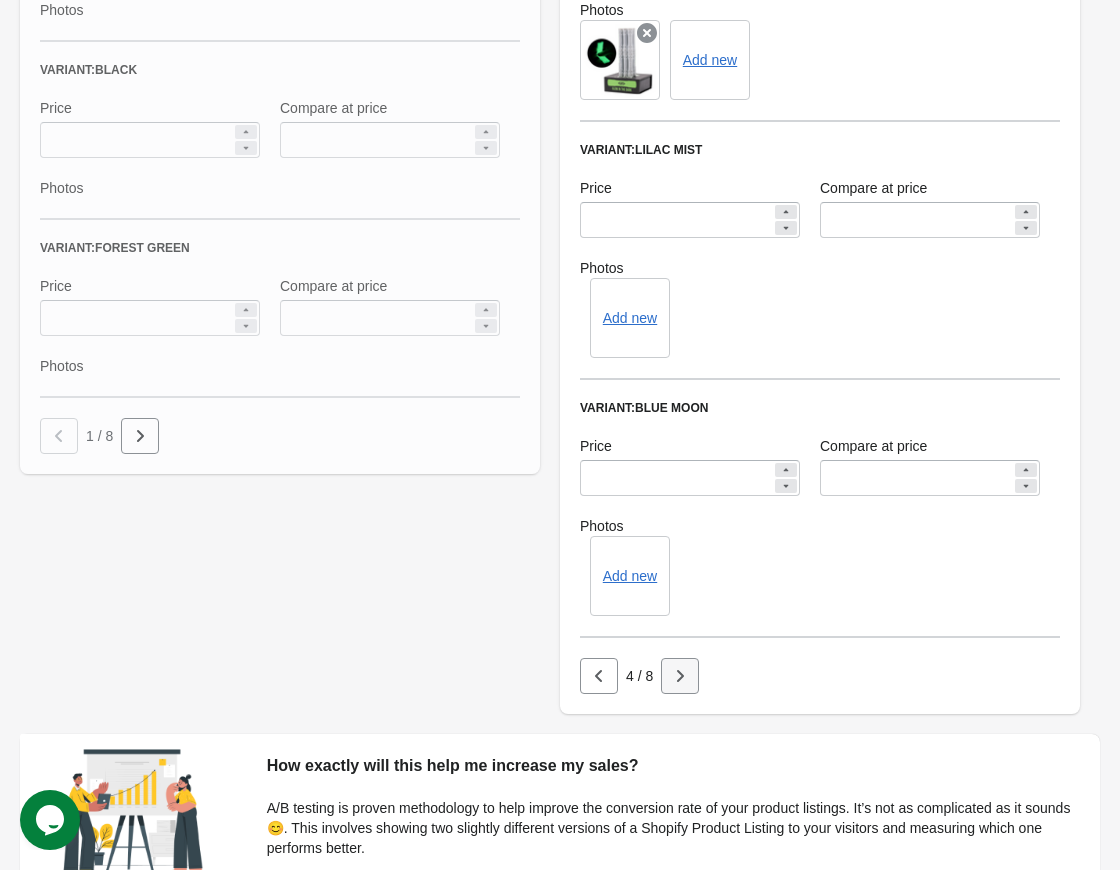 type on "**" 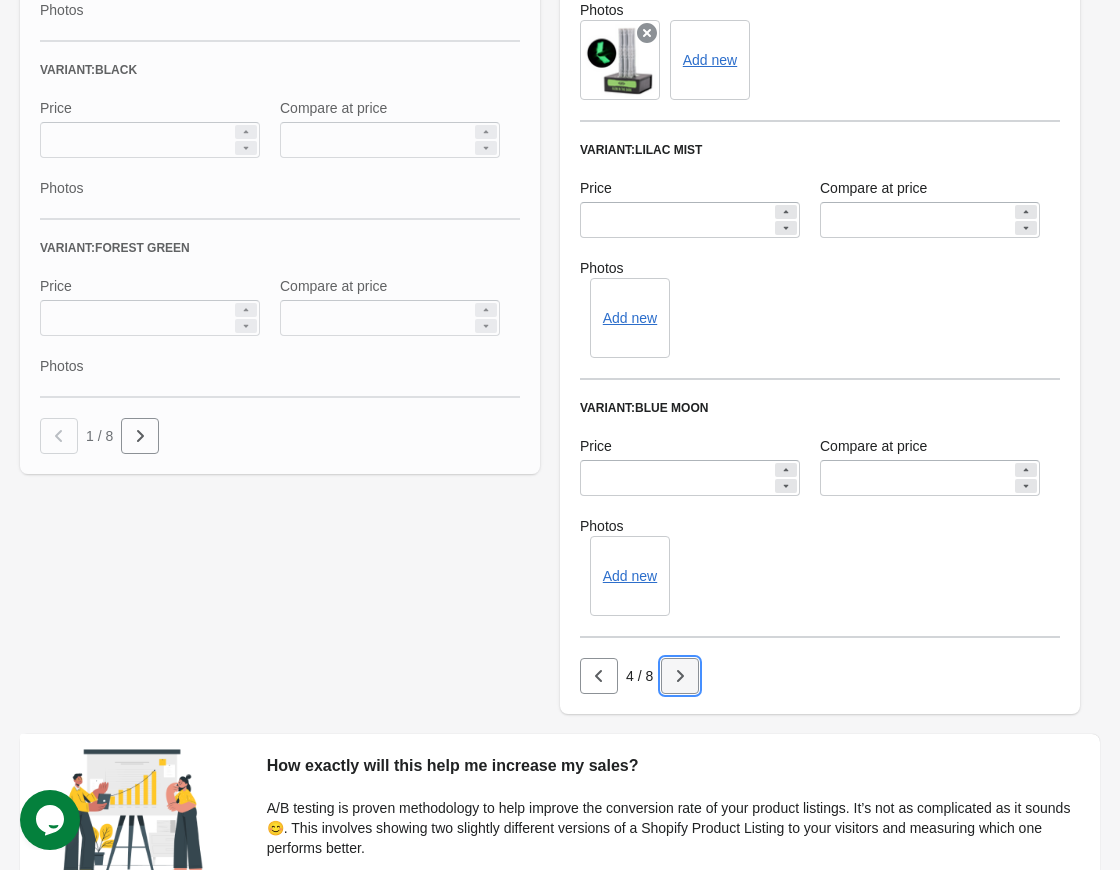 click 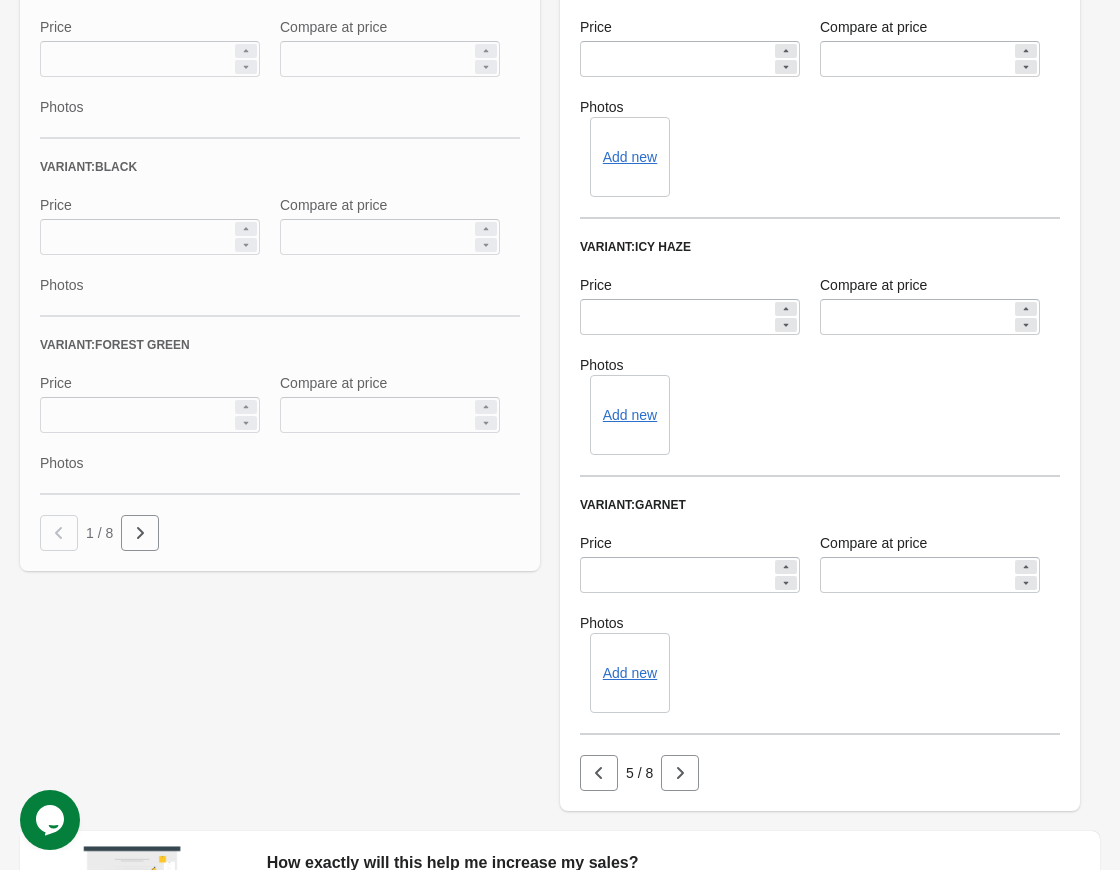 scroll, scrollTop: 1009, scrollLeft: 0, axis: vertical 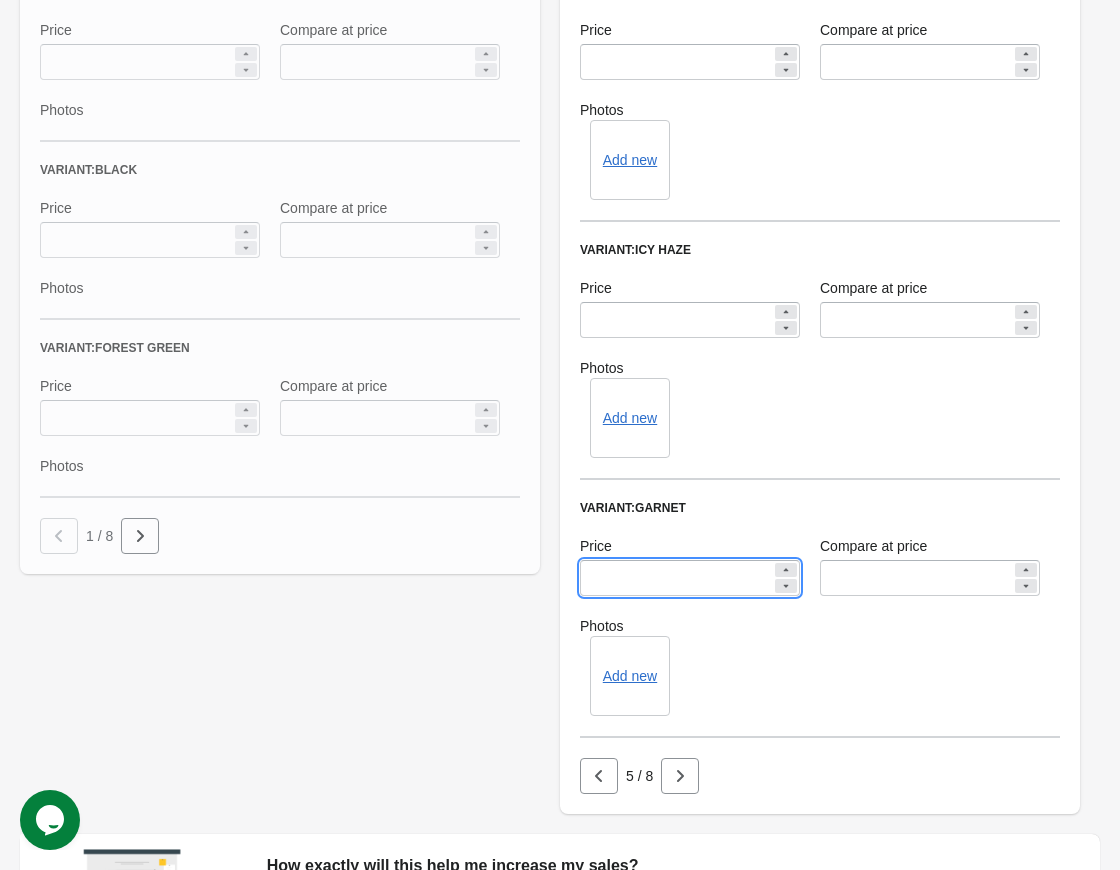 drag, startPoint x: 640, startPoint y: 575, endPoint x: 359, endPoint y: 583, distance: 281.11386 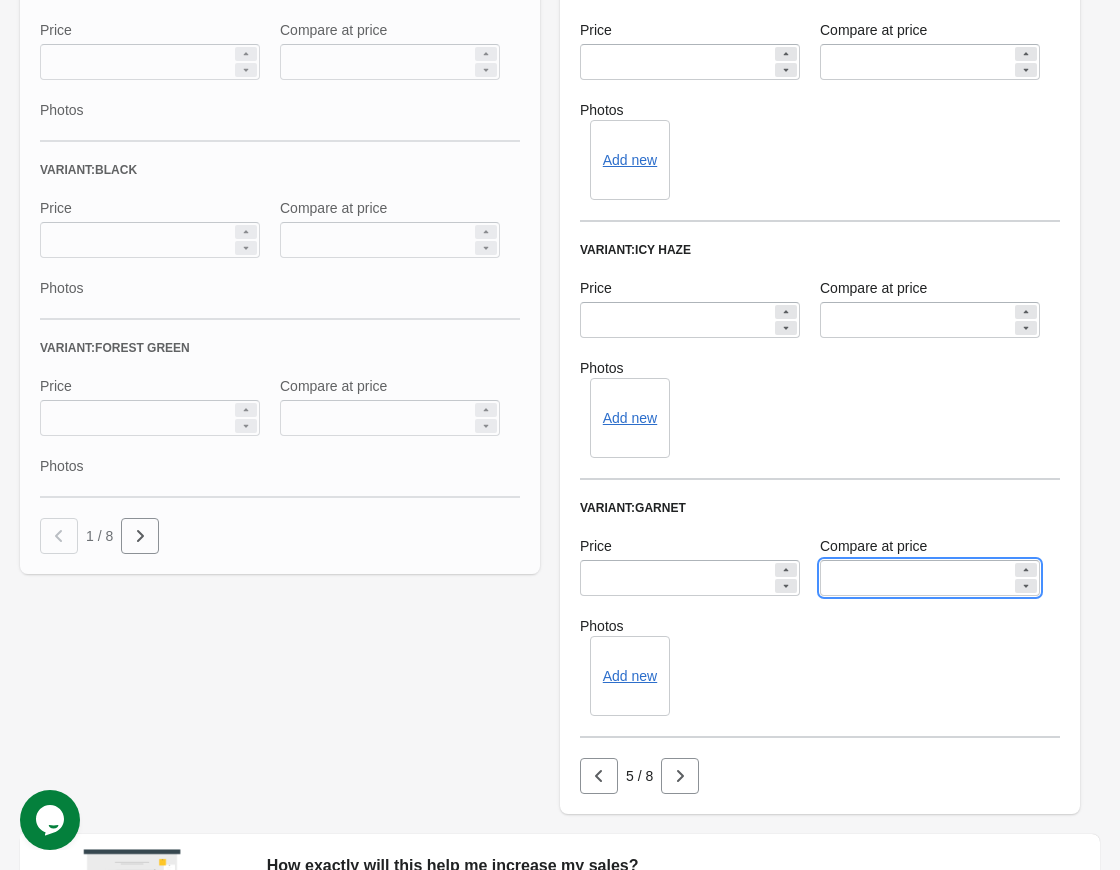 drag, startPoint x: 897, startPoint y: 565, endPoint x: 818, endPoint y: 577, distance: 79.9062 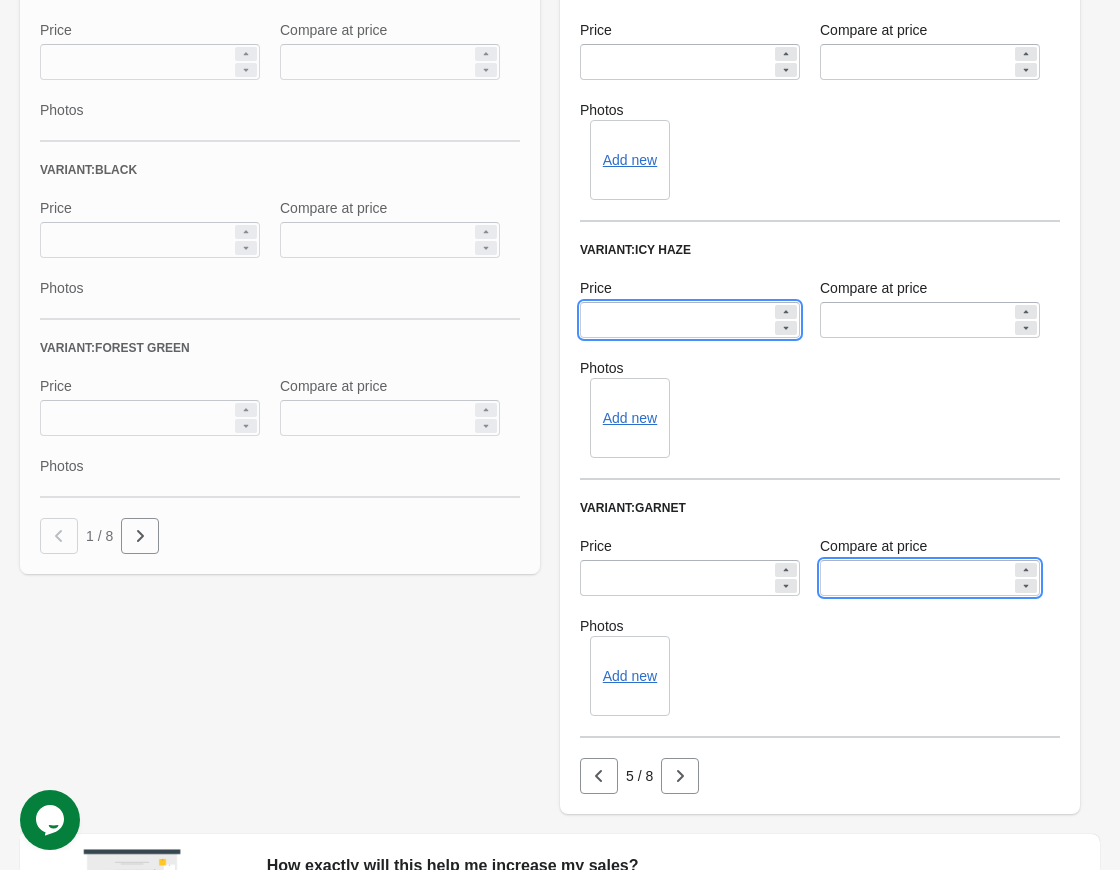 drag, startPoint x: 667, startPoint y: 316, endPoint x: 545, endPoint y: 332, distance: 123.04471 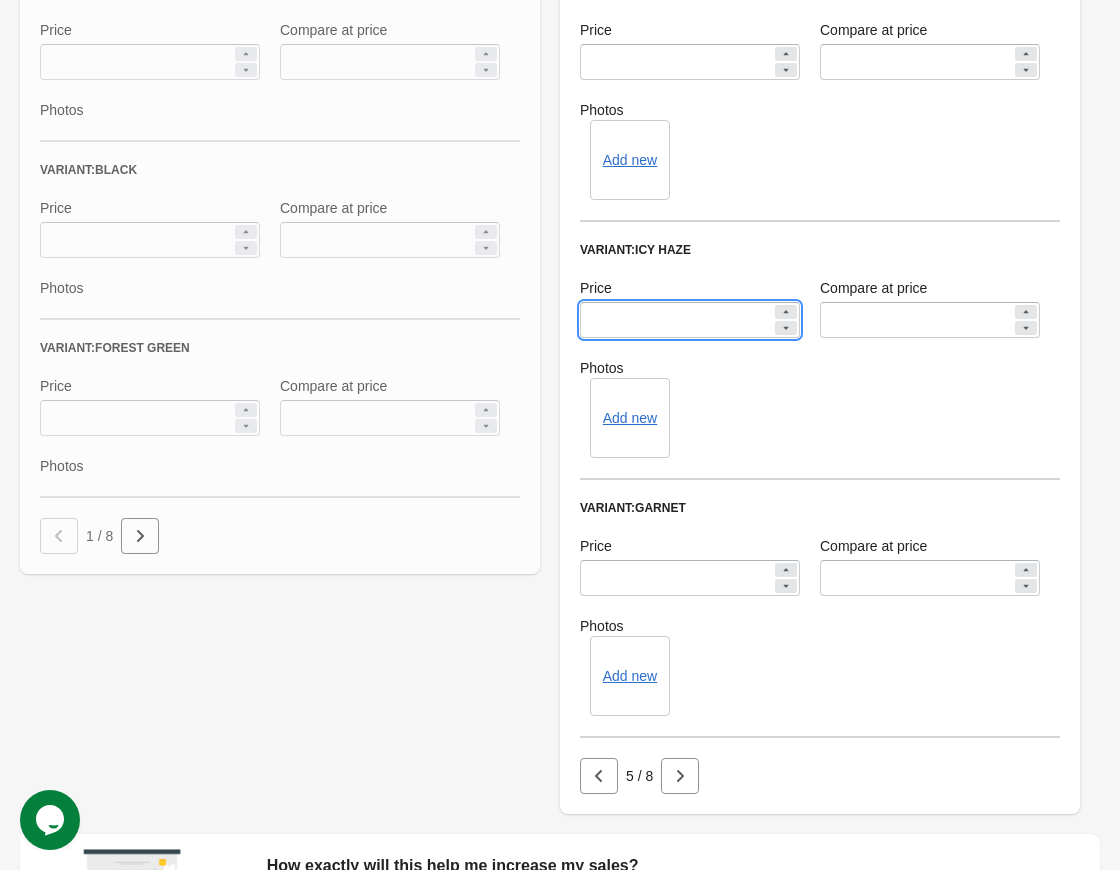 paste 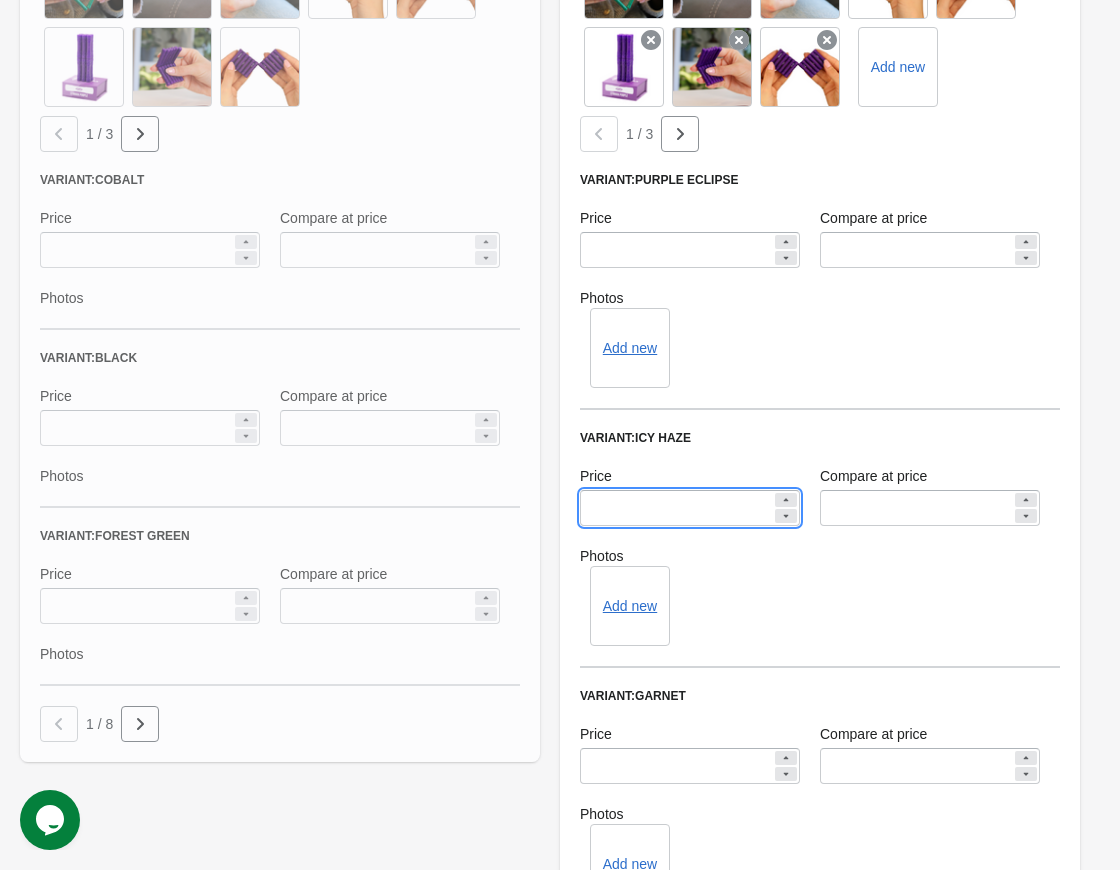 scroll, scrollTop: 809, scrollLeft: 0, axis: vertical 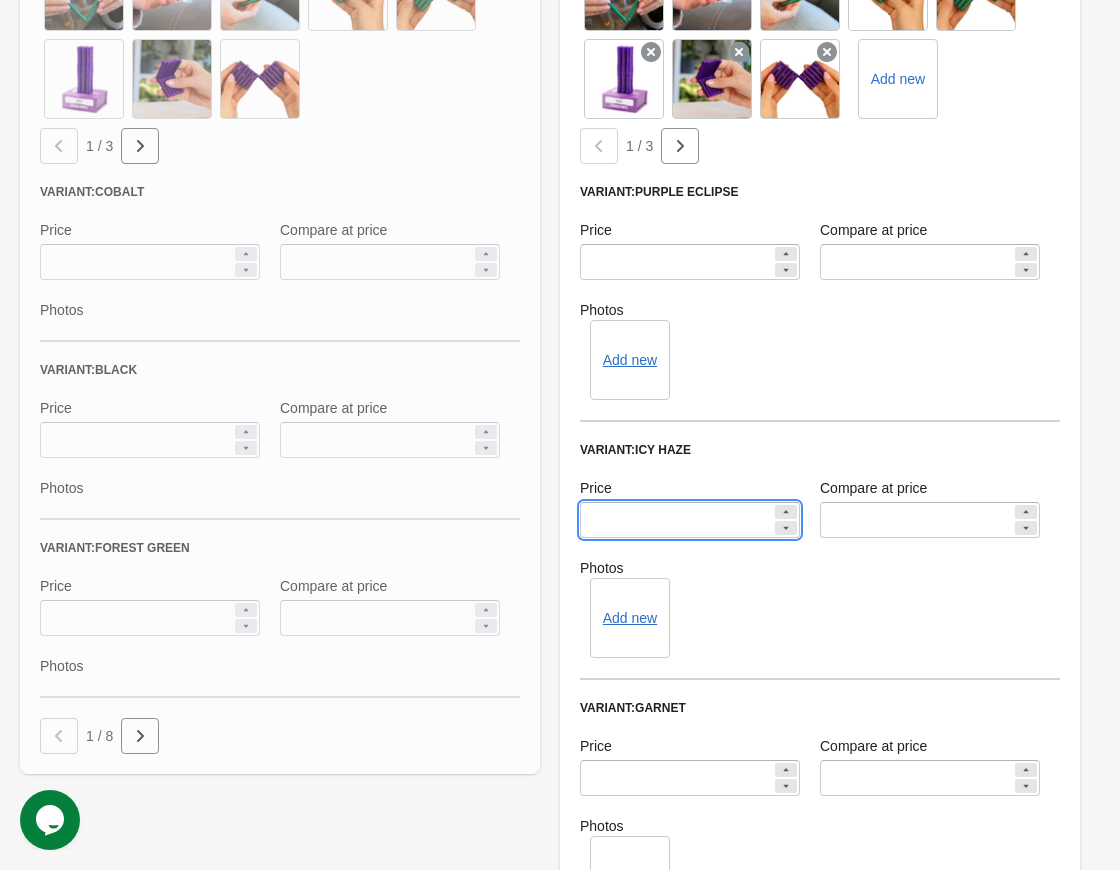 type on "**" 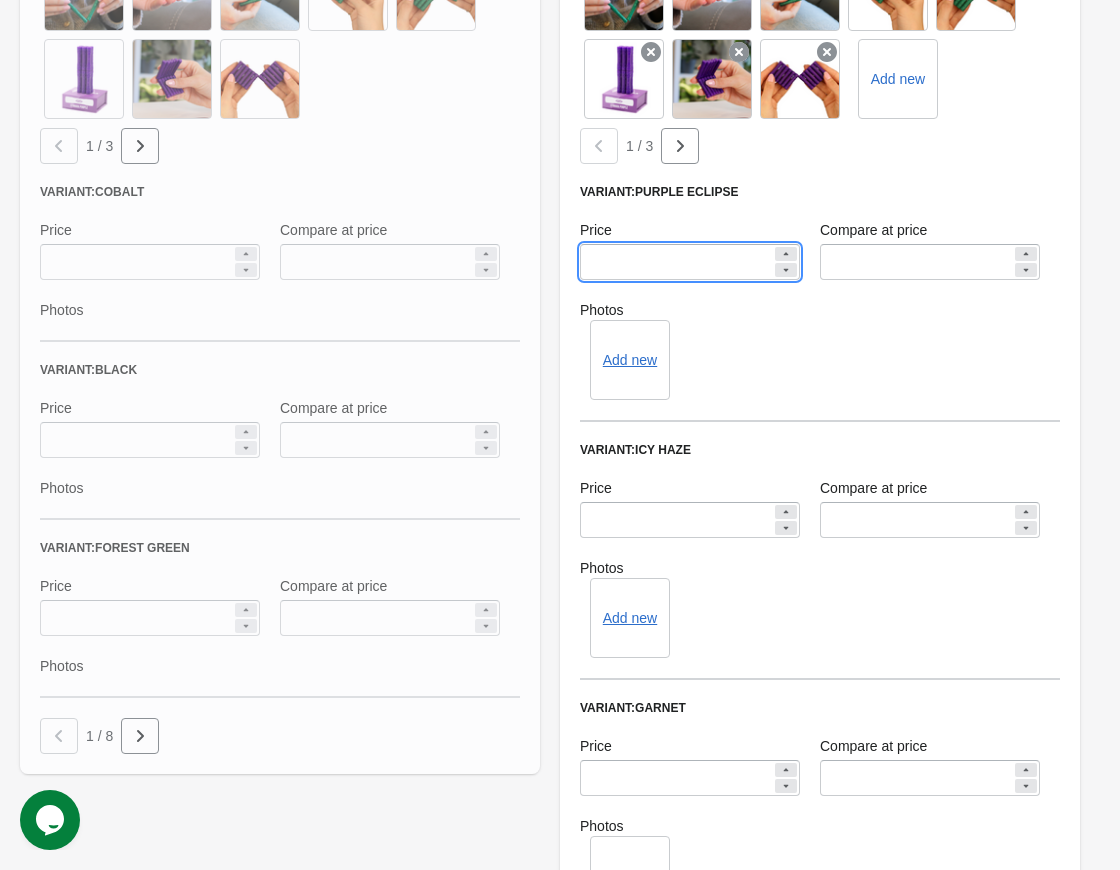 drag, startPoint x: 533, startPoint y: 283, endPoint x: 618, endPoint y: 287, distance: 85.09406 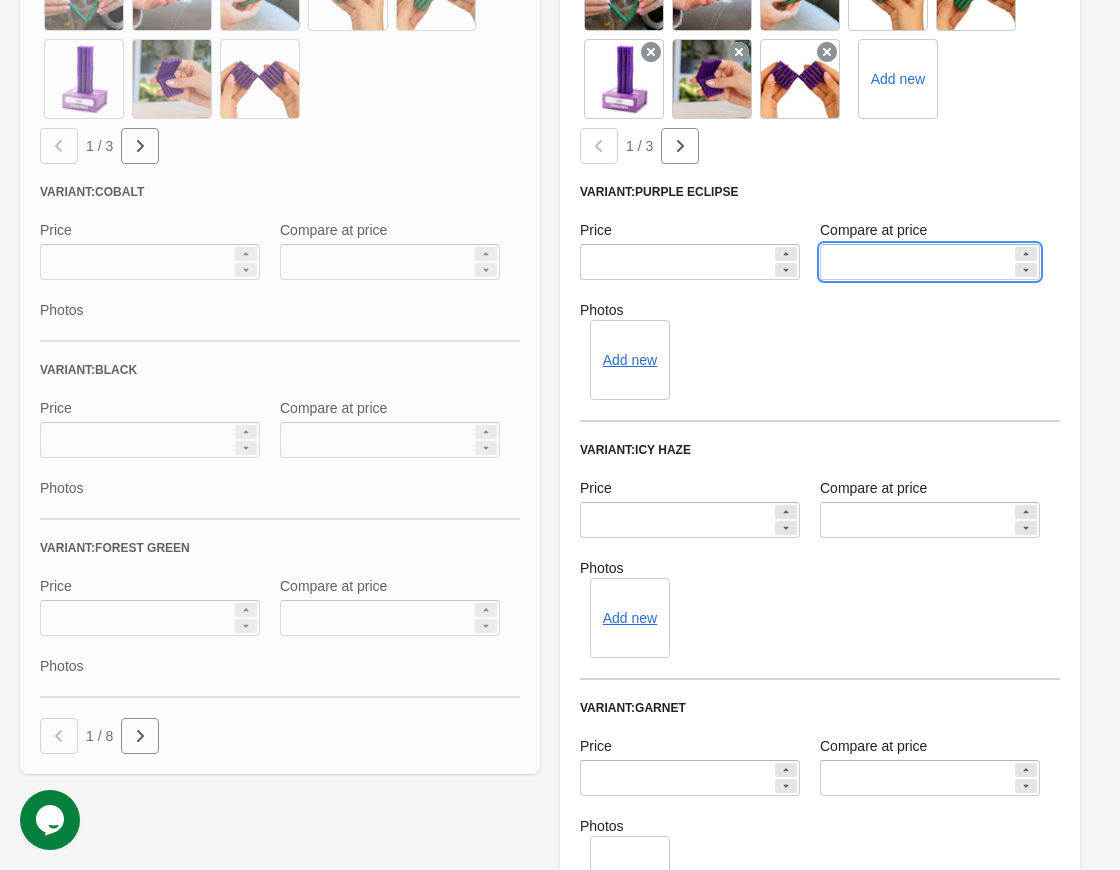 drag, startPoint x: 848, startPoint y: 265, endPoint x: 769, endPoint y: 275, distance: 79.630394 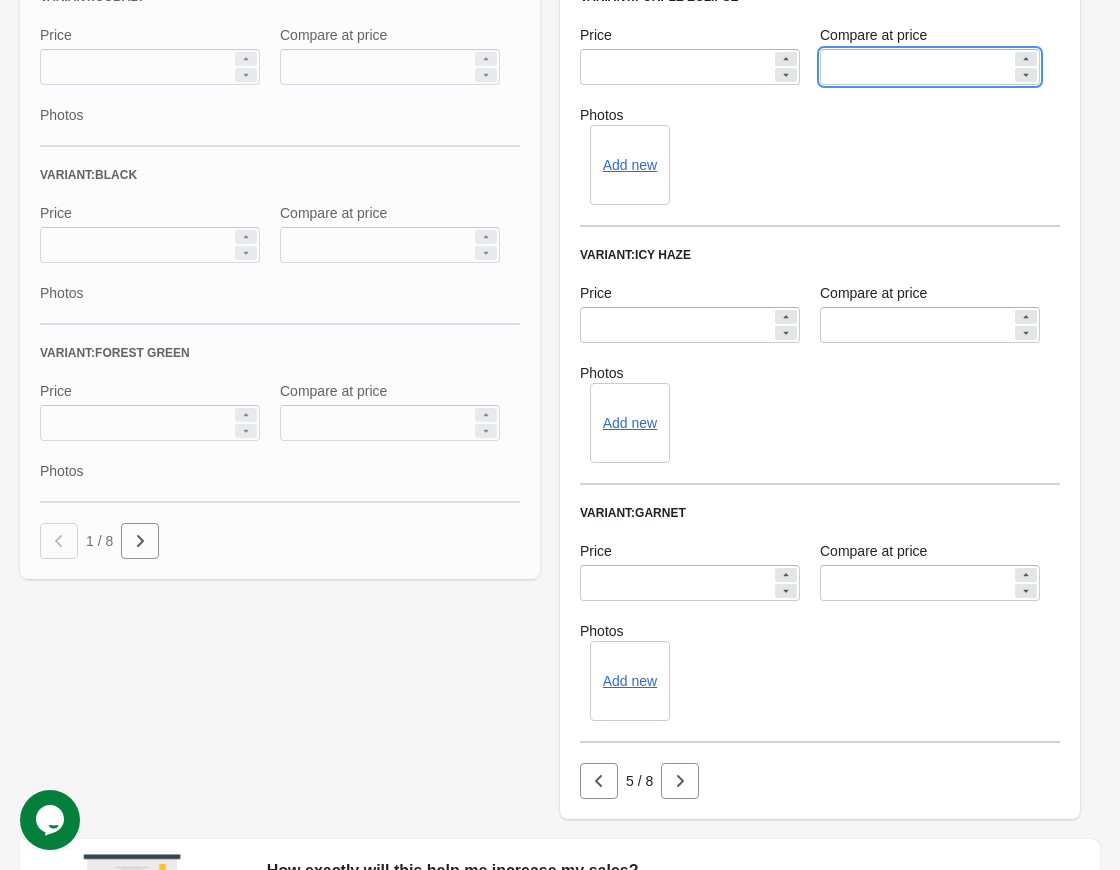 scroll, scrollTop: 1009, scrollLeft: 0, axis: vertical 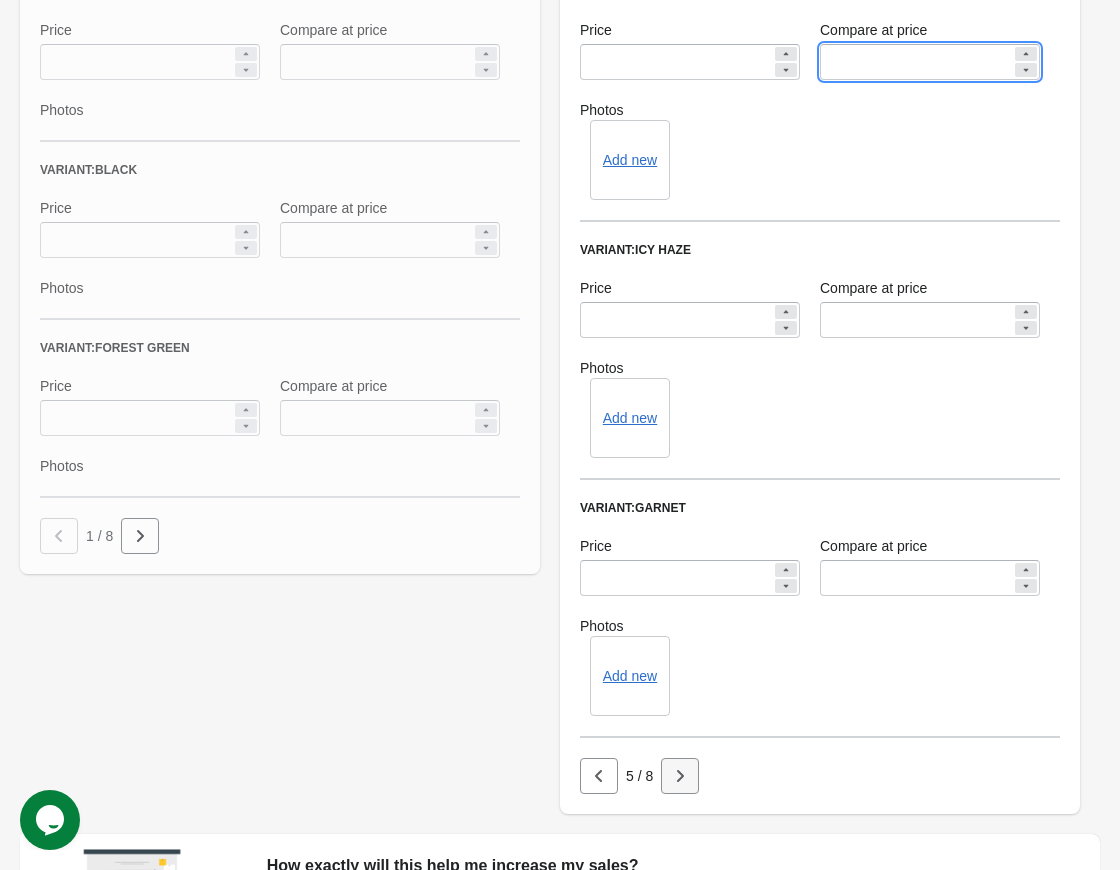 type 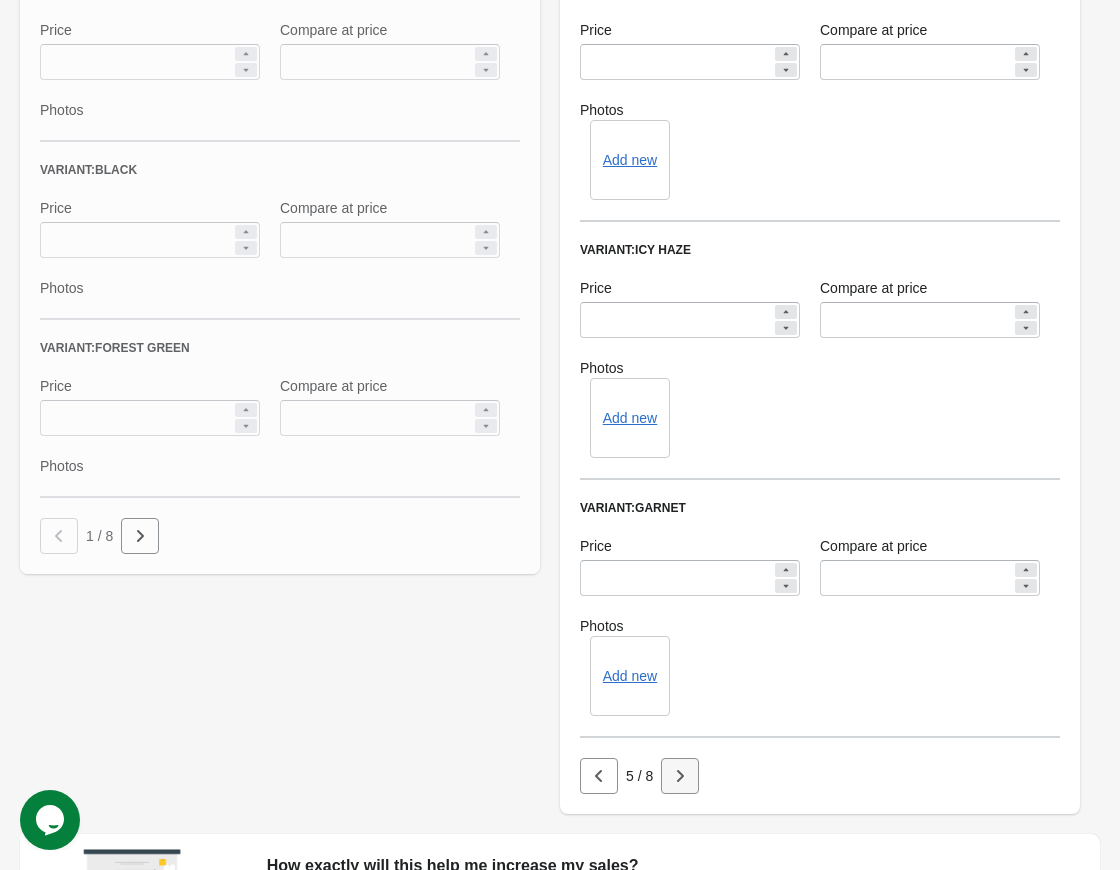 click at bounding box center (680, 776) 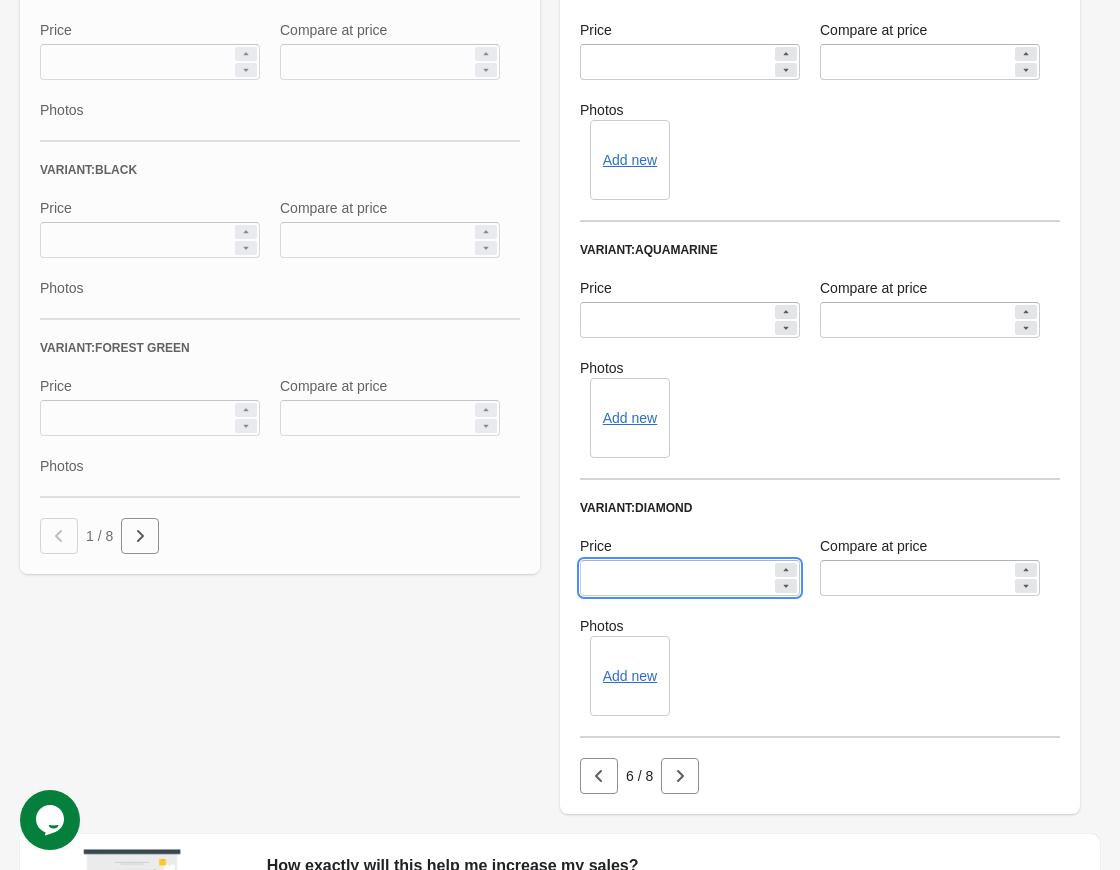 click on "**********" at bounding box center [550, 65] 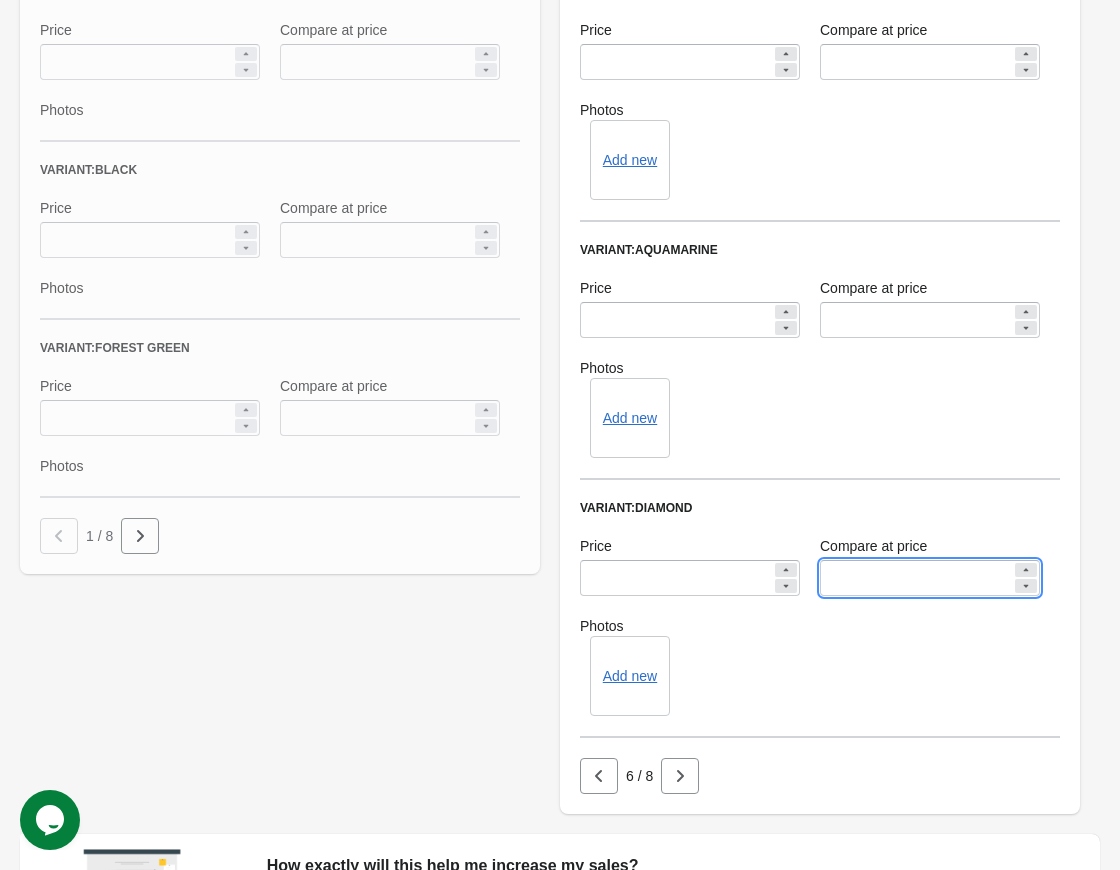 drag, startPoint x: 892, startPoint y: 579, endPoint x: 775, endPoint y: 581, distance: 117.01709 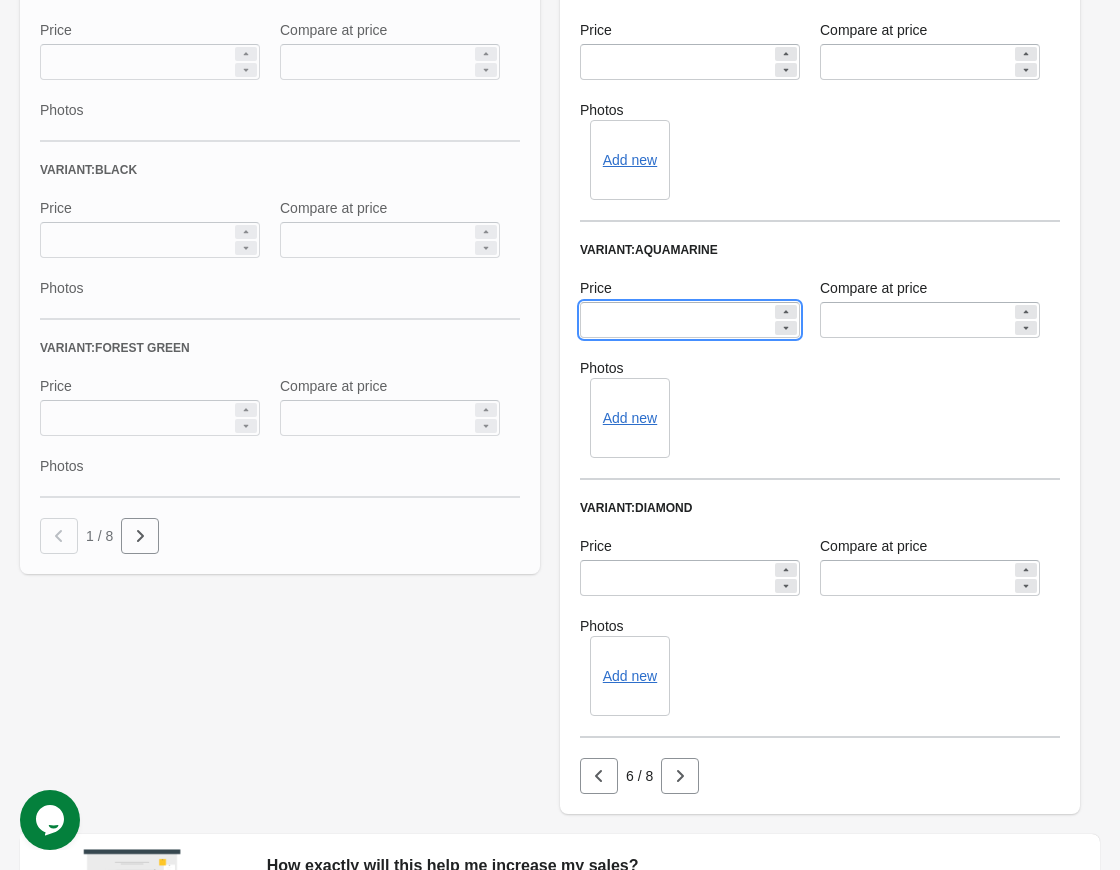drag, startPoint x: 543, startPoint y: 323, endPoint x: 556, endPoint y: 330, distance: 14.764823 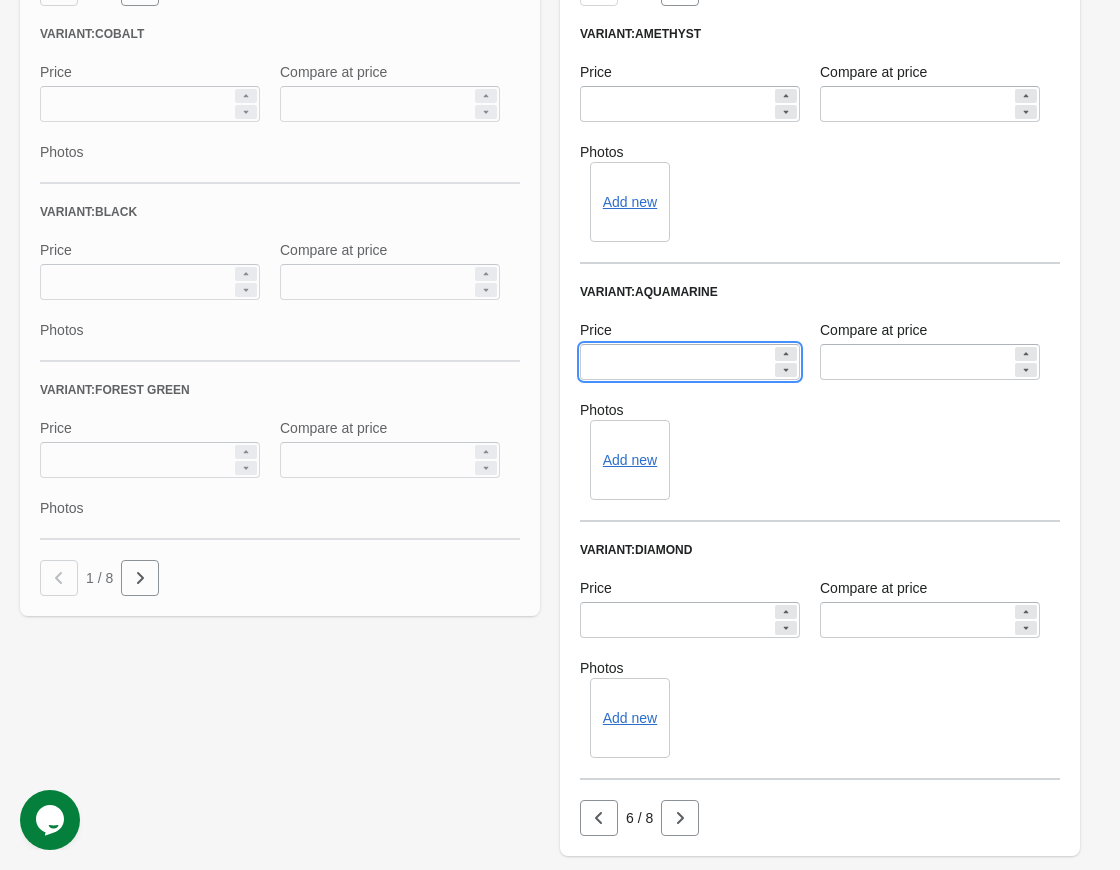 scroll, scrollTop: 909, scrollLeft: 0, axis: vertical 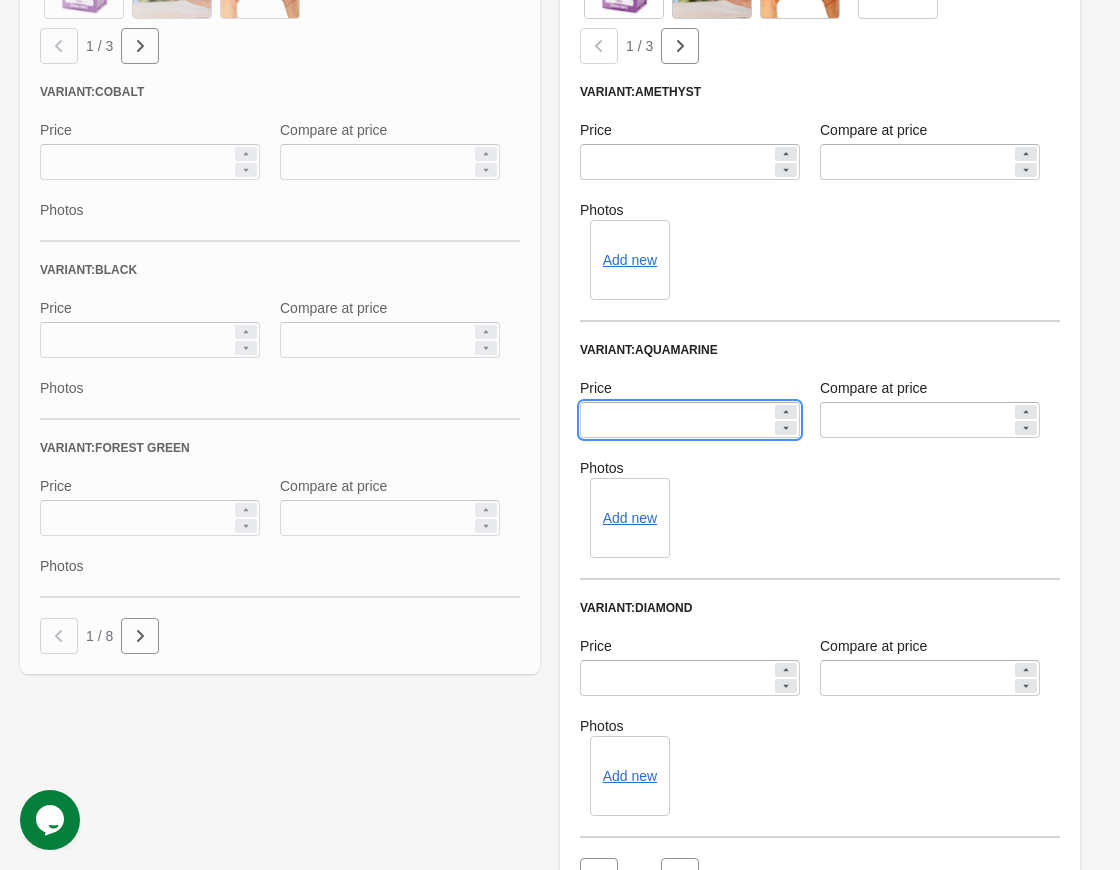 type on "**" 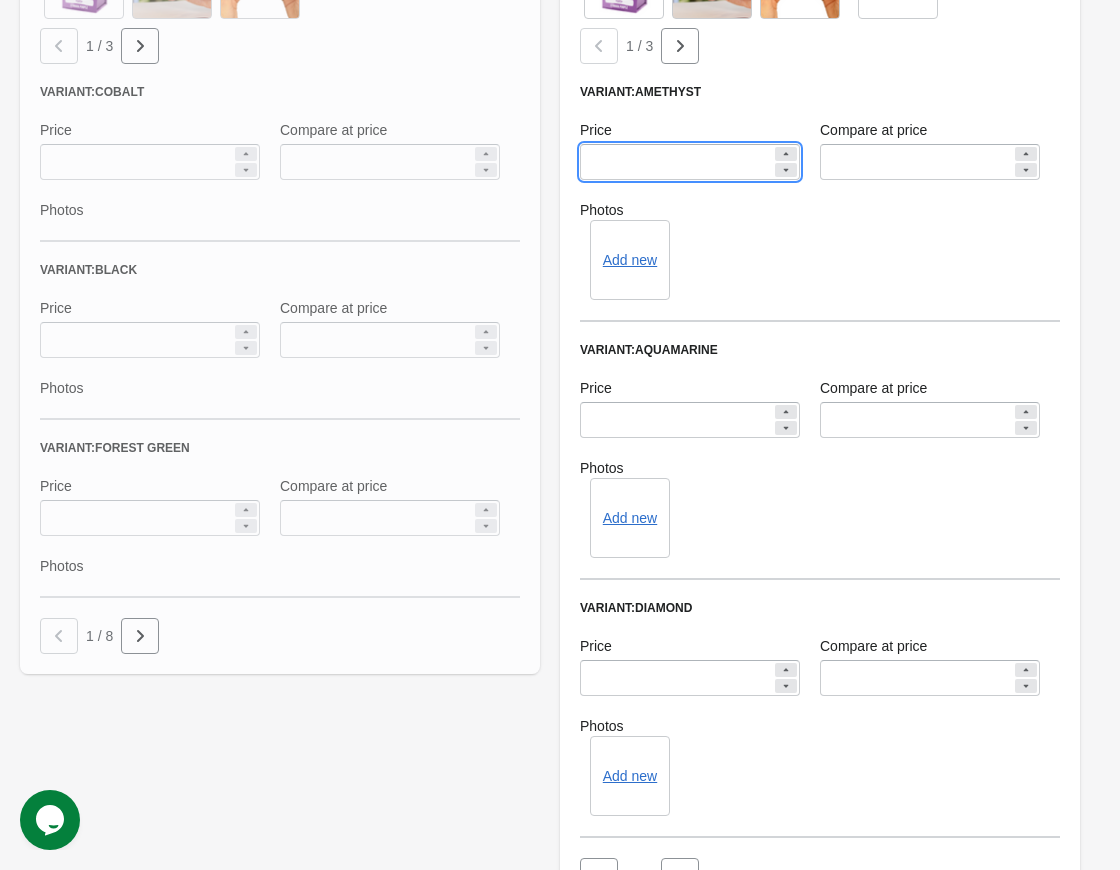drag, startPoint x: 637, startPoint y: 161, endPoint x: 537, endPoint y: 170, distance: 100.40418 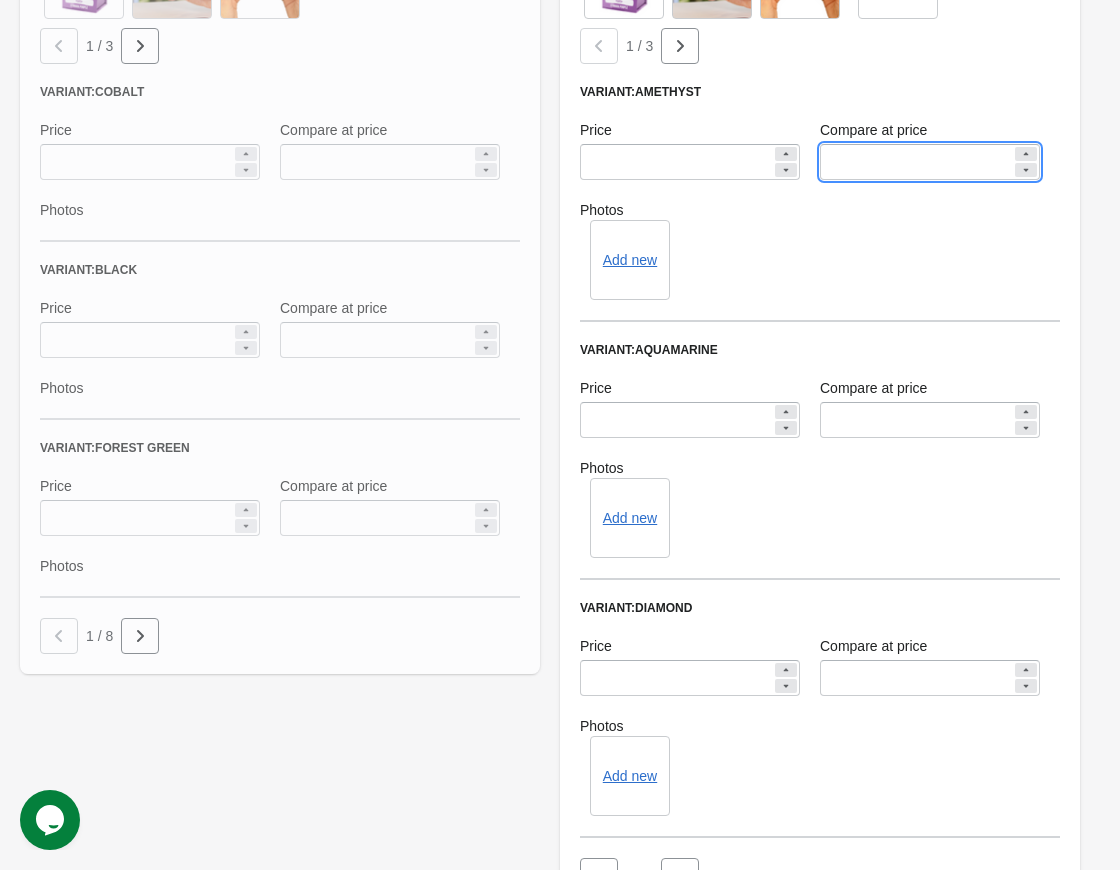 drag, startPoint x: 844, startPoint y: 162, endPoint x: 740, endPoint y: 171, distance: 104.388695 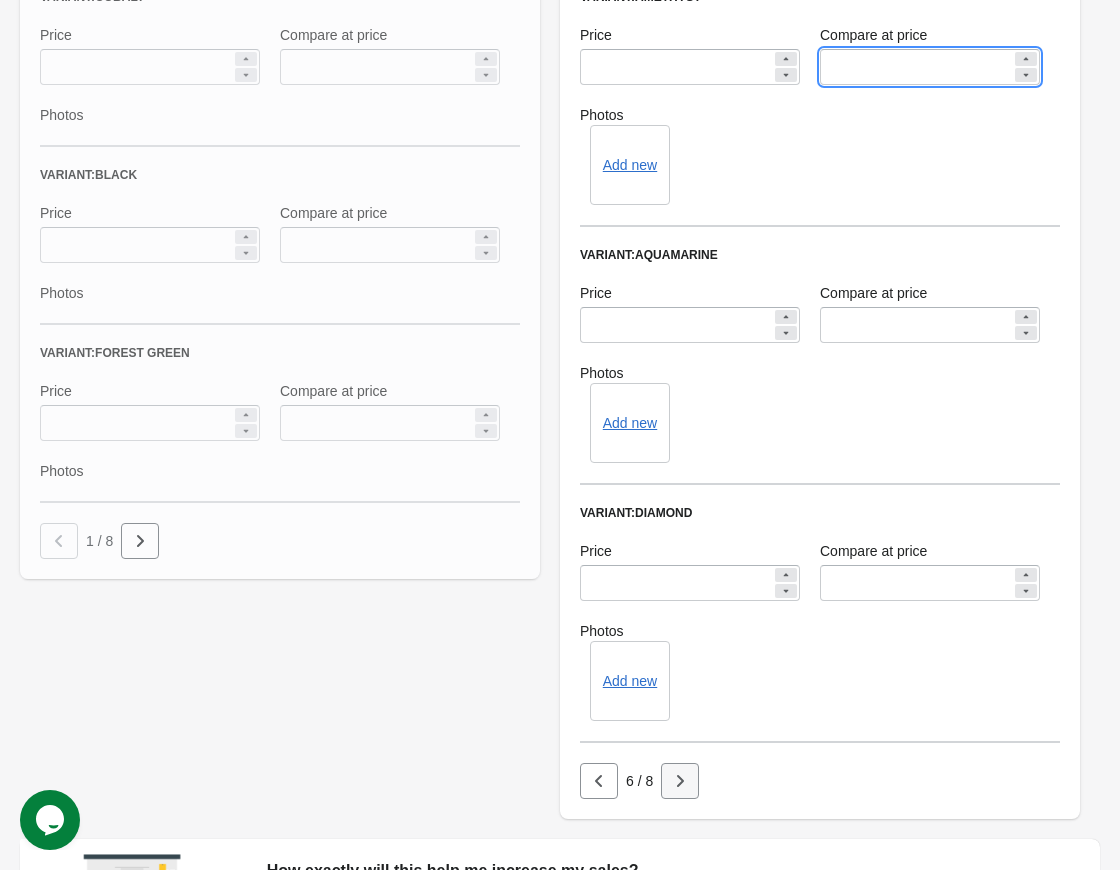 scroll, scrollTop: 1009, scrollLeft: 0, axis: vertical 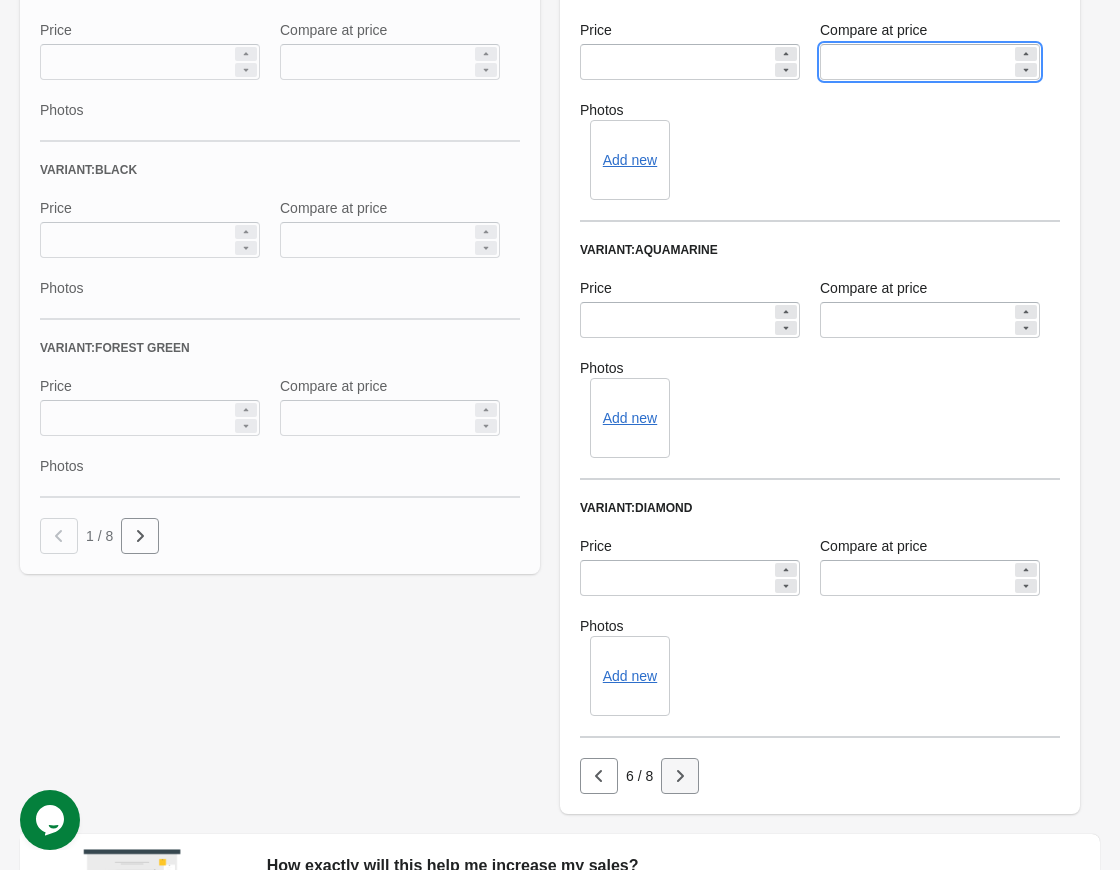 type 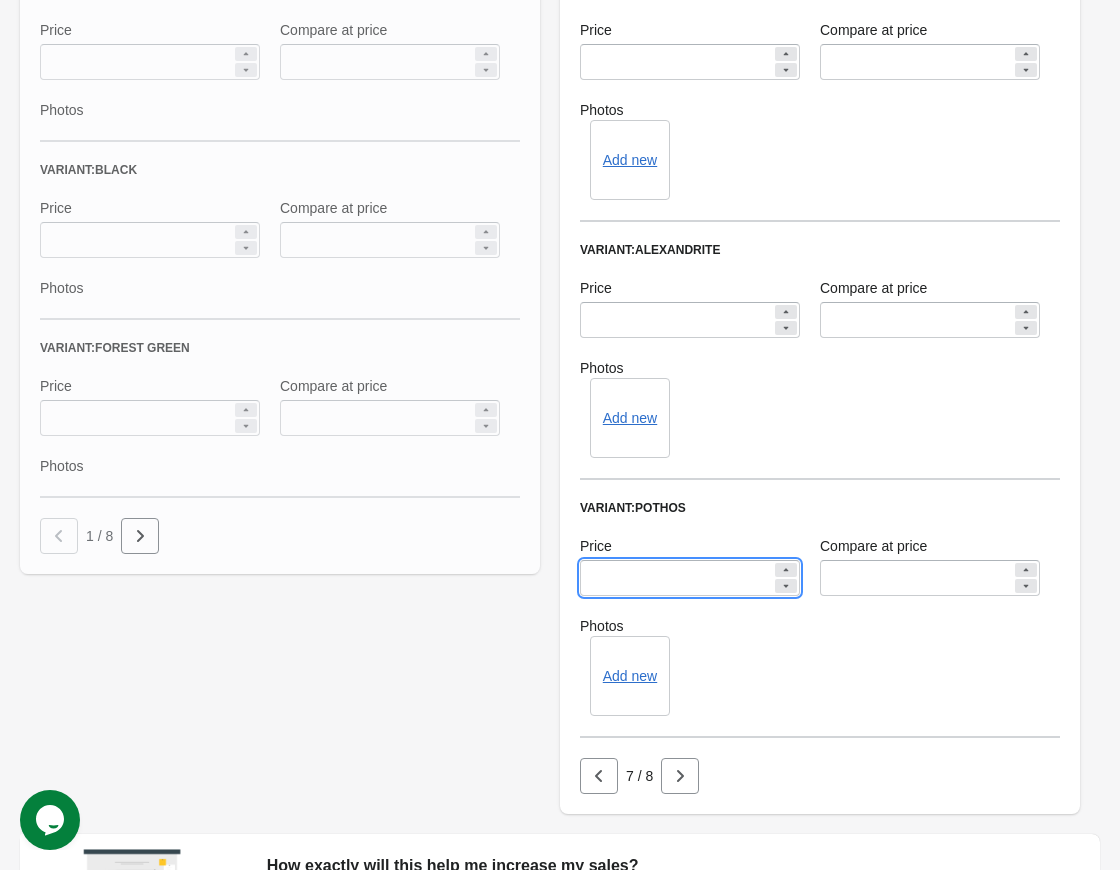 drag, startPoint x: 635, startPoint y: 575, endPoint x: 497, endPoint y: 579, distance: 138.05795 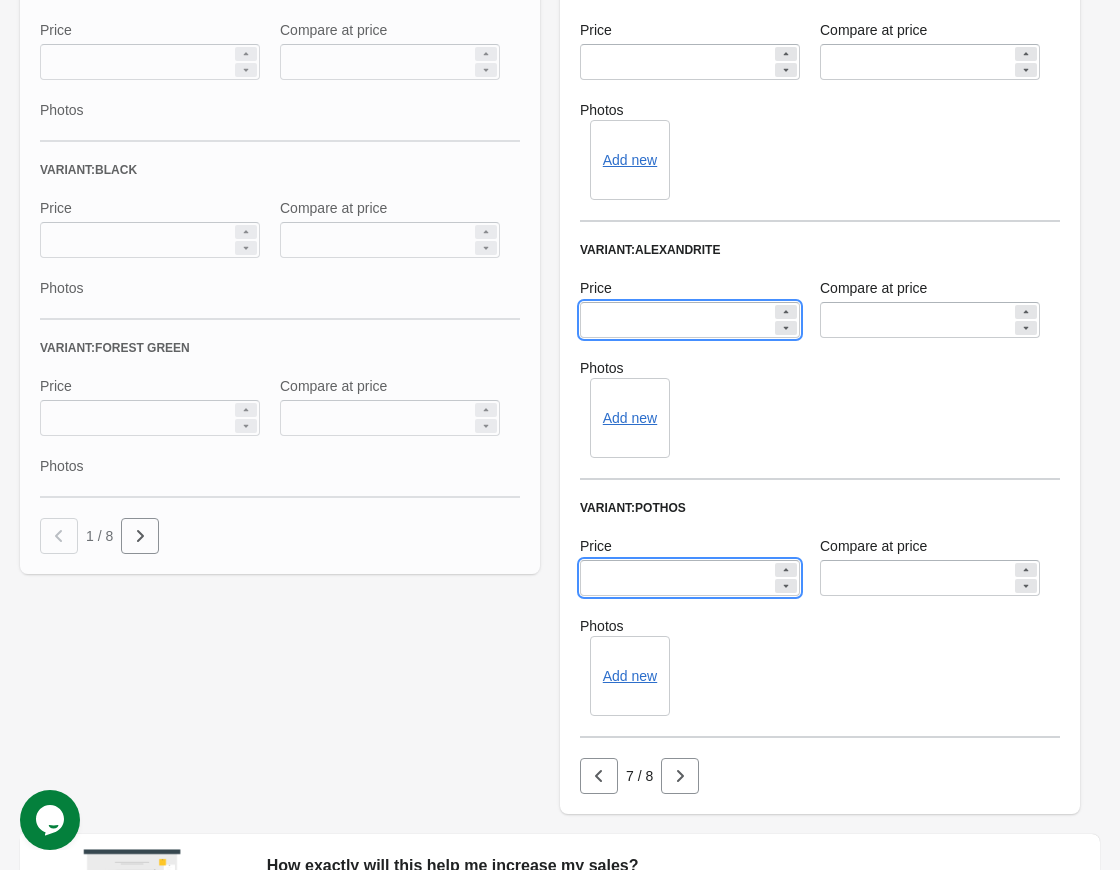 drag, startPoint x: 680, startPoint y: 320, endPoint x: 549, endPoint y: 343, distance: 133.00375 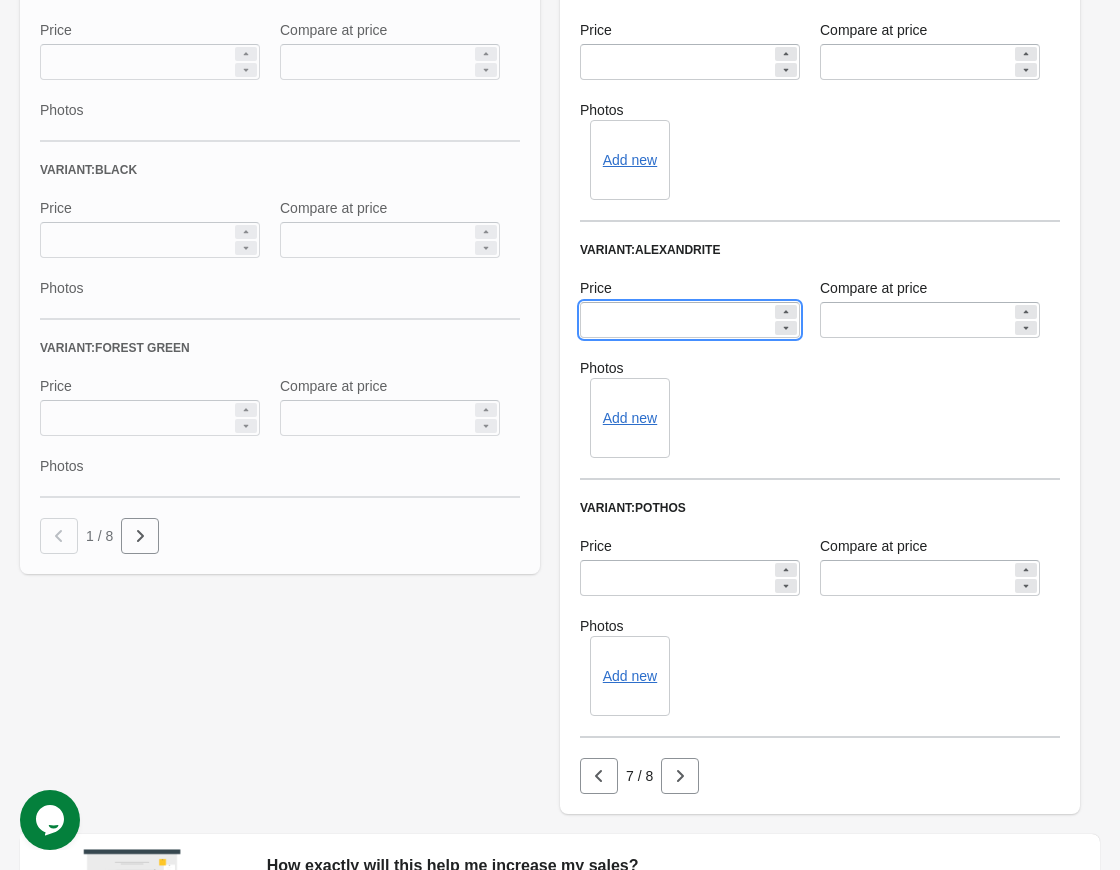 paste 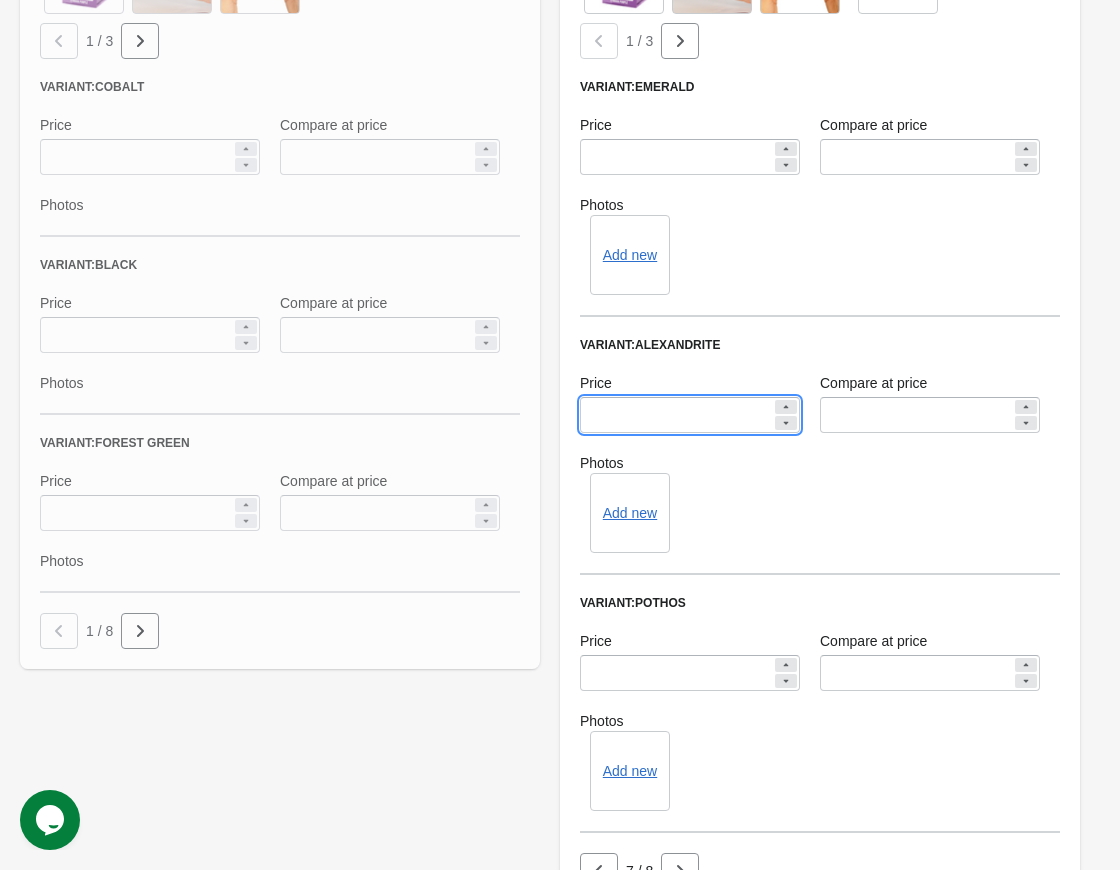 scroll, scrollTop: 909, scrollLeft: 0, axis: vertical 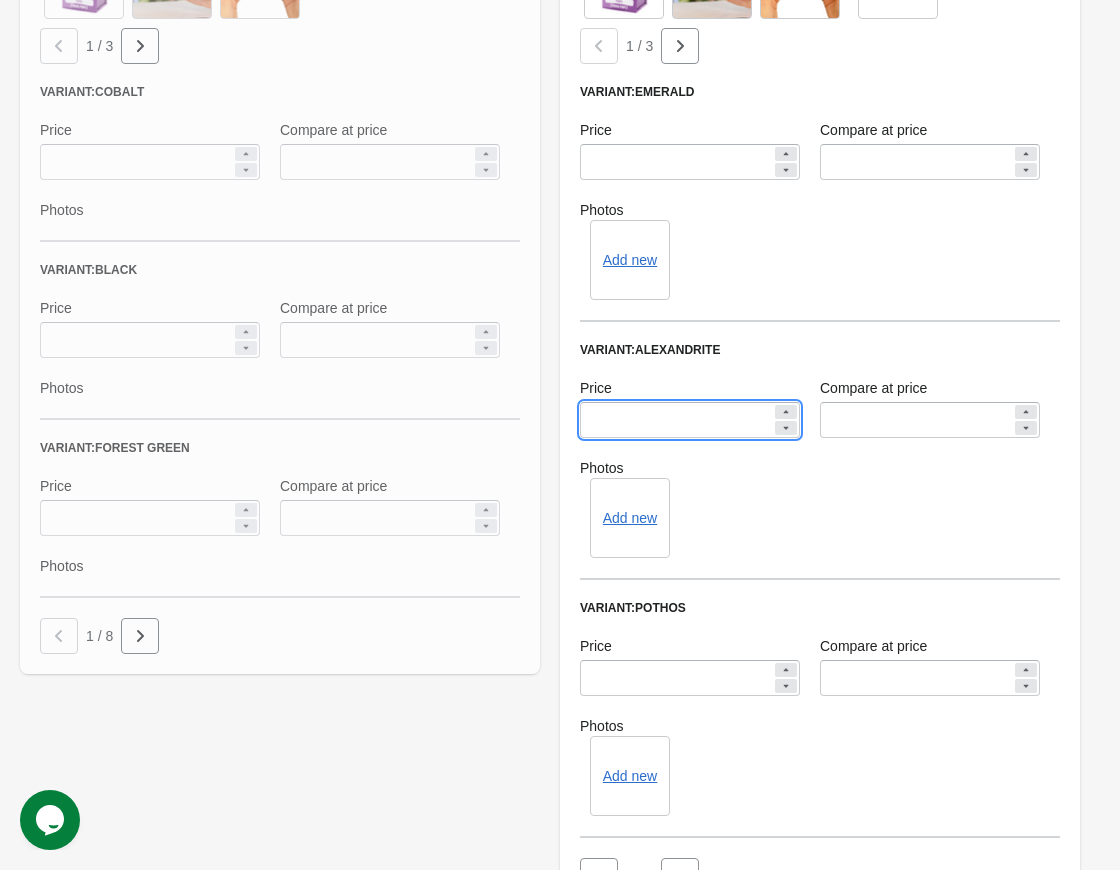 type on "**" 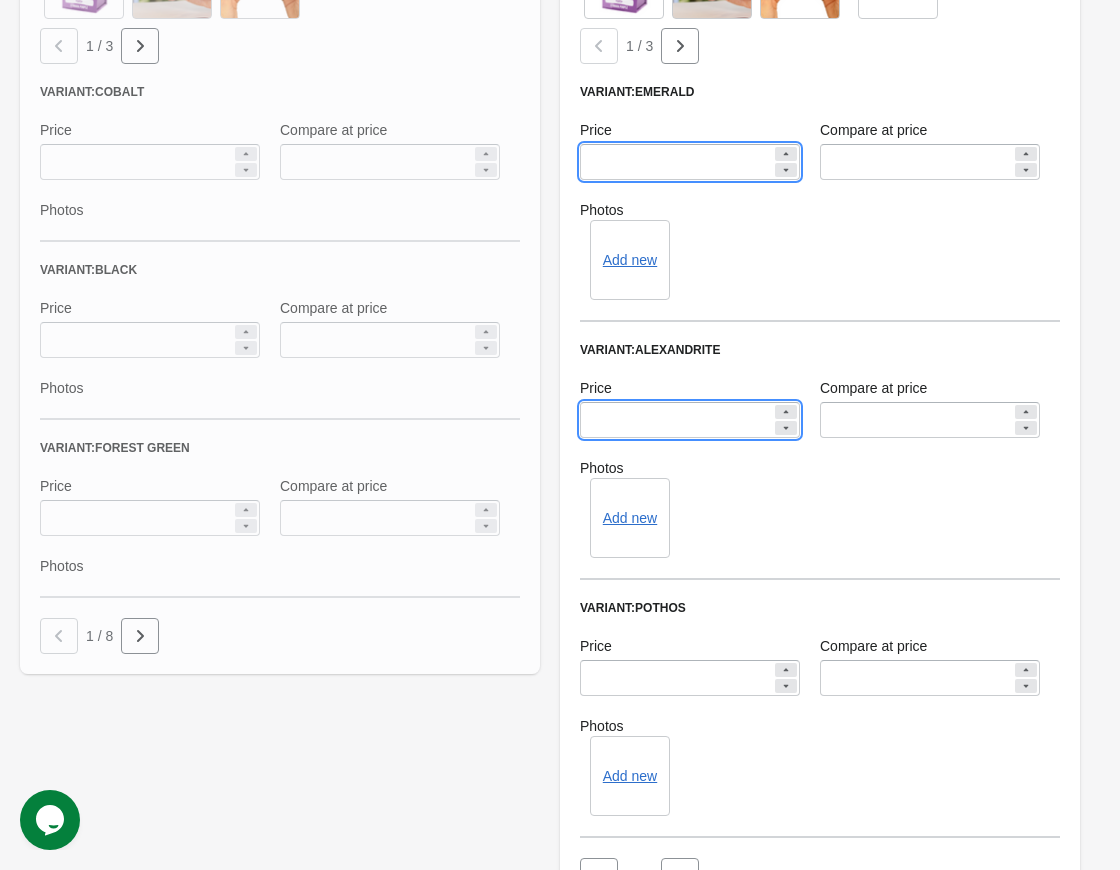 drag, startPoint x: 639, startPoint y: 160, endPoint x: 473, endPoint y: 187, distance: 168.18144 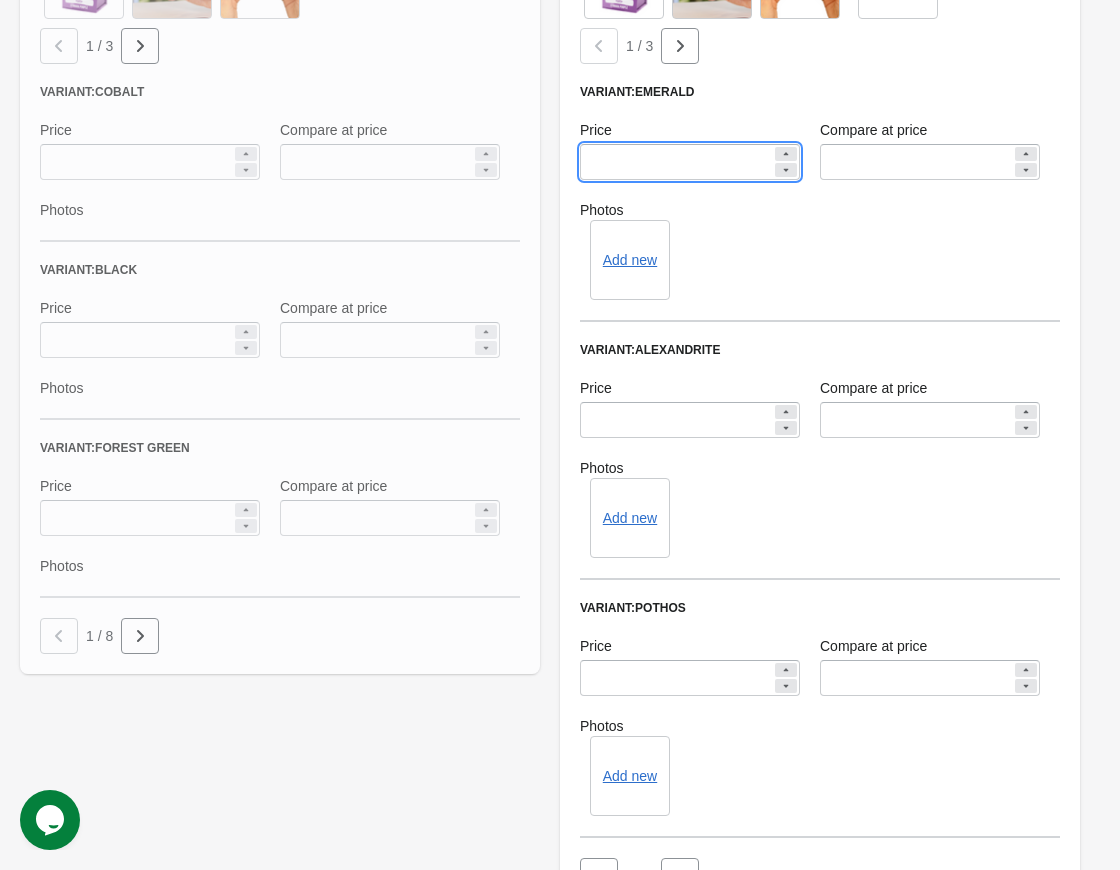 paste 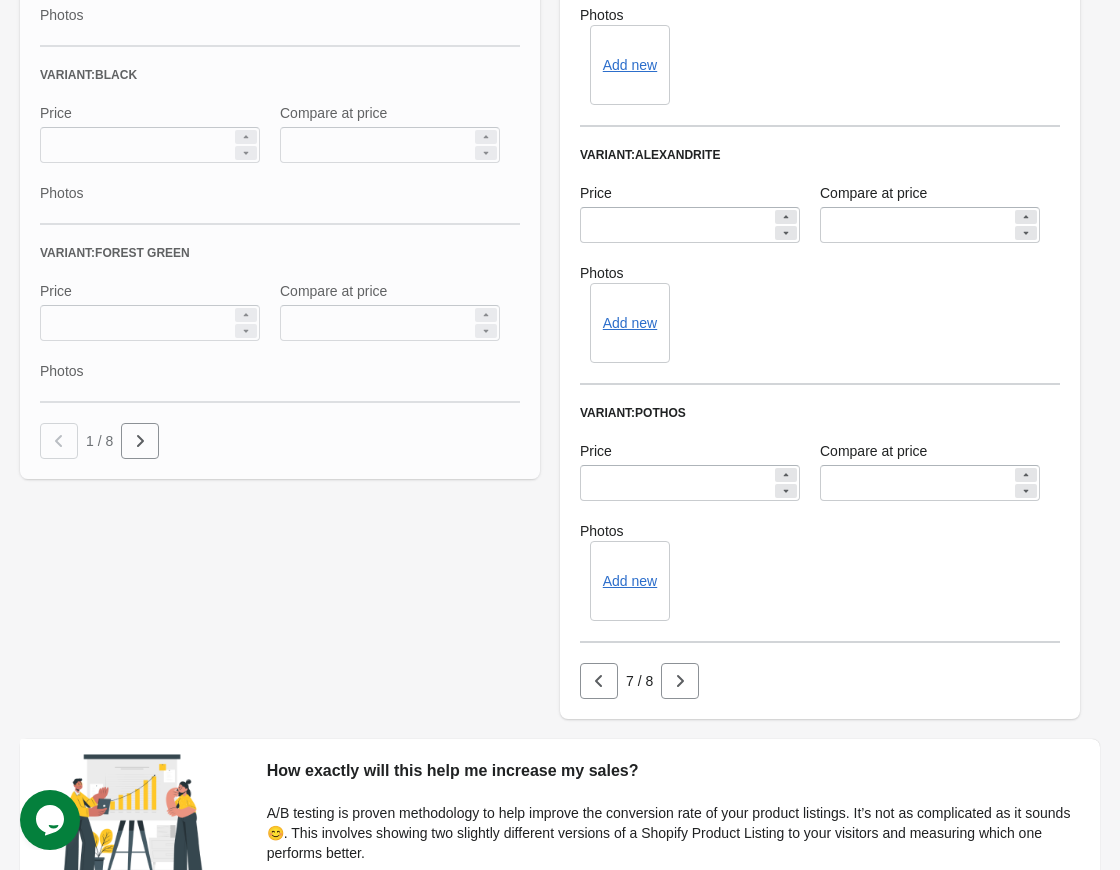scroll, scrollTop: 1109, scrollLeft: 0, axis: vertical 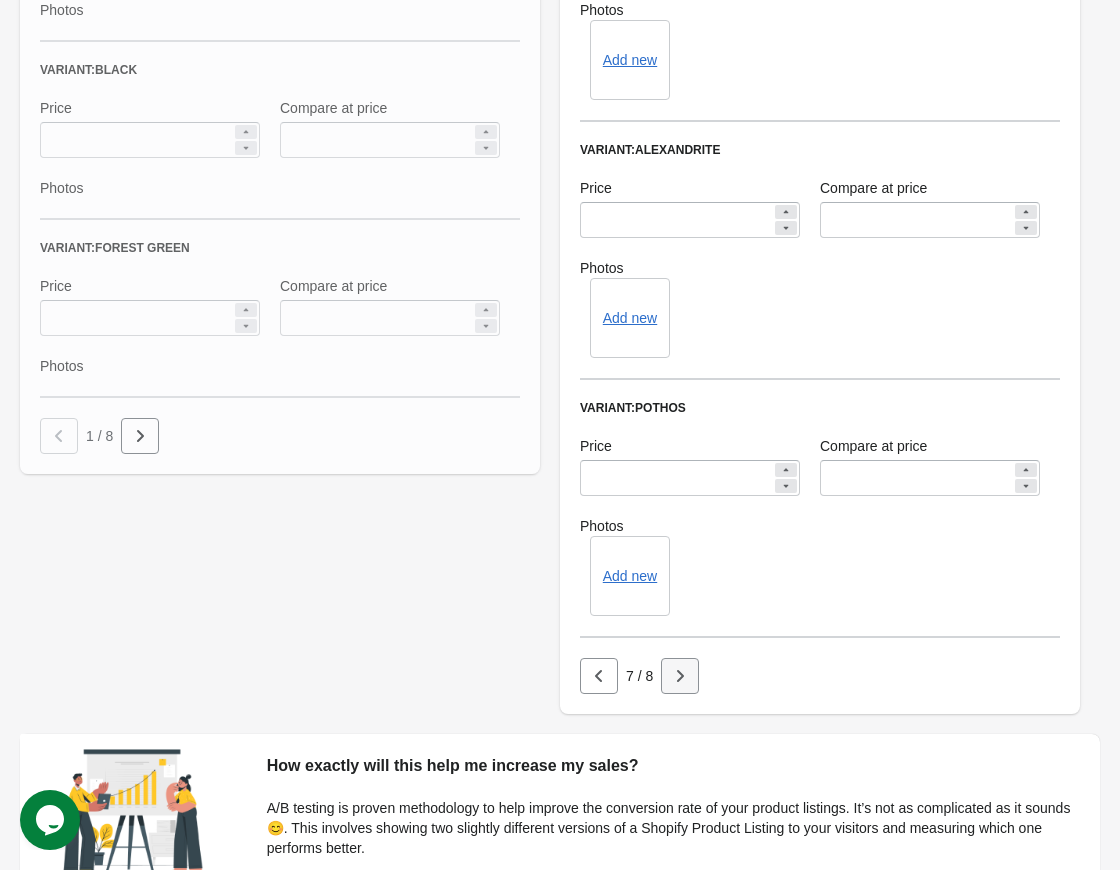 type on "**" 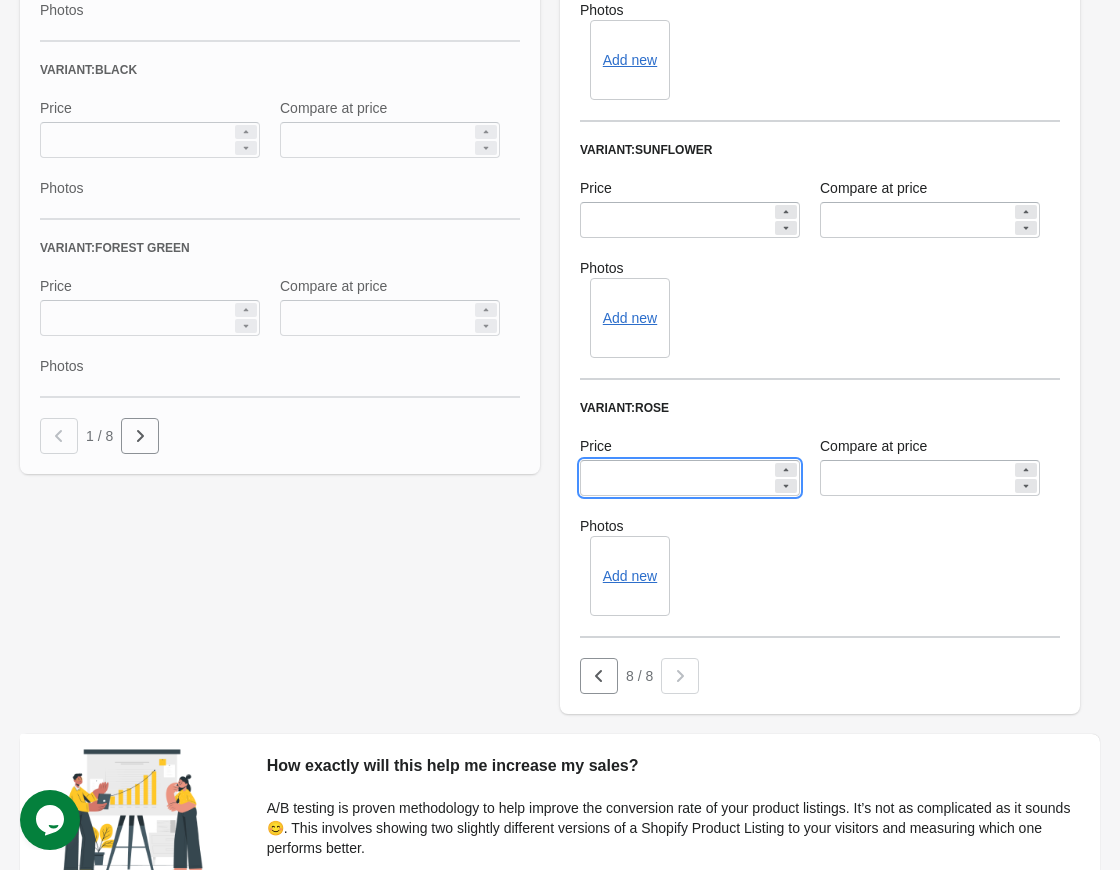 drag, startPoint x: 646, startPoint y: 466, endPoint x: 508, endPoint y: 481, distance: 138.81282 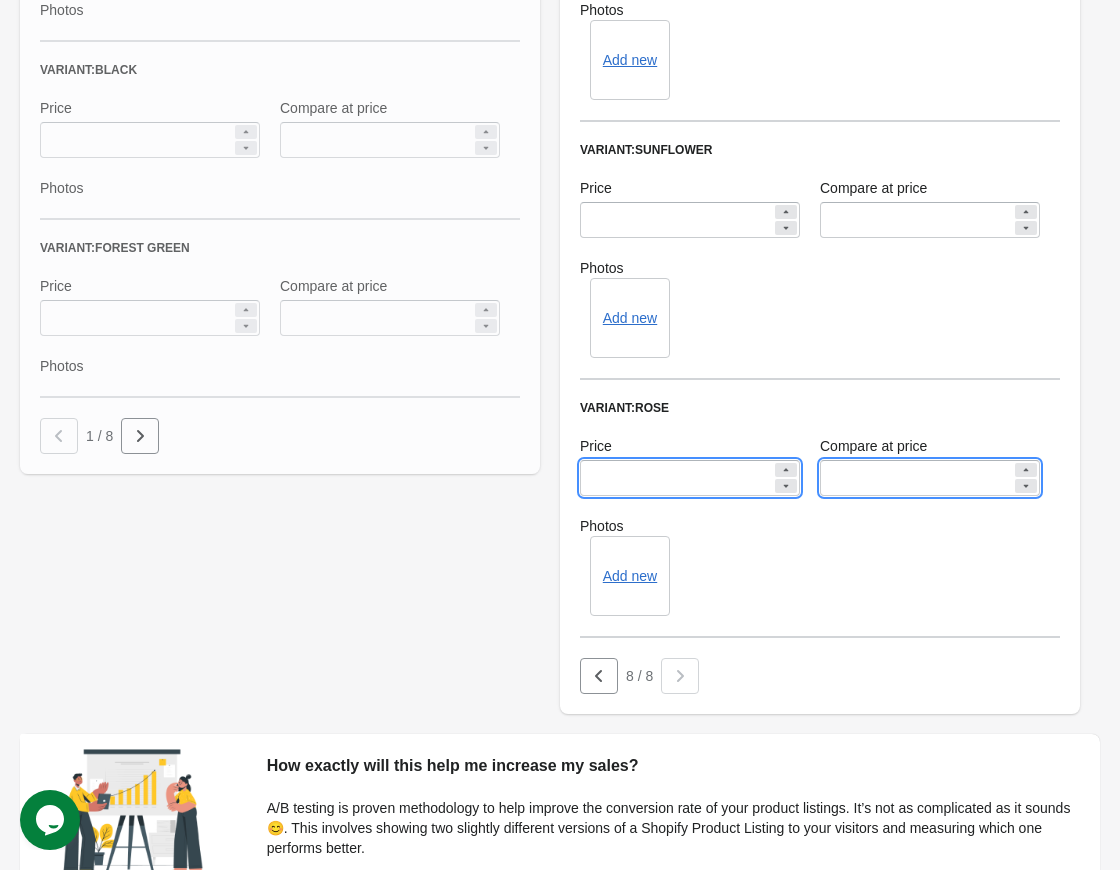 drag 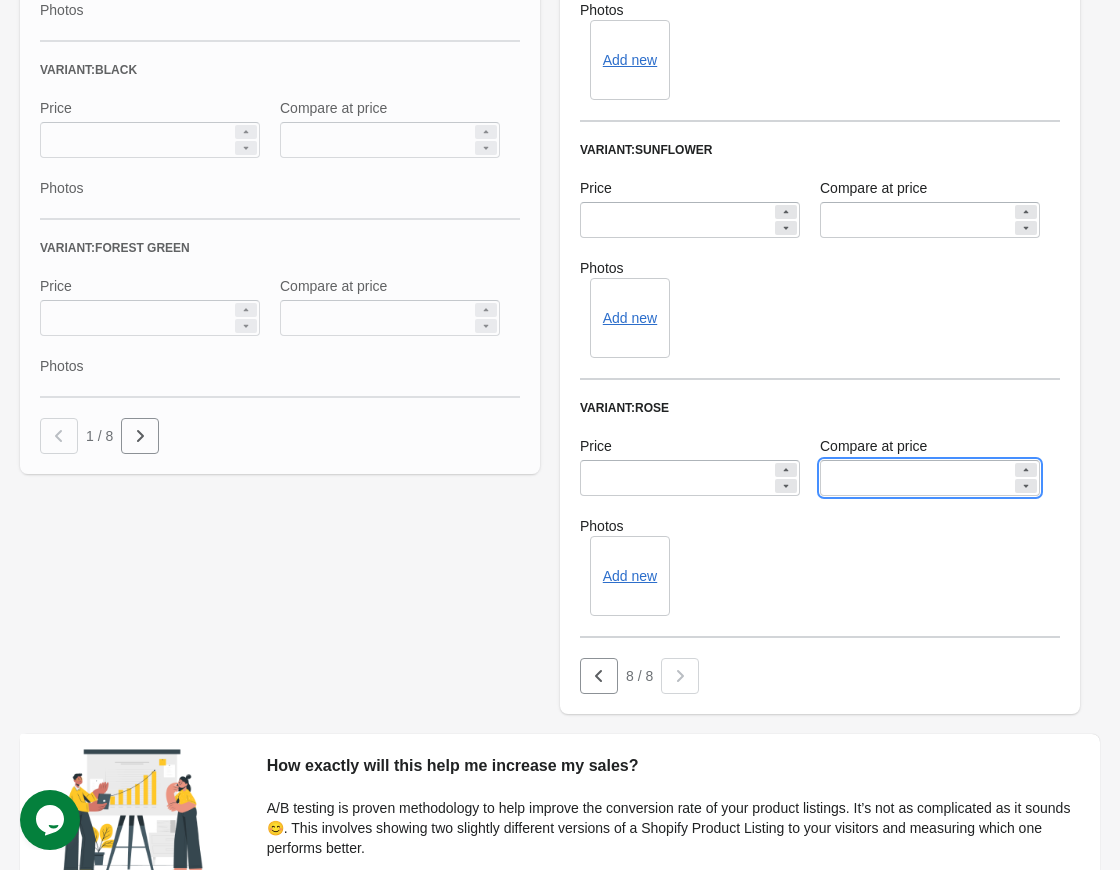 type 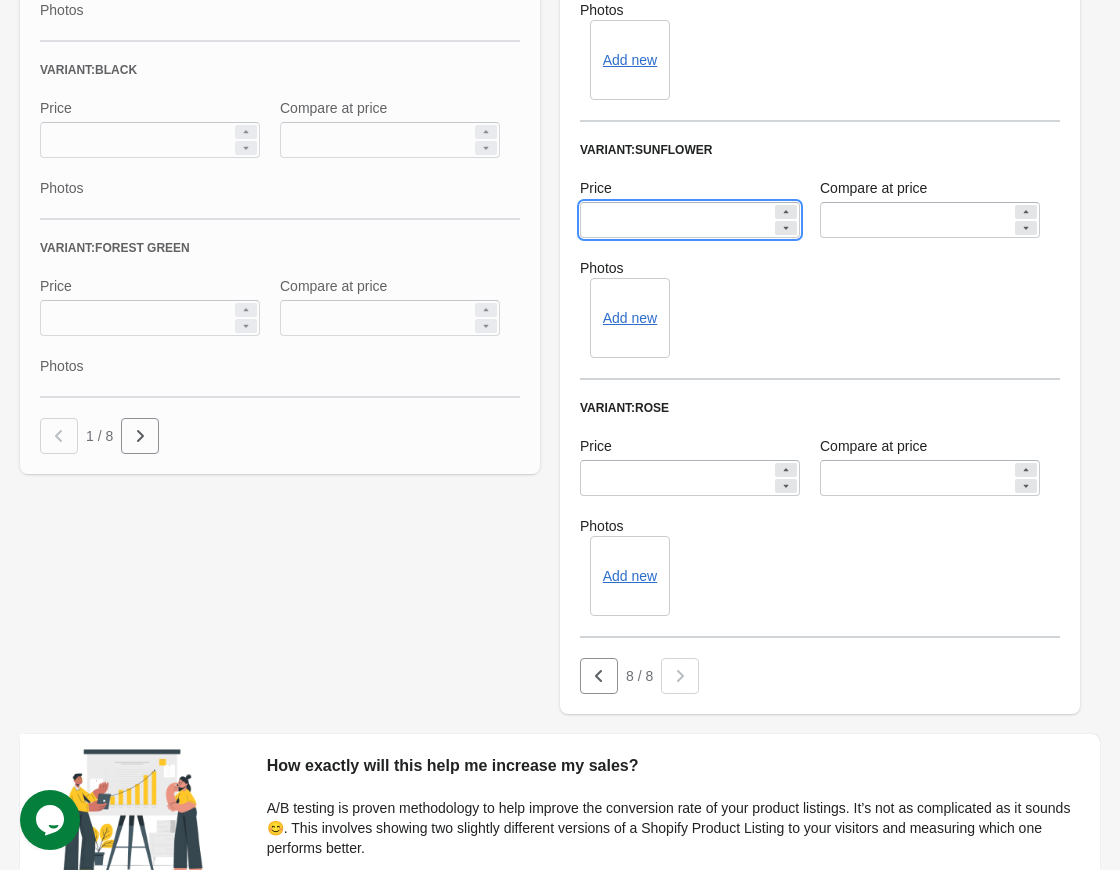 click on "**********" at bounding box center (820, -5) 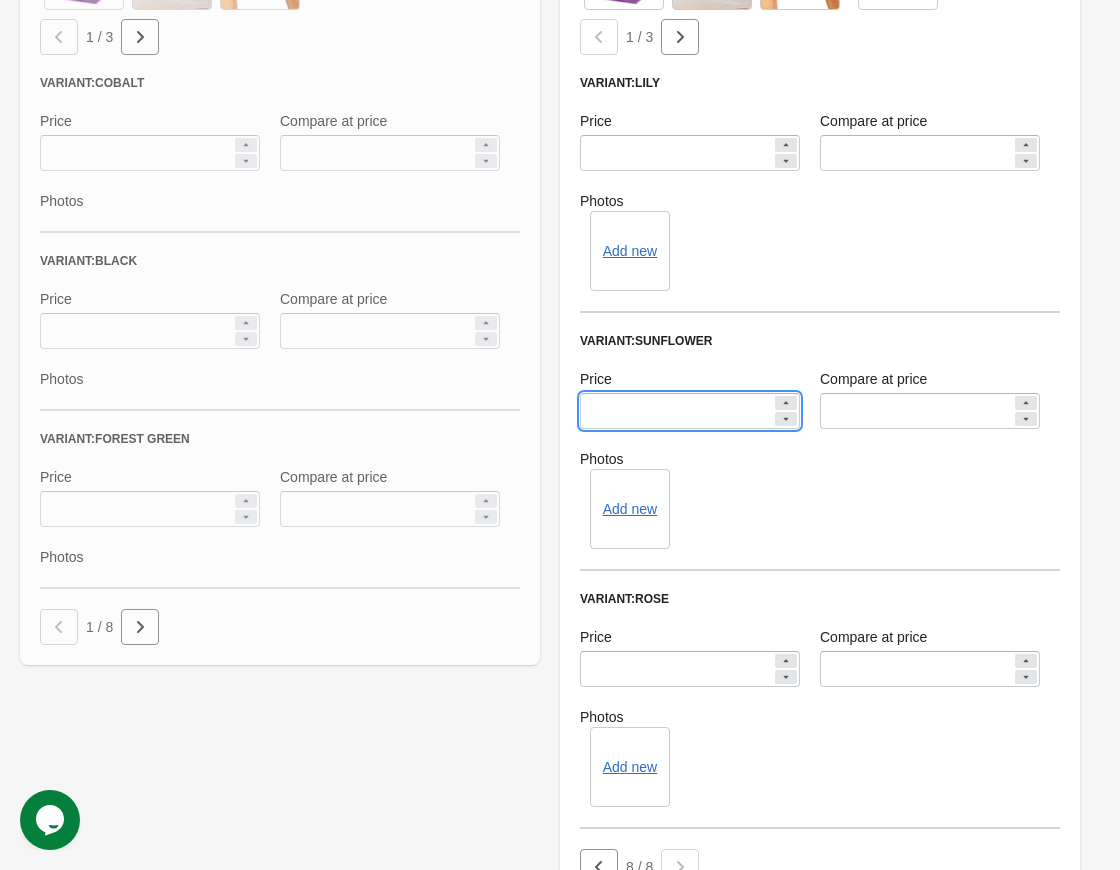 scroll, scrollTop: 909, scrollLeft: 0, axis: vertical 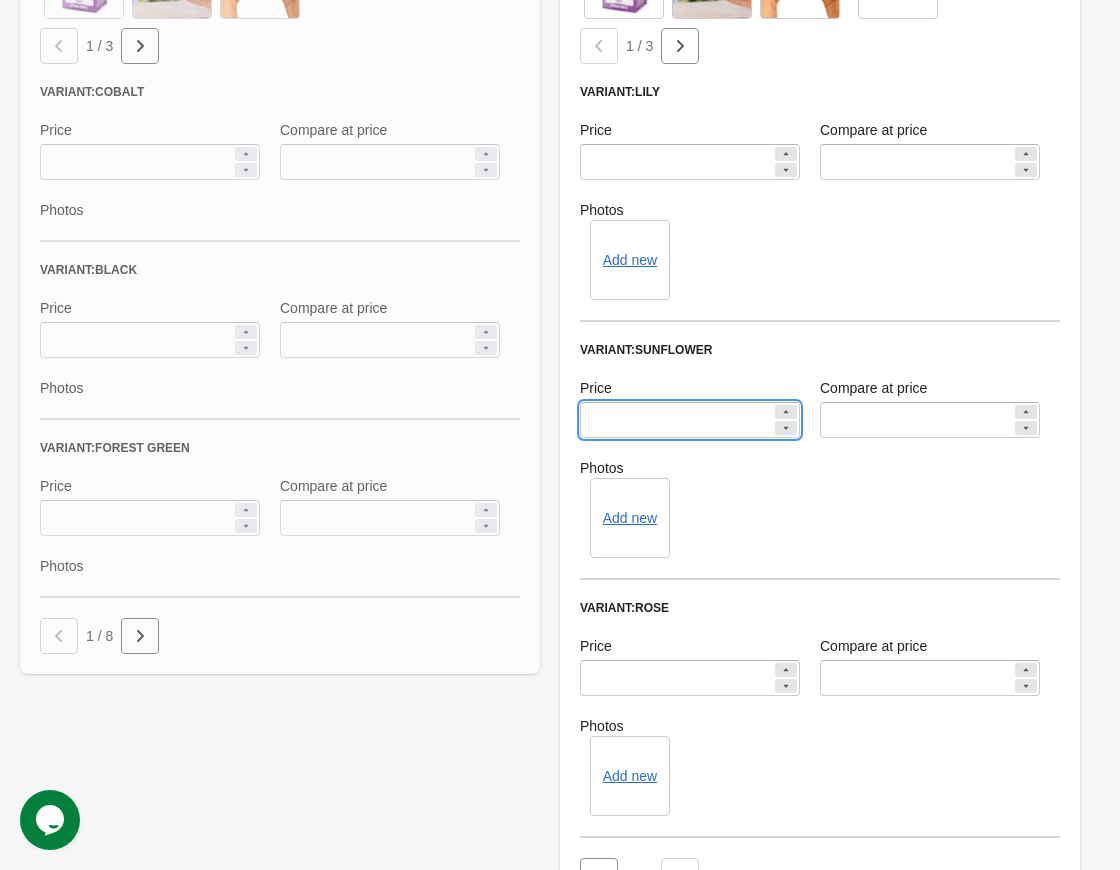 type on "**" 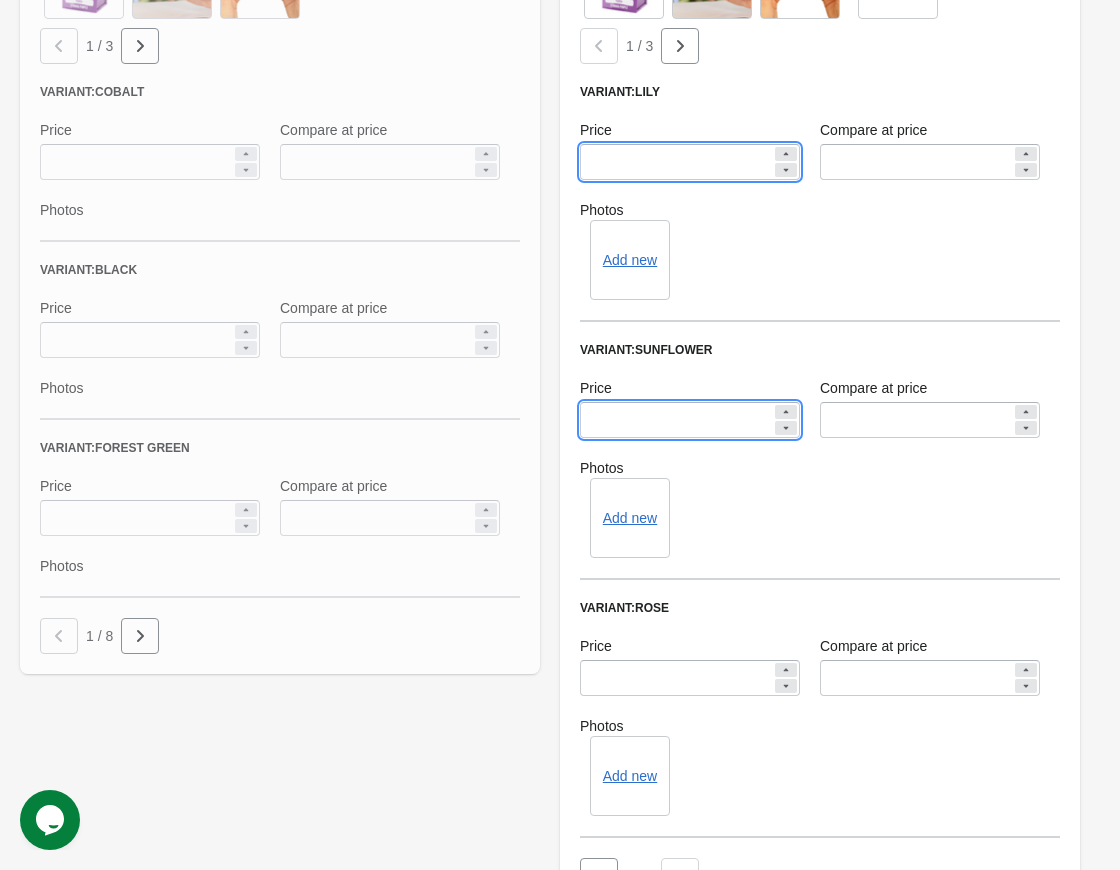 click on "**********" at bounding box center [550, 165] 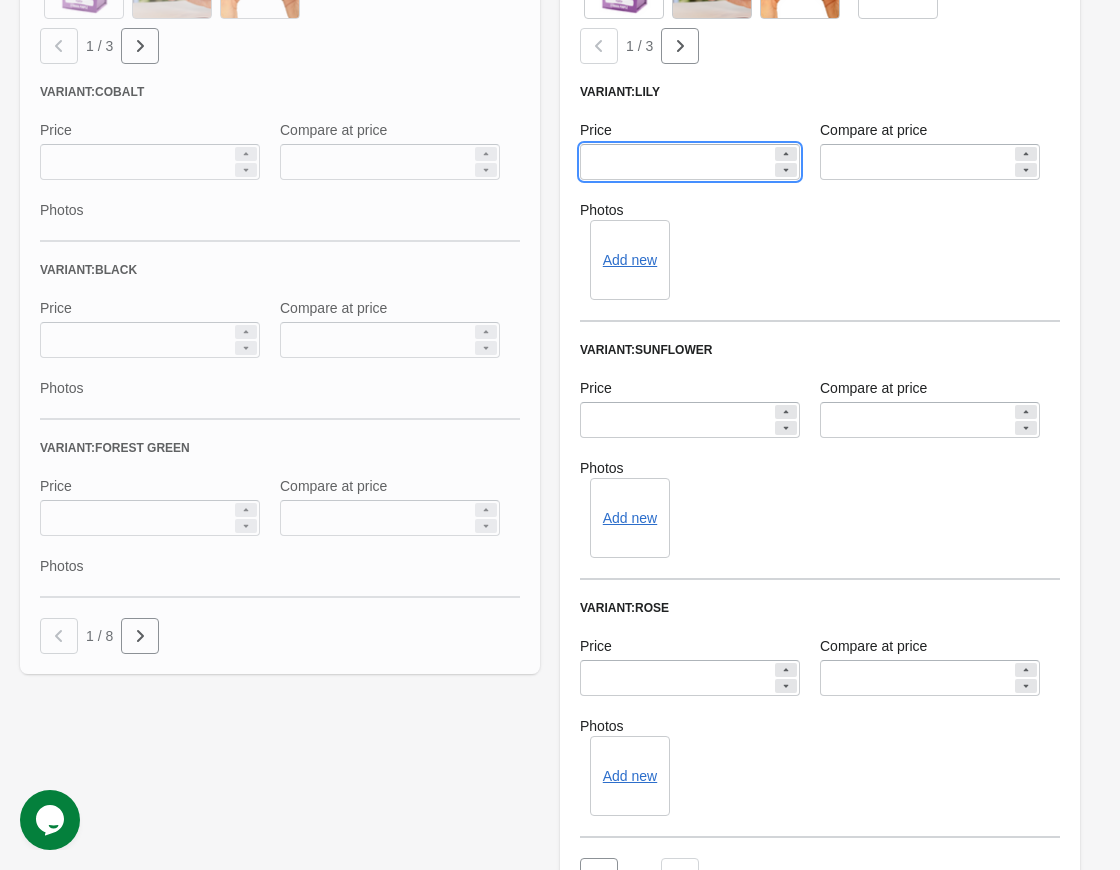paste 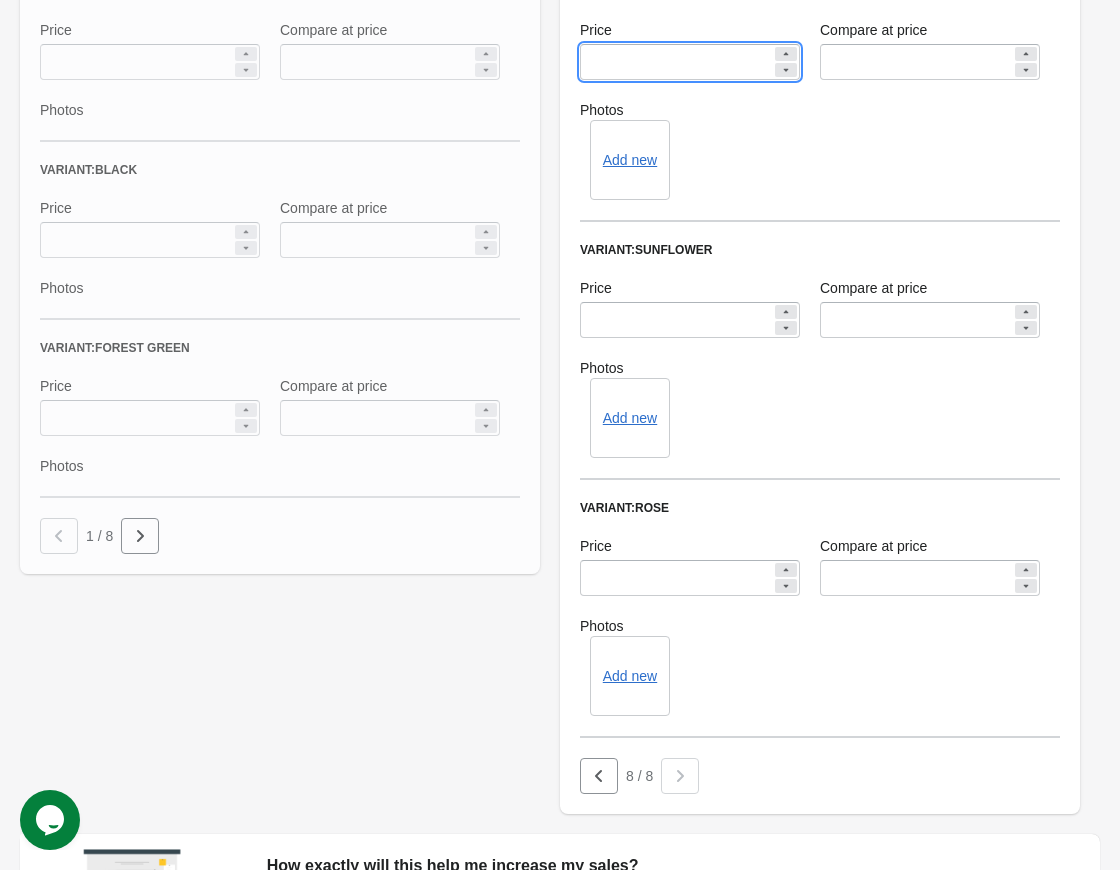 scroll, scrollTop: 1275, scrollLeft: 0, axis: vertical 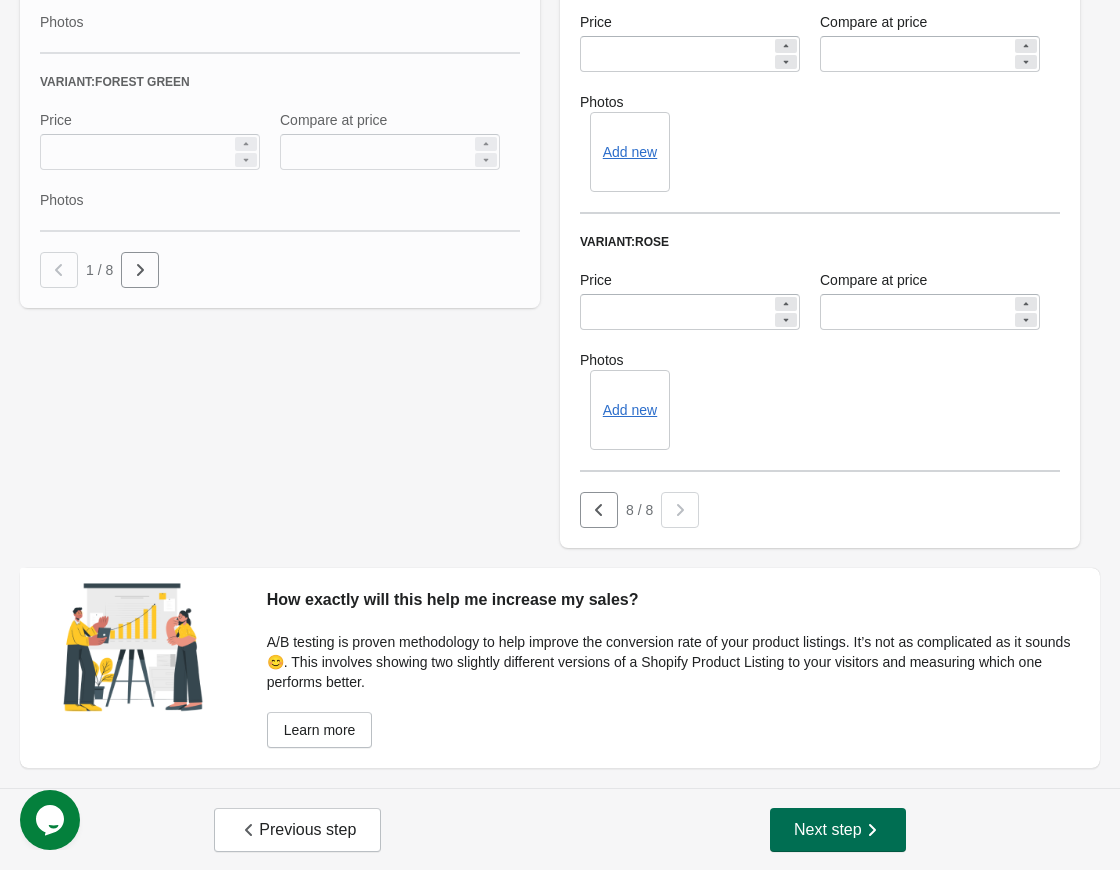 type on "**" 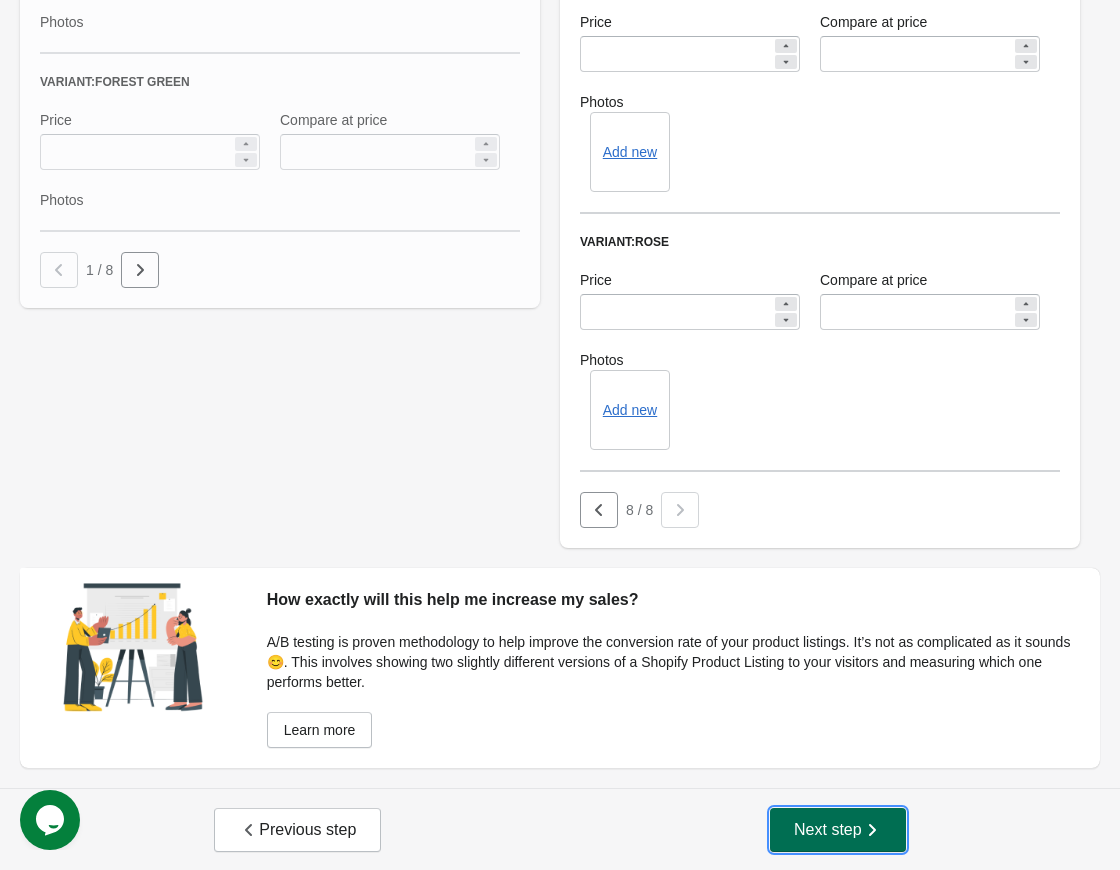 click on "Next step" at bounding box center [838, 830] 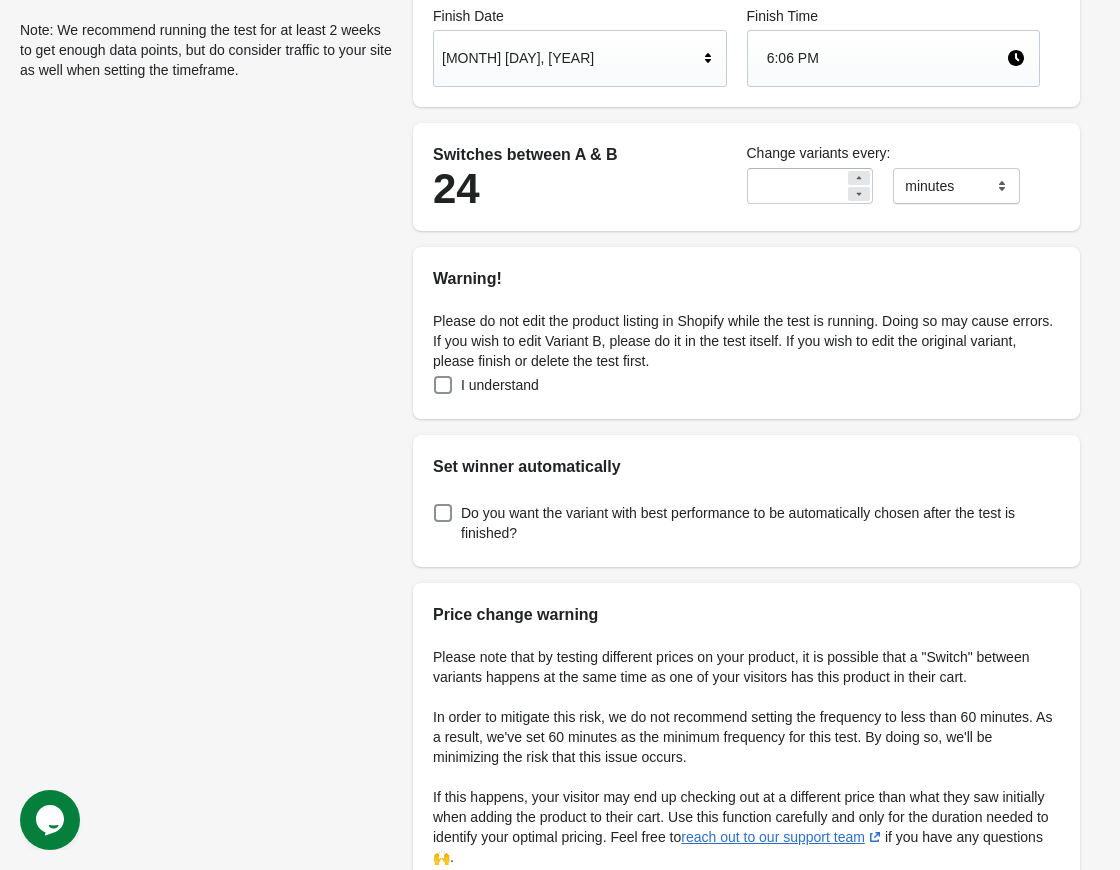 scroll, scrollTop: 300, scrollLeft: 0, axis: vertical 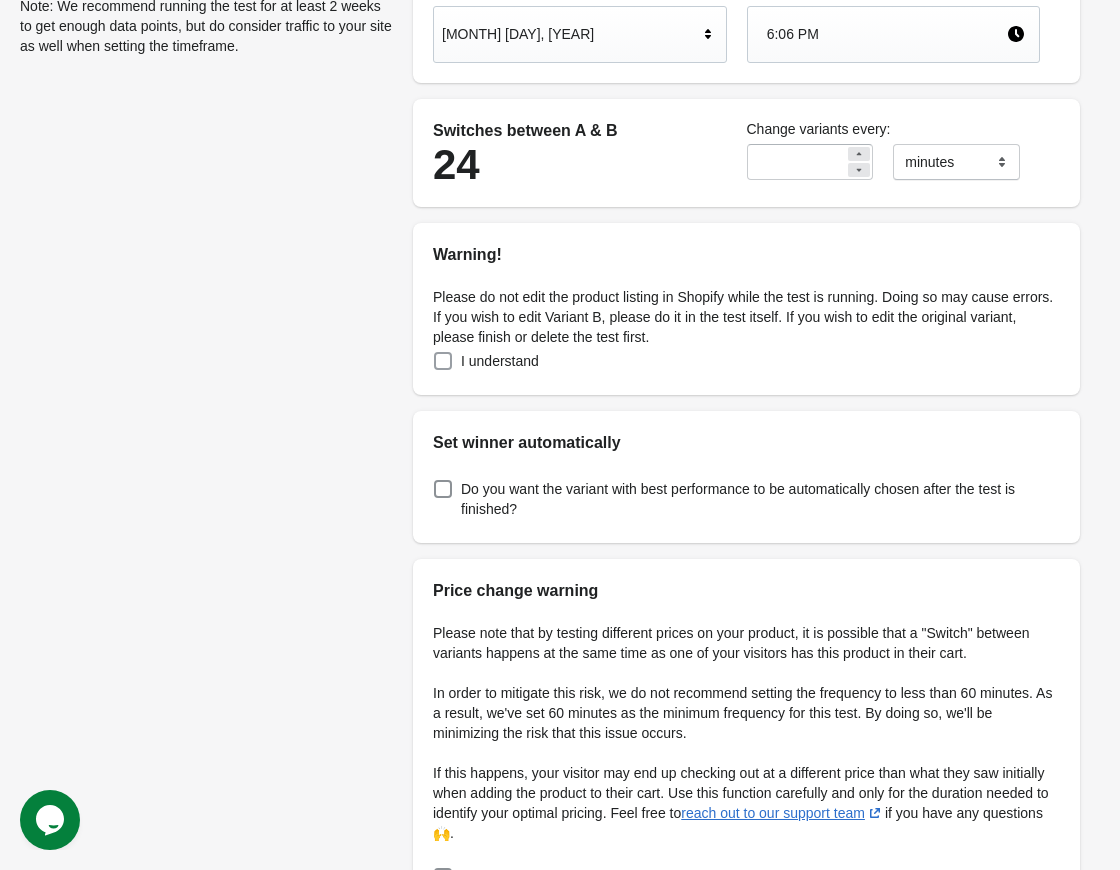 click on "I understand" at bounding box center [486, 361] 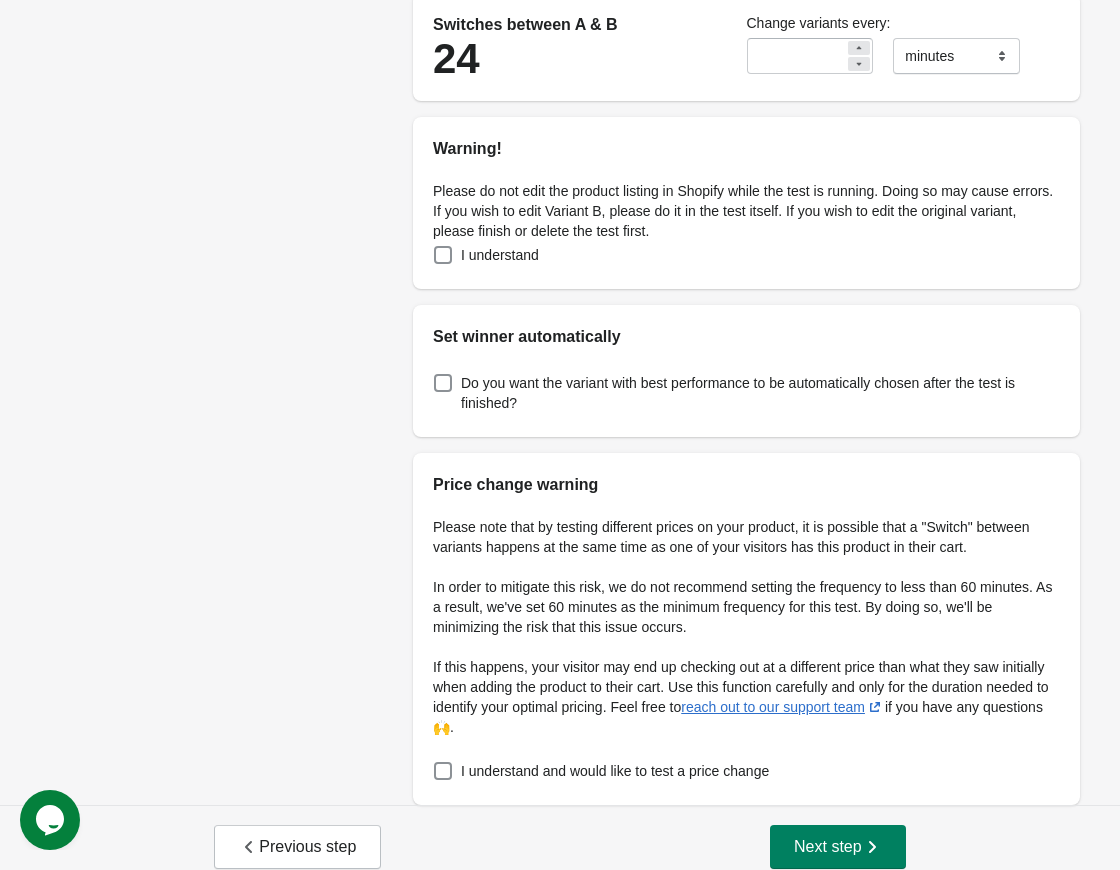 scroll, scrollTop: 424, scrollLeft: 0, axis: vertical 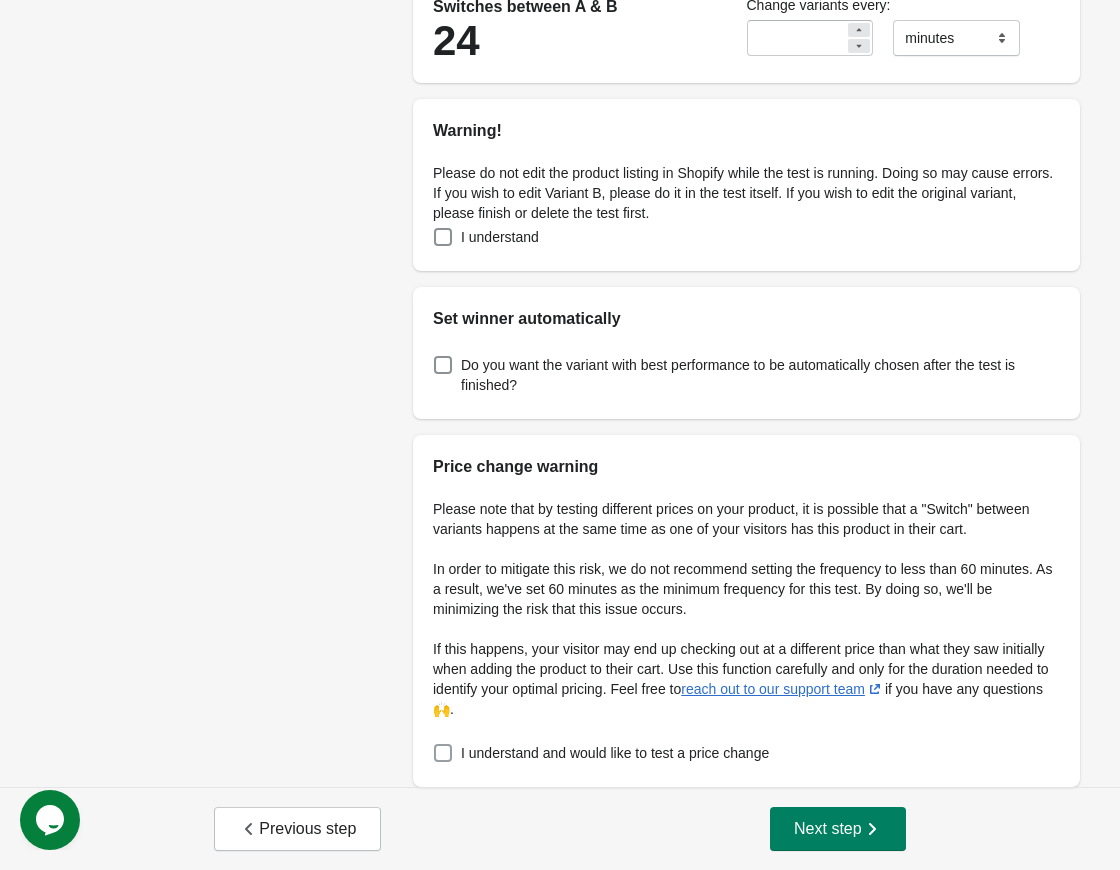 click on "I understand and would like to test a price change" at bounding box center [615, 753] 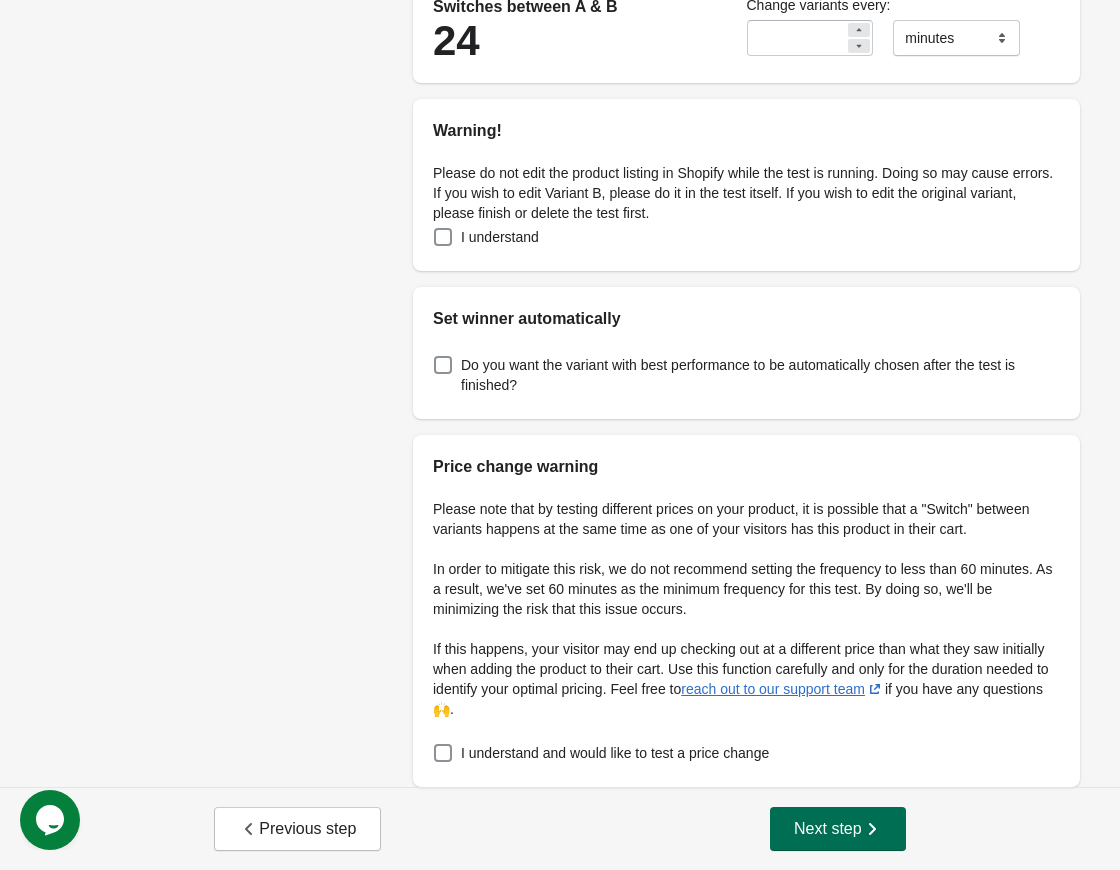 click on "Next step" at bounding box center [838, 829] 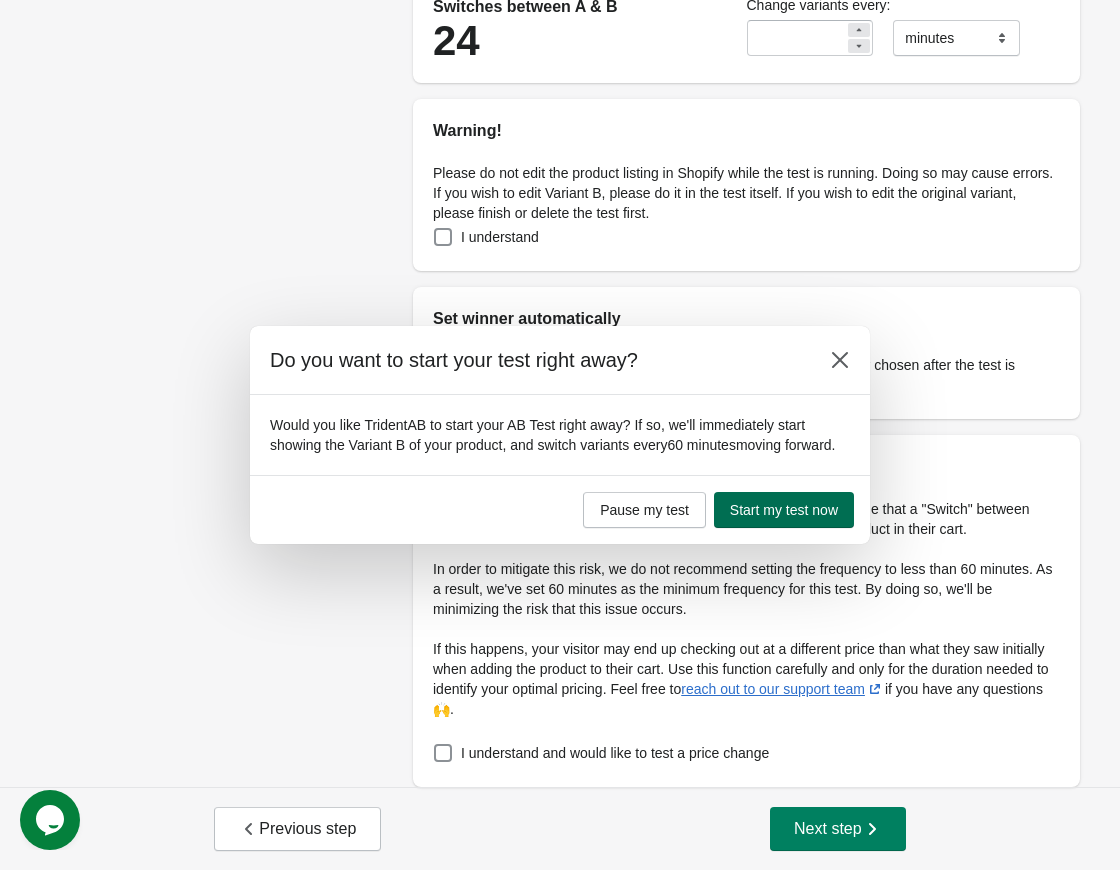 click on "Start my test now" at bounding box center (784, 510) 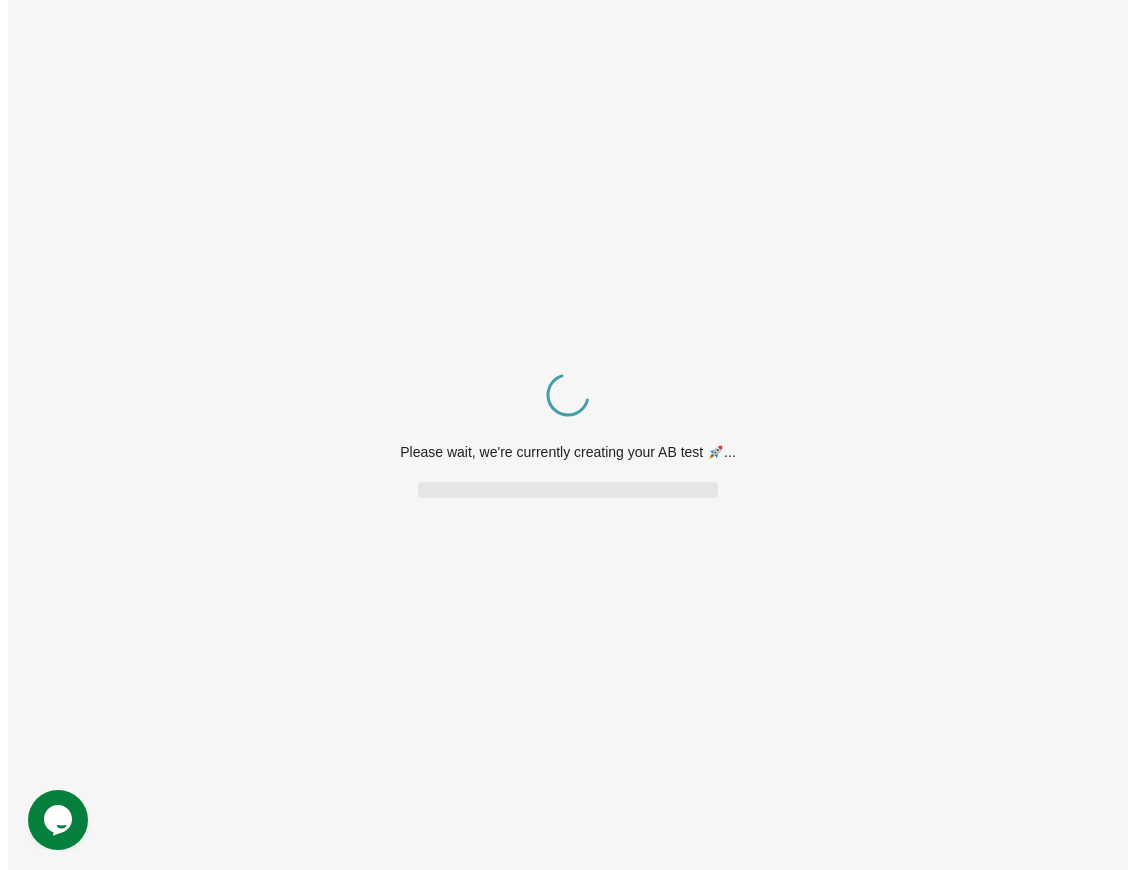 scroll, scrollTop: 0, scrollLeft: 0, axis: both 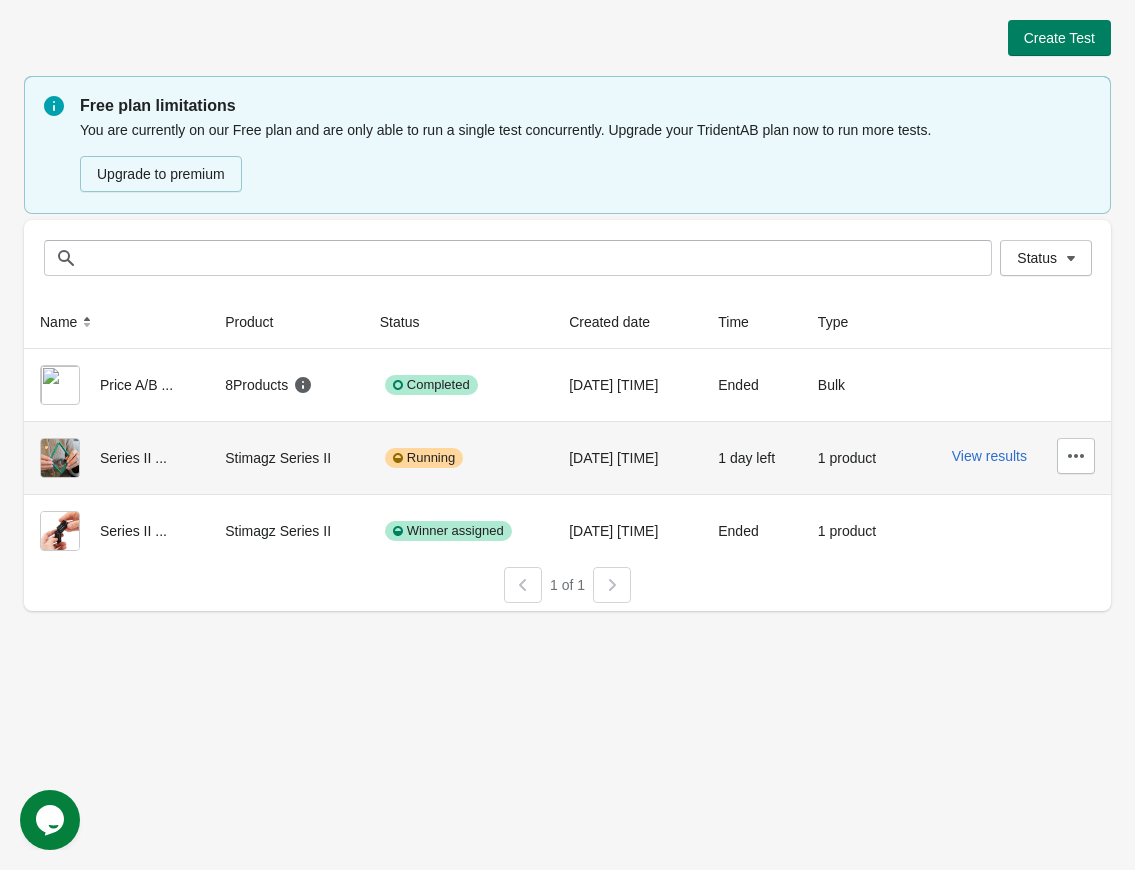 click at bounding box center [60, 458] 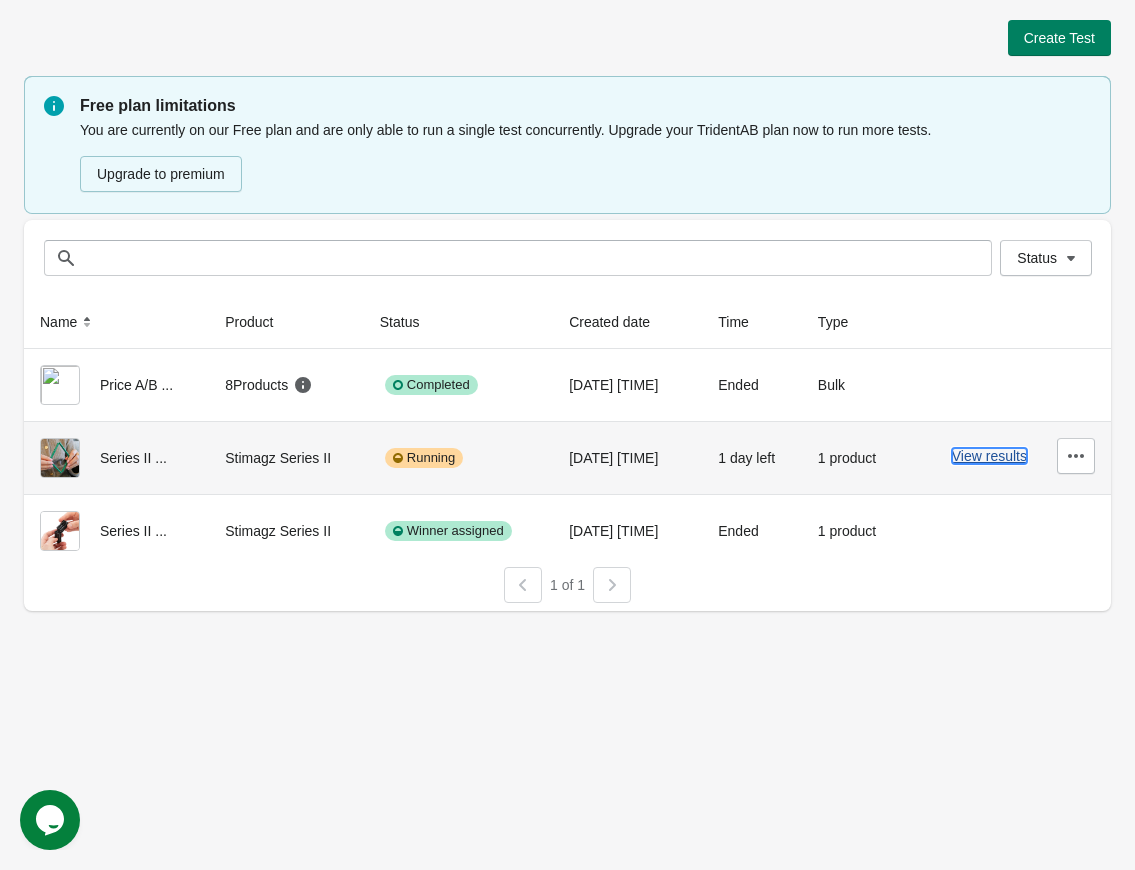 click on "View results" at bounding box center (989, 456) 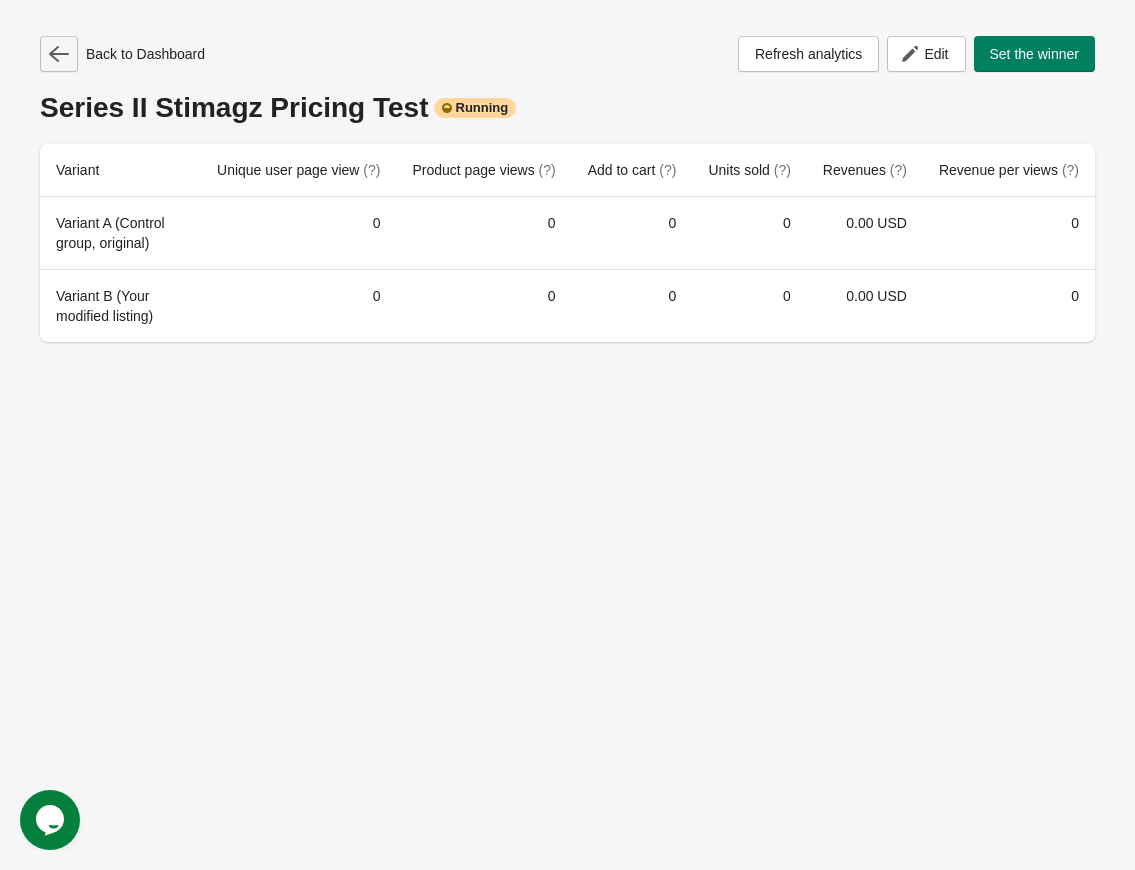 click 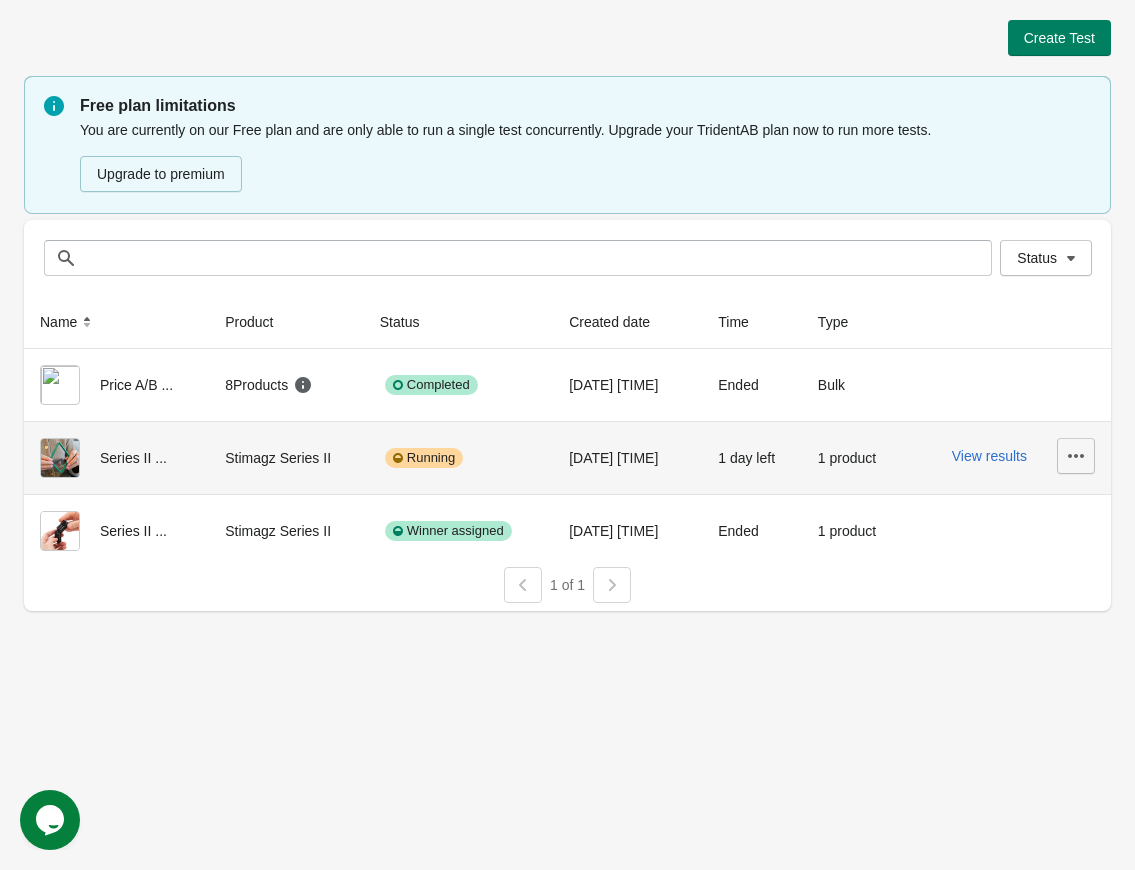 click 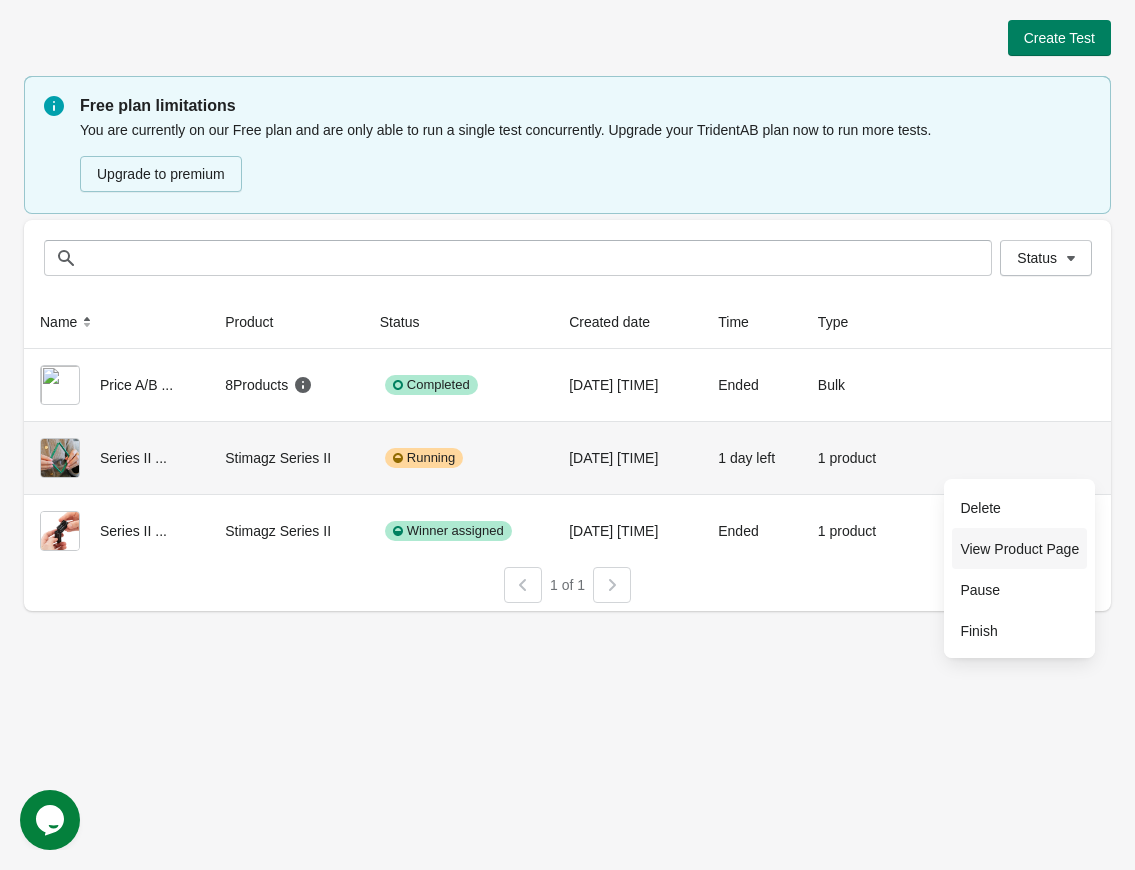 click on "View Product Page" at bounding box center [1019, 549] 